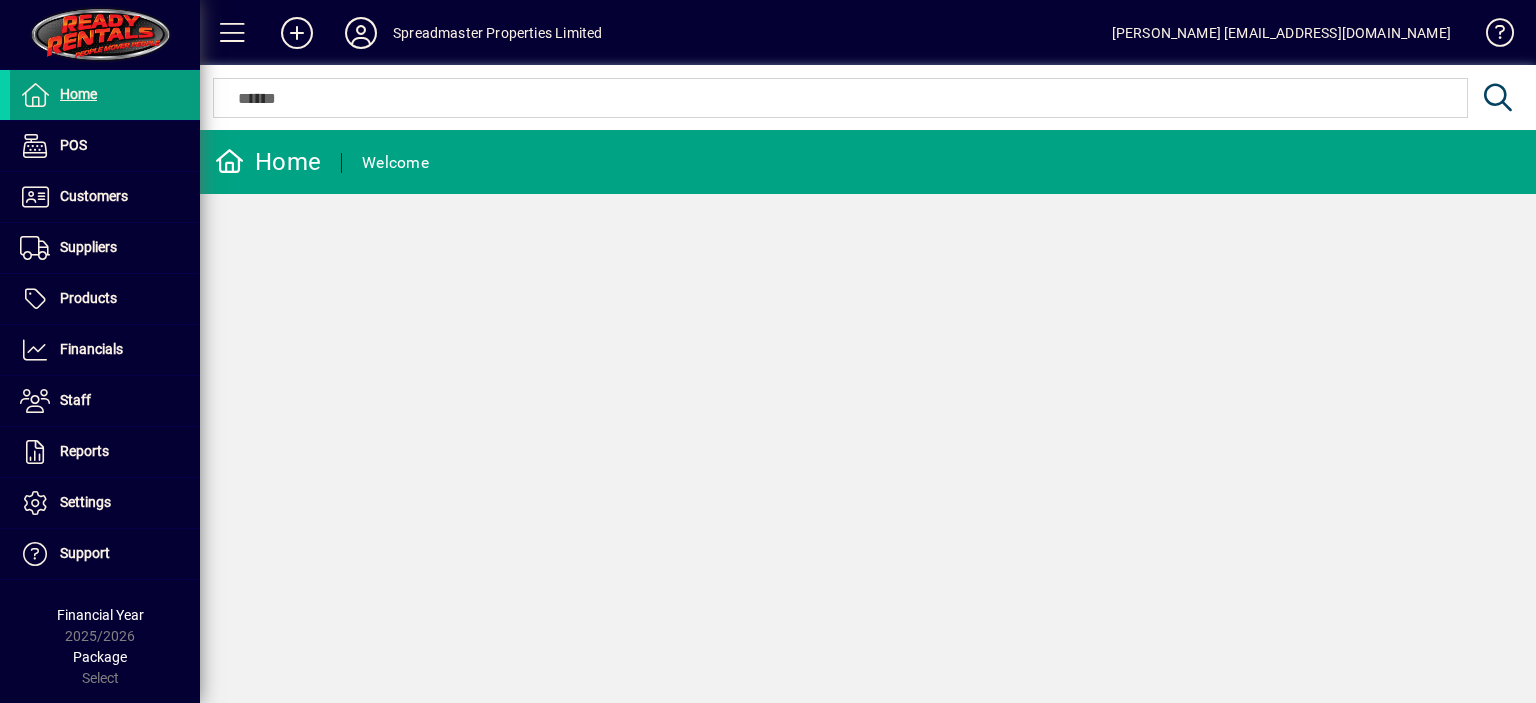 scroll, scrollTop: 0, scrollLeft: 0, axis: both 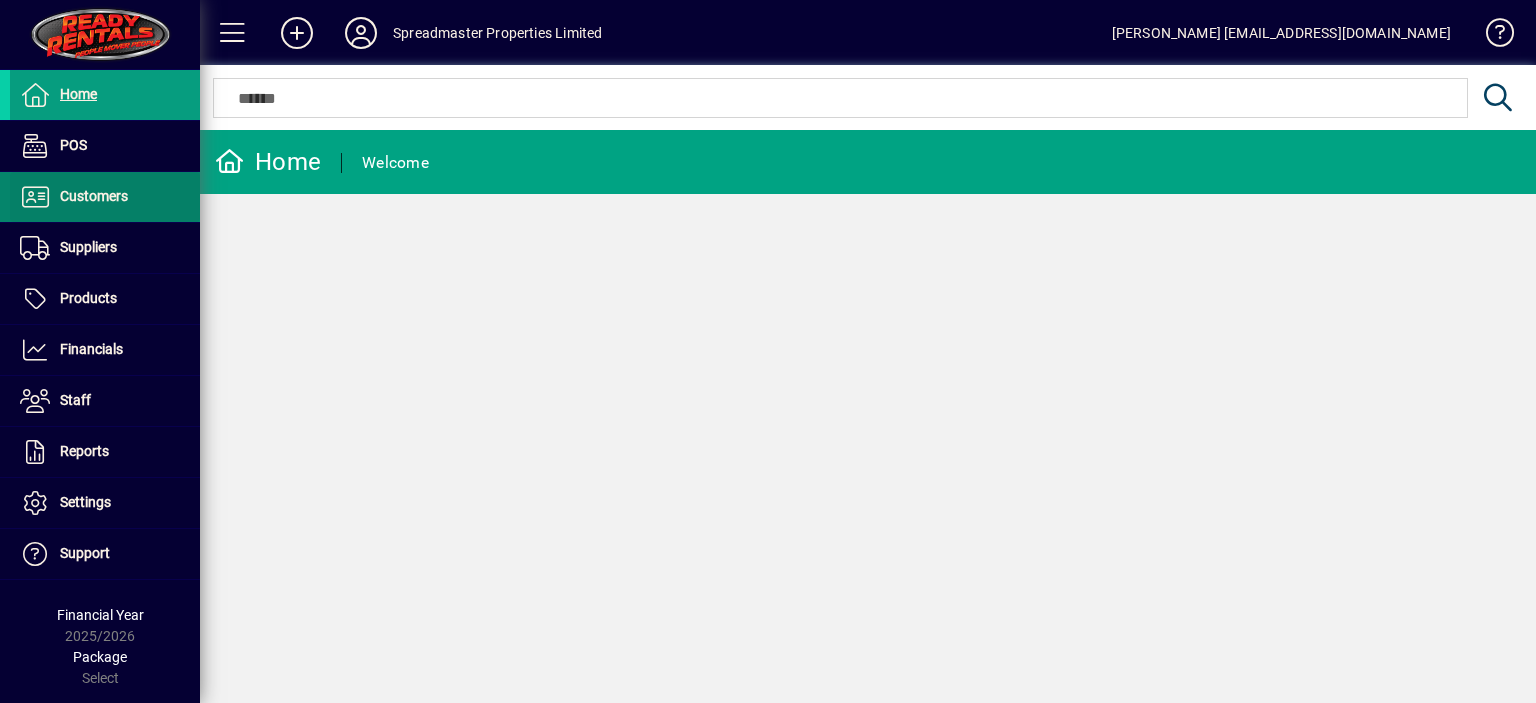 click on "Customers" at bounding box center [94, 196] 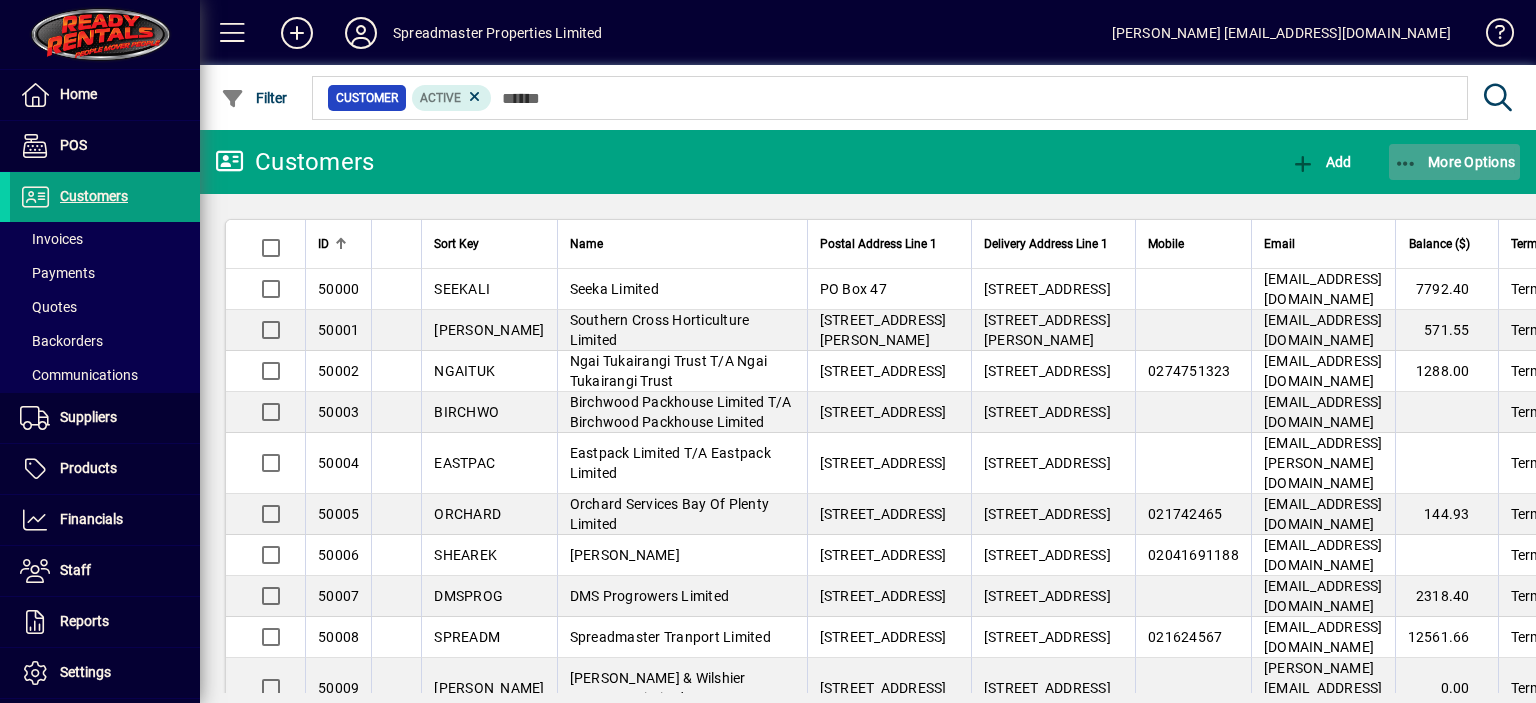click on "More Options" 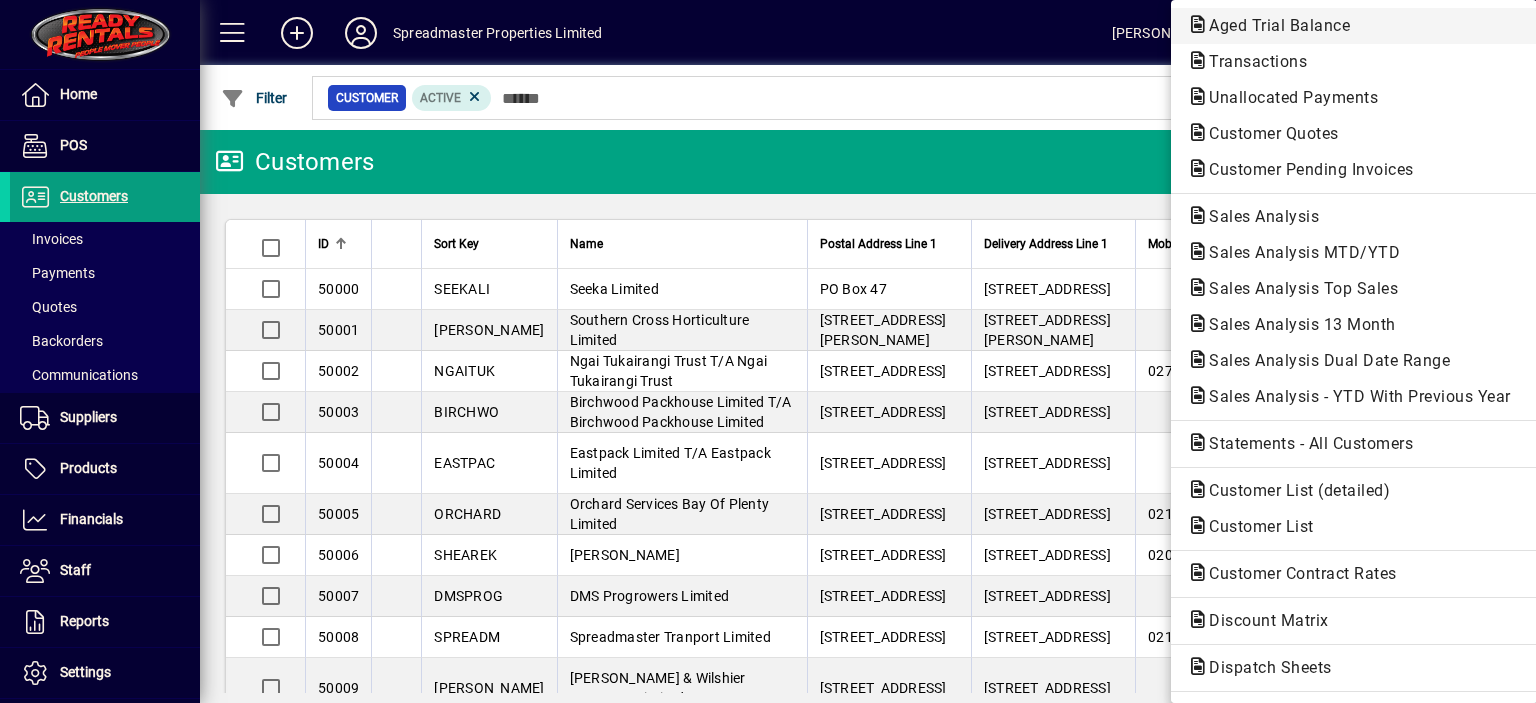 click on "Aged Trial Balance" at bounding box center (1252, 61) 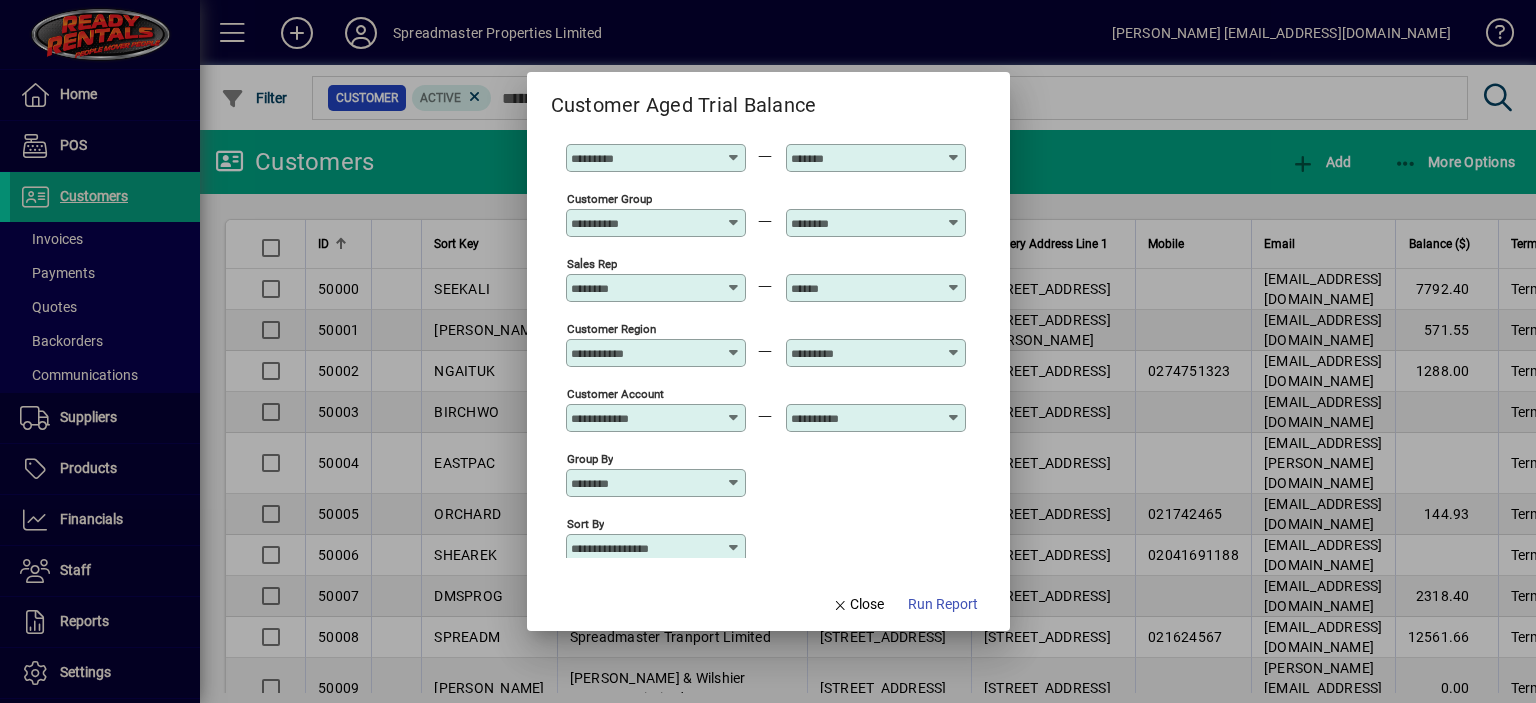 scroll, scrollTop: 148, scrollLeft: 0, axis: vertical 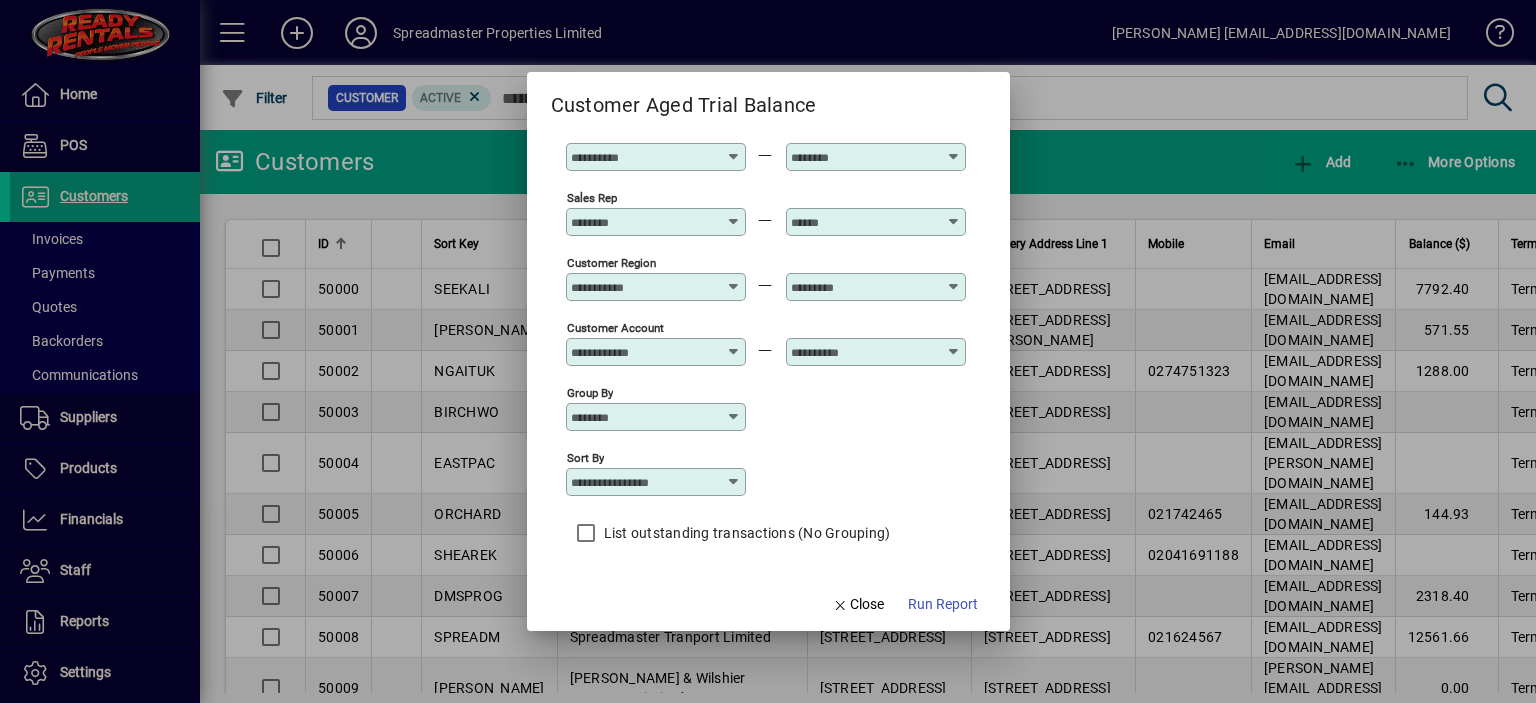 click at bounding box center (734, 482) 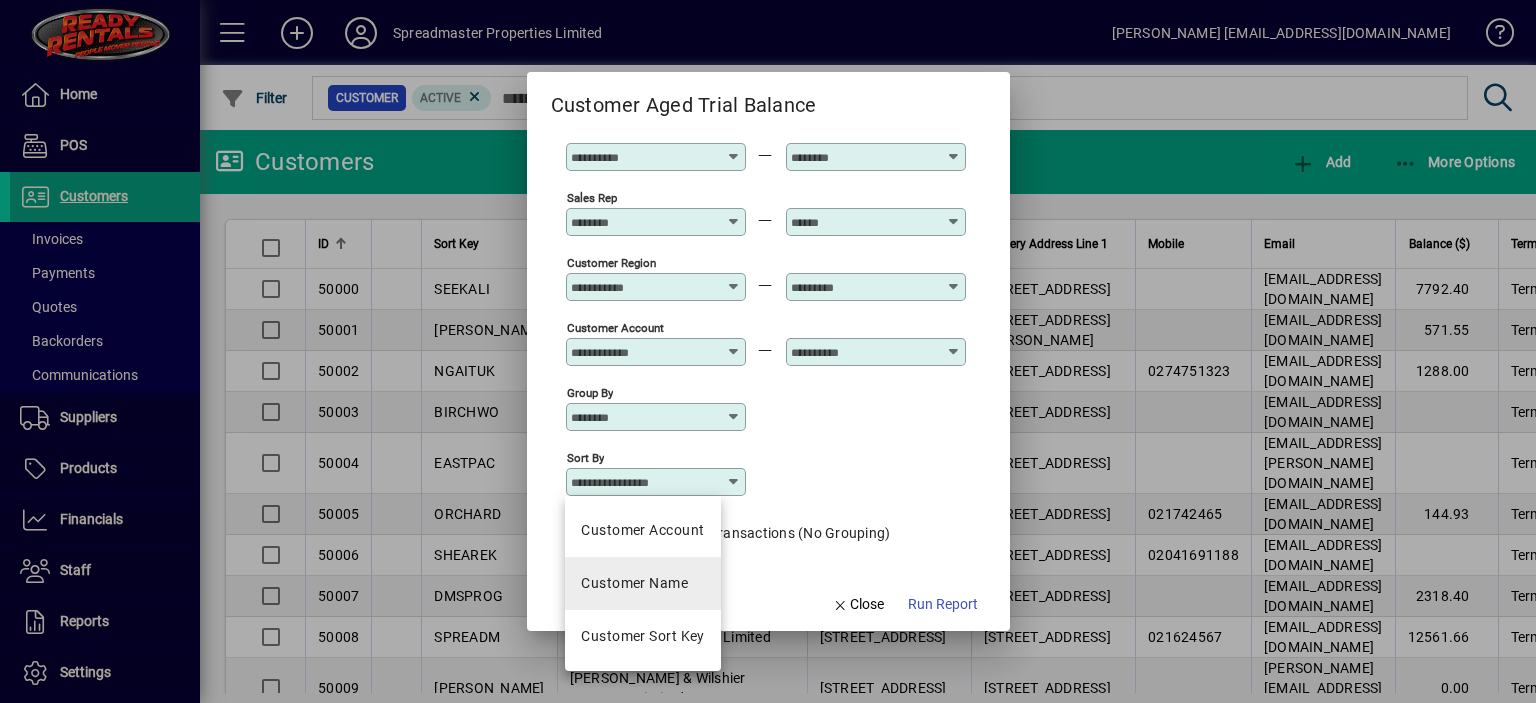 click on "Customer Name" at bounding box center [634, 583] 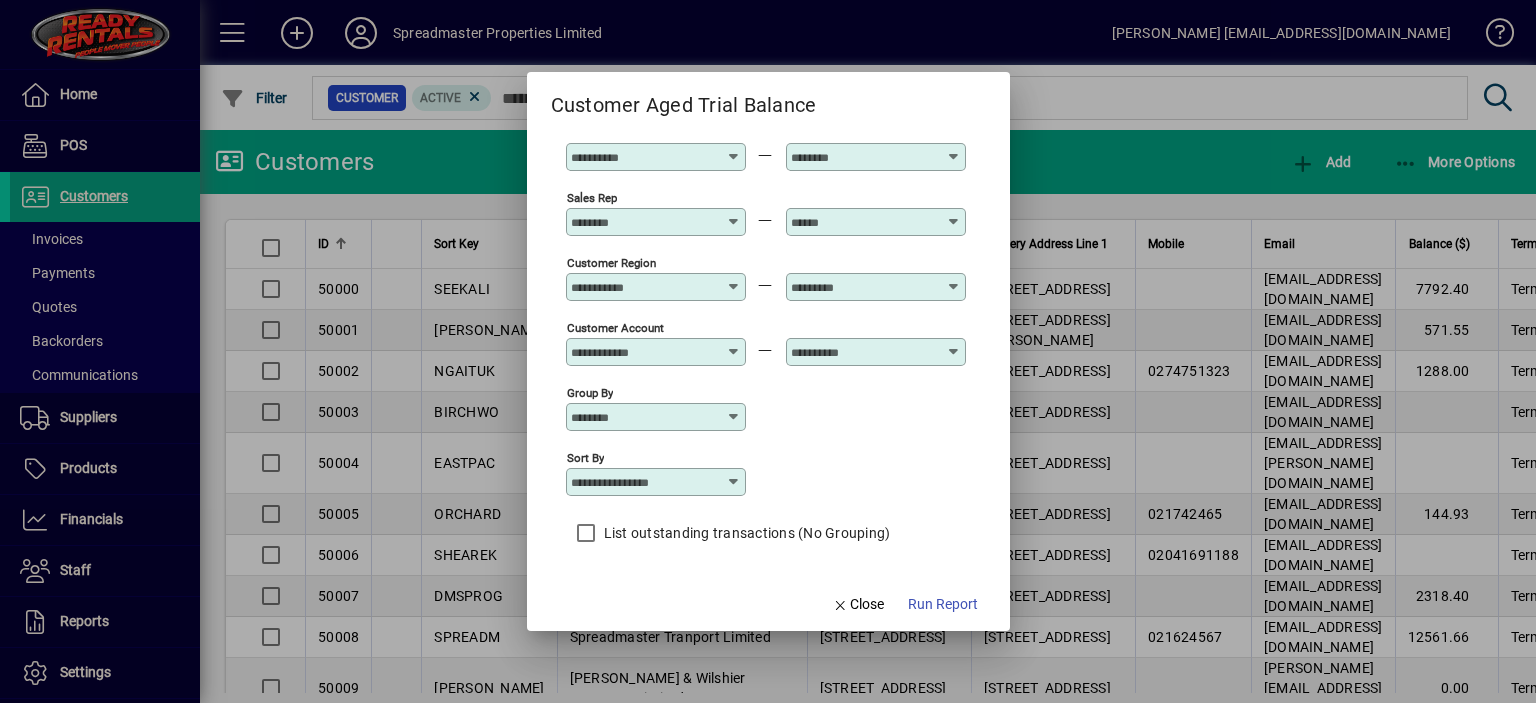 type on "**********" 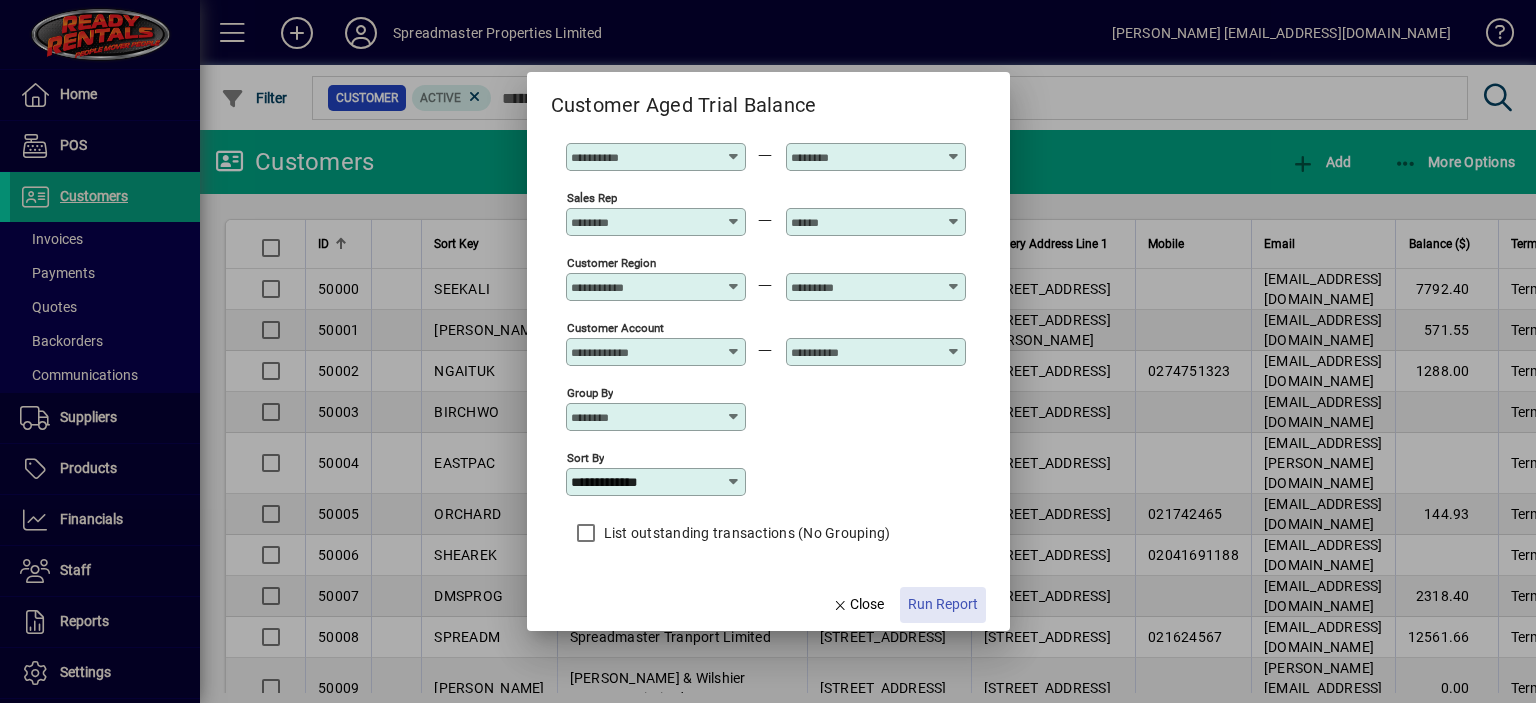 click on "Run Report" 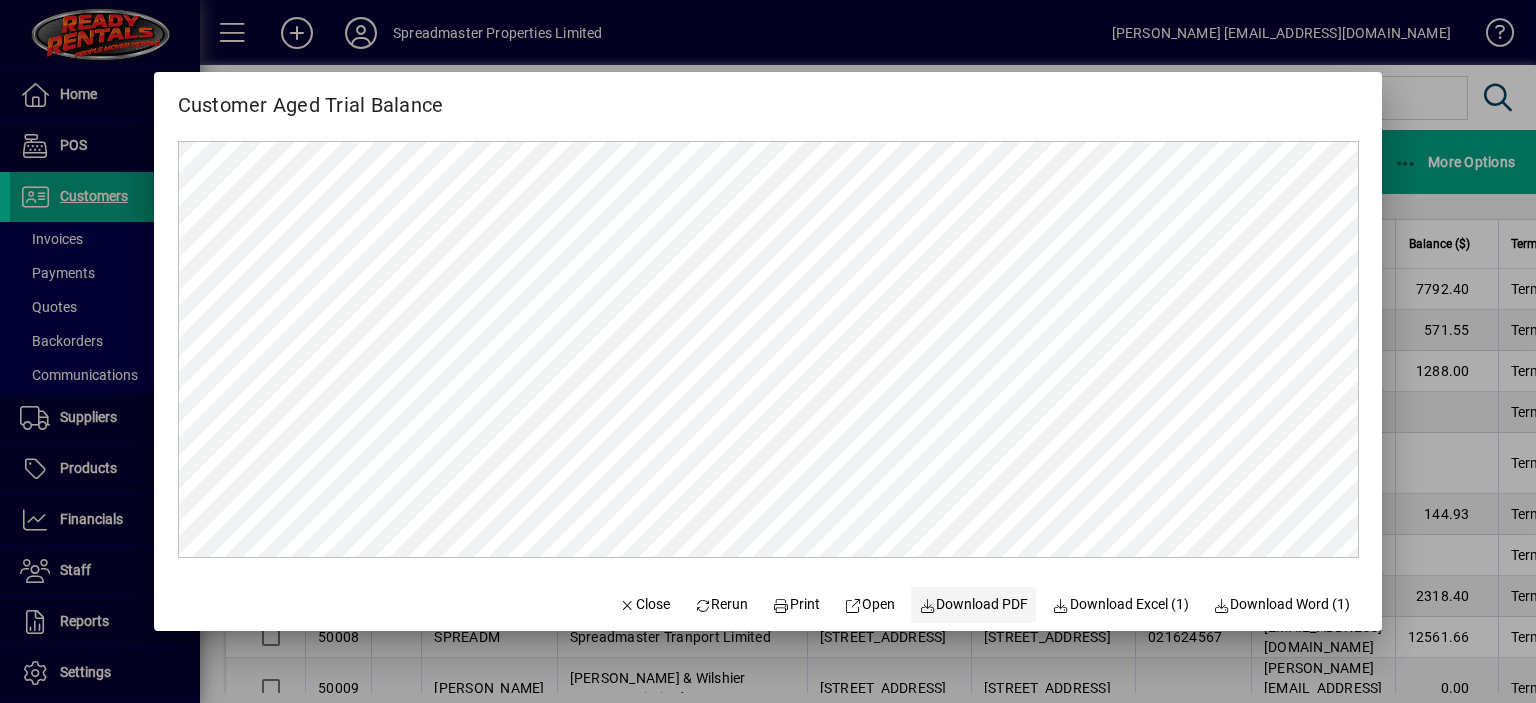 scroll, scrollTop: 0, scrollLeft: 0, axis: both 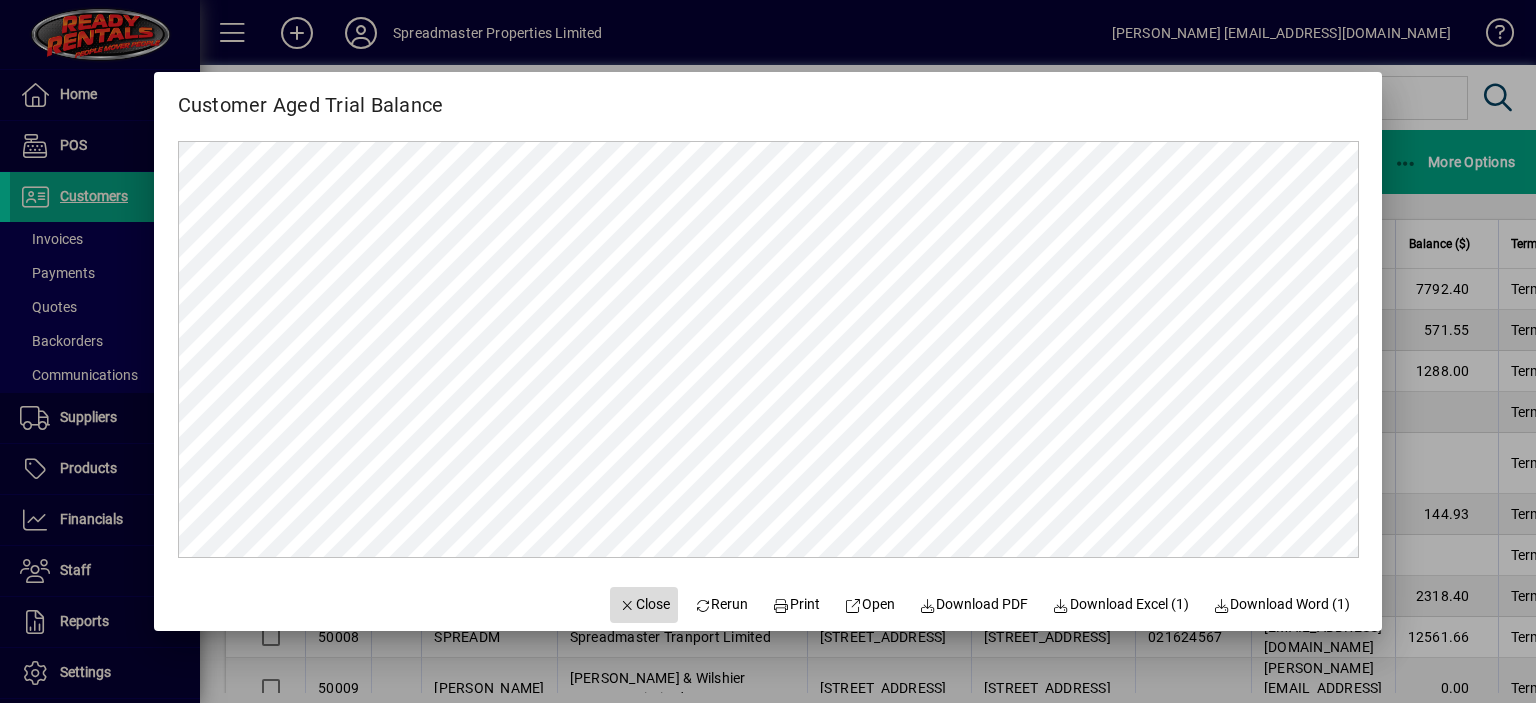 click on "Close" 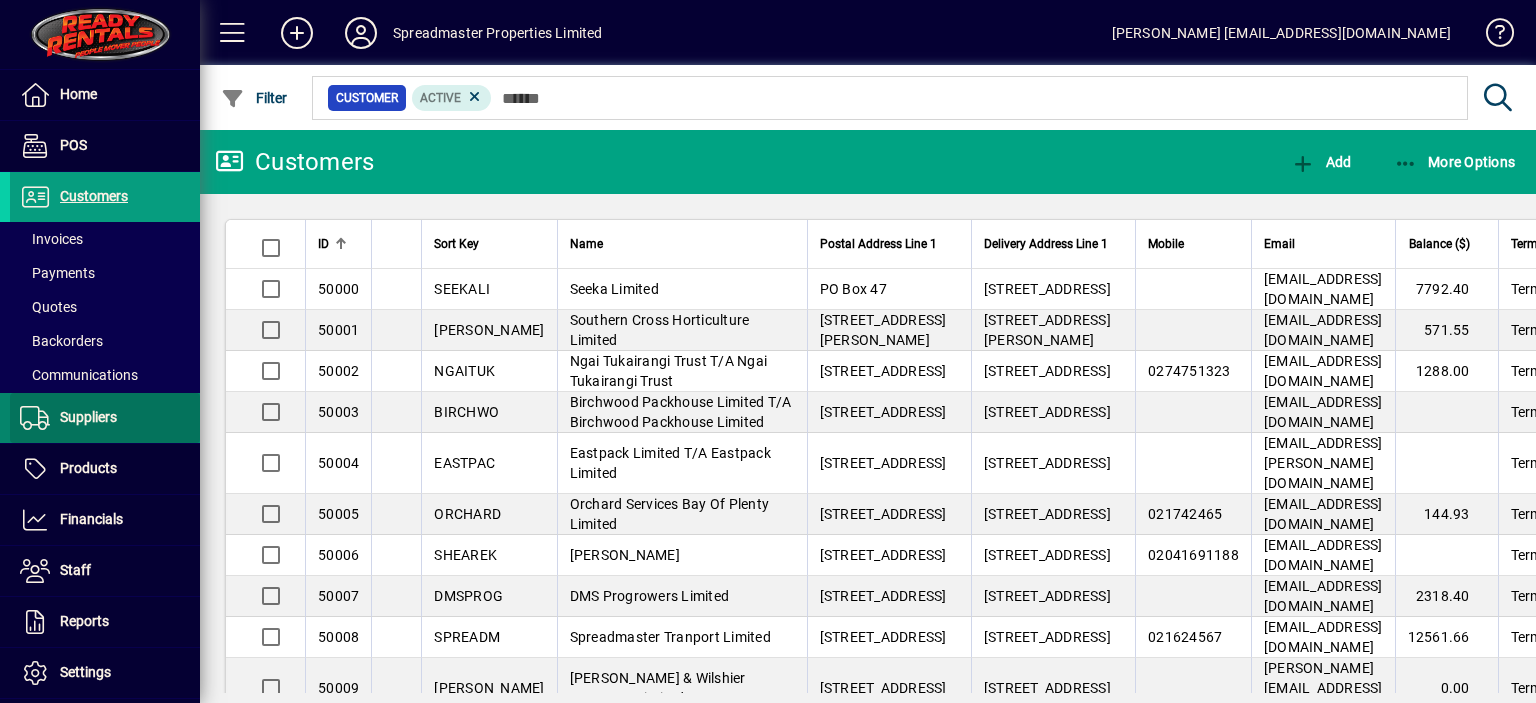 click on "Suppliers" at bounding box center (88, 417) 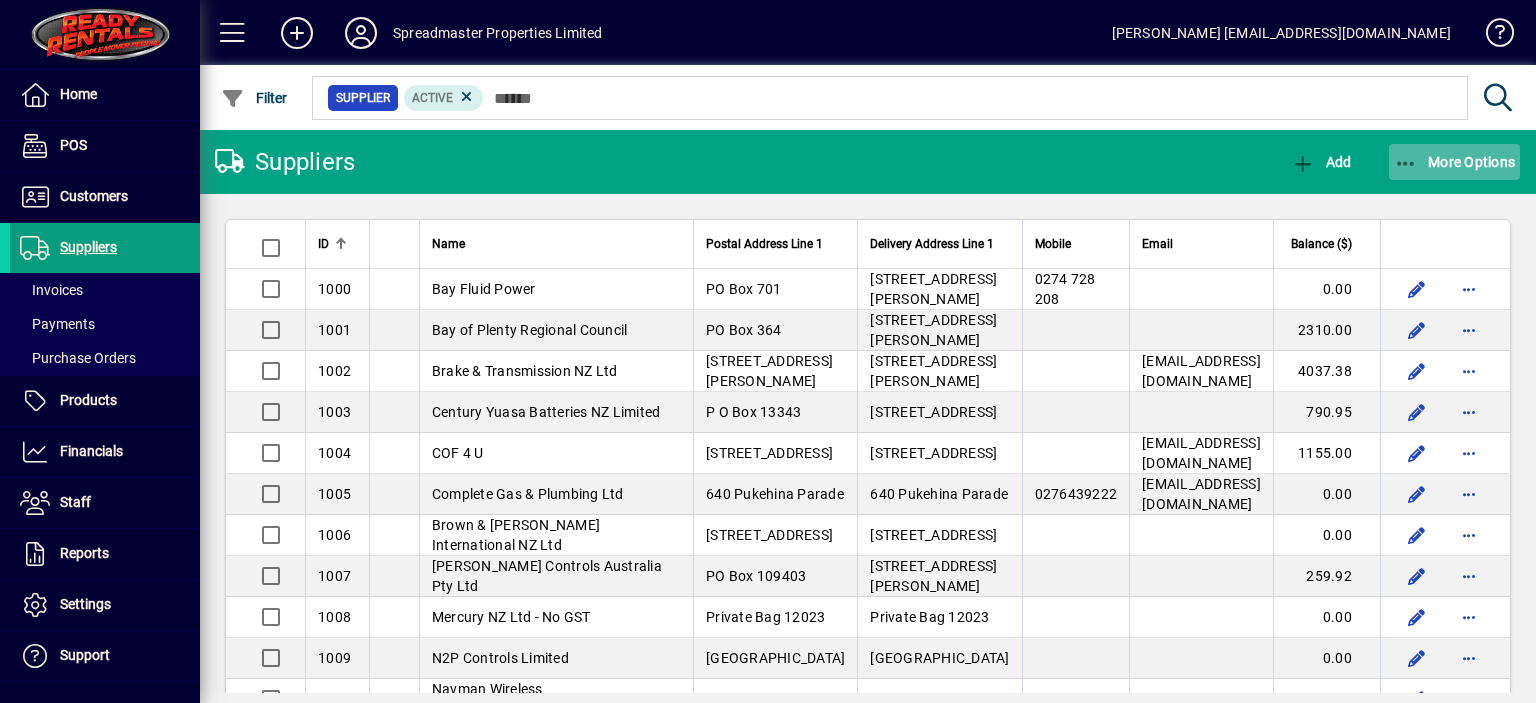 click on "More Options" 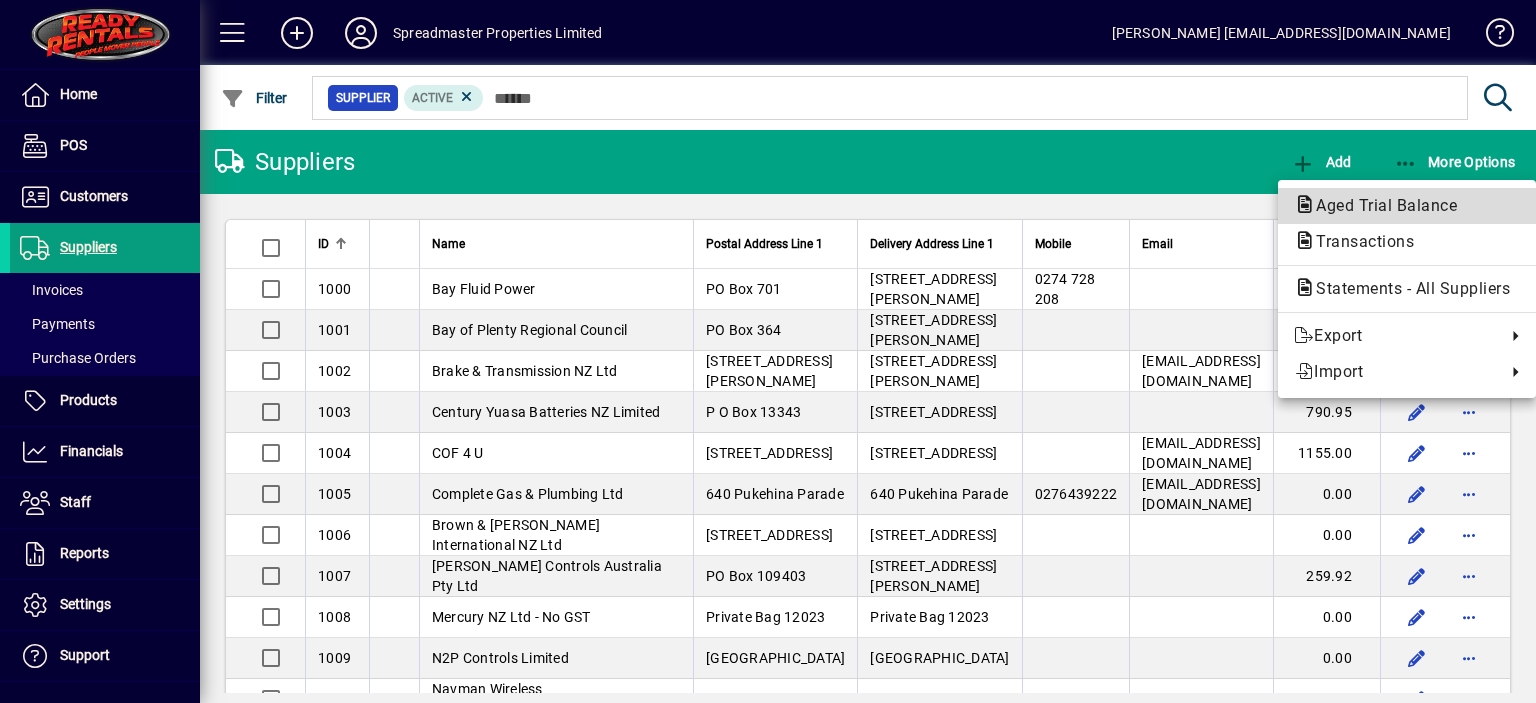 click on "Aged Trial Balance" 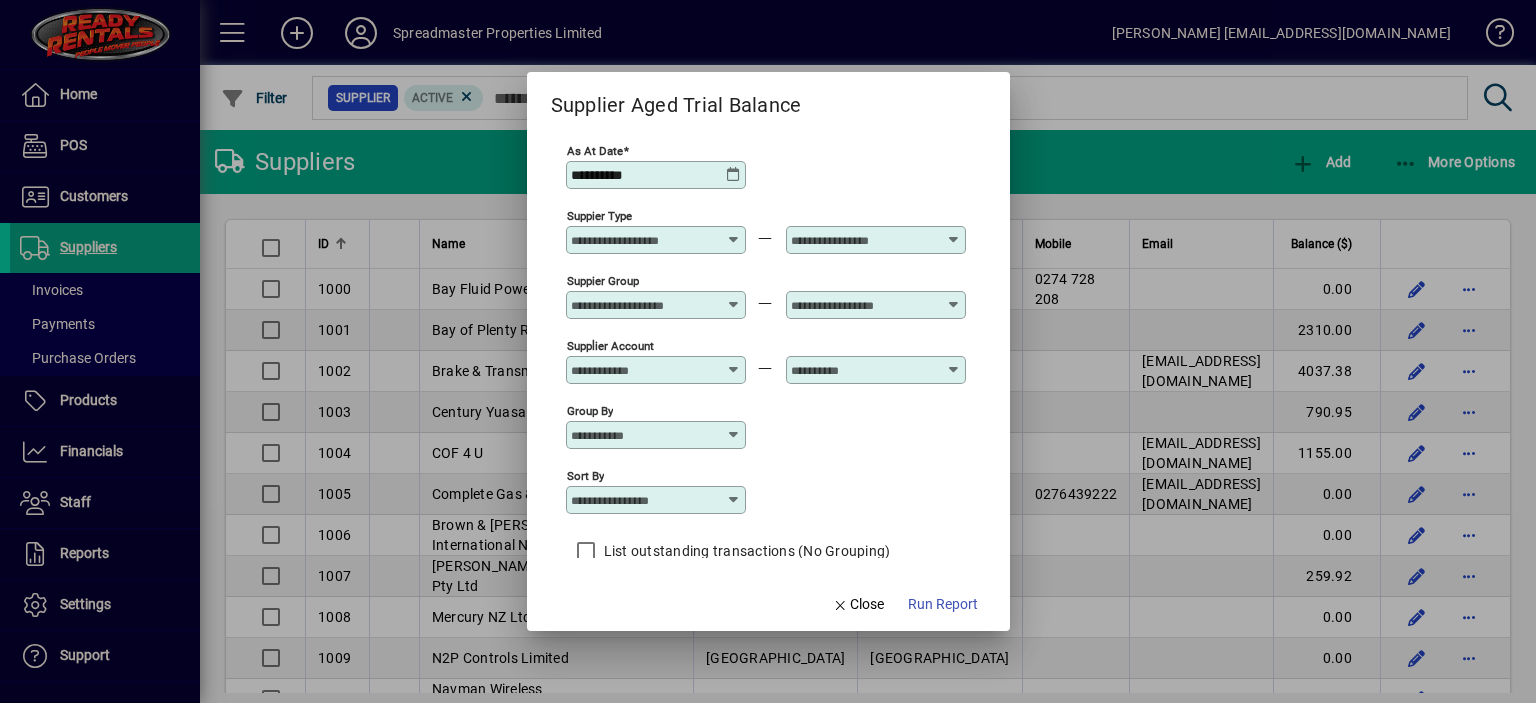 click at bounding box center (734, 500) 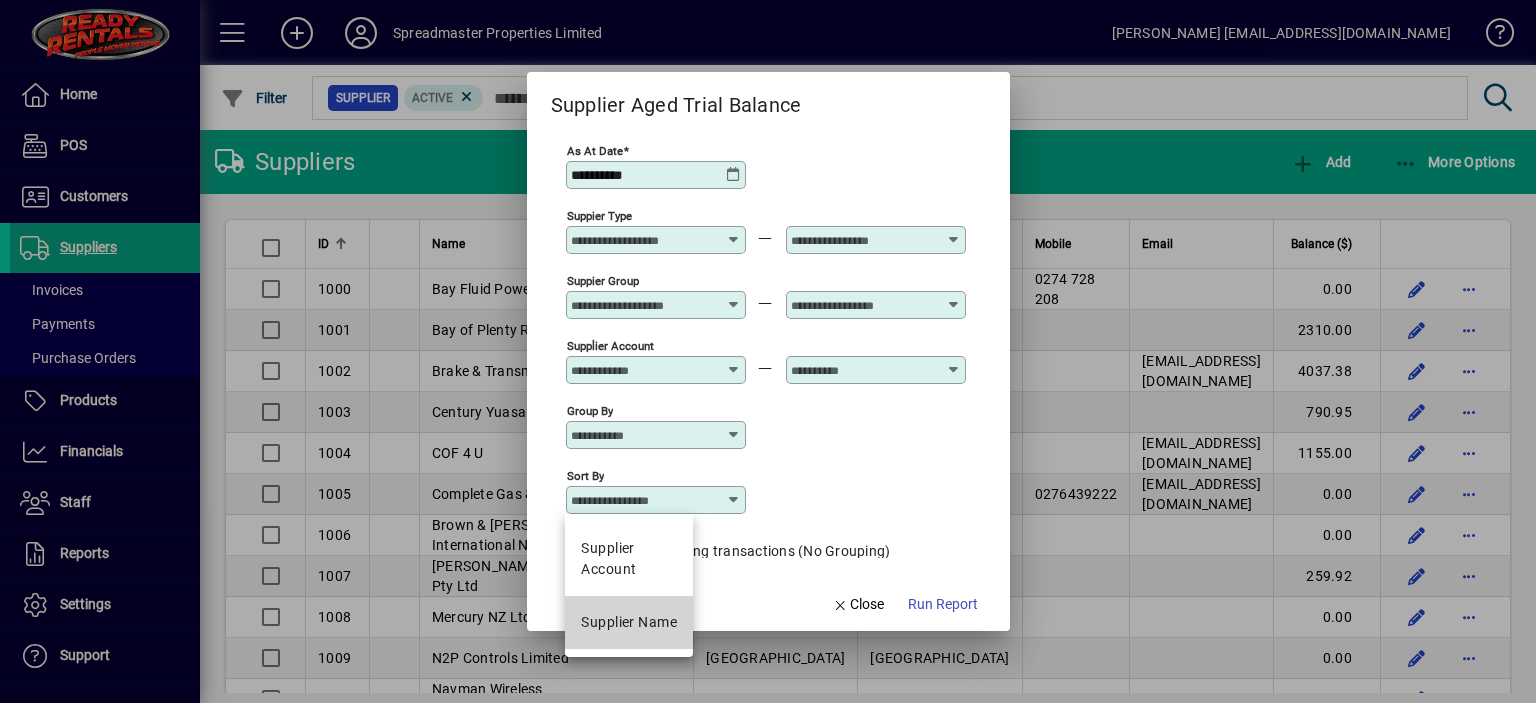 click on "Supplier Name" at bounding box center (629, 622) 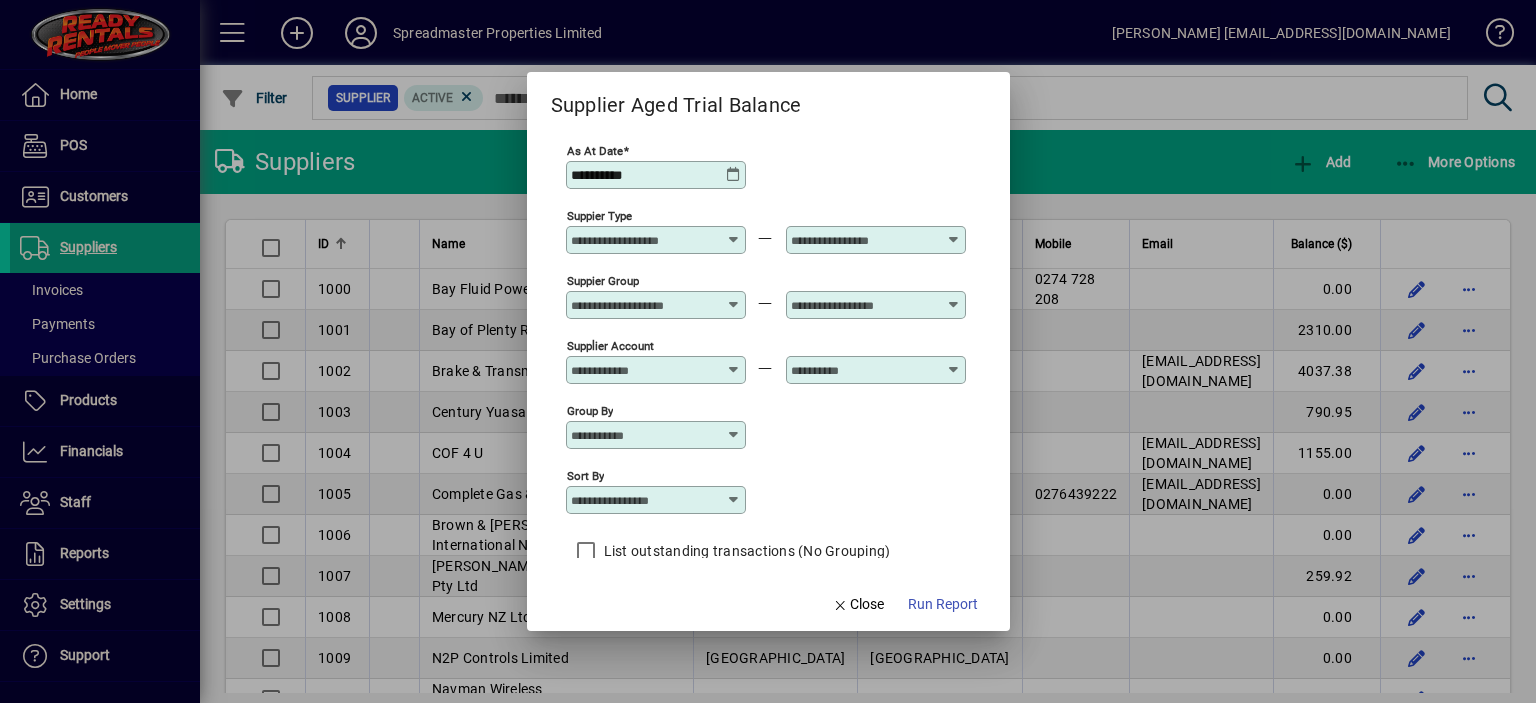 type on "**********" 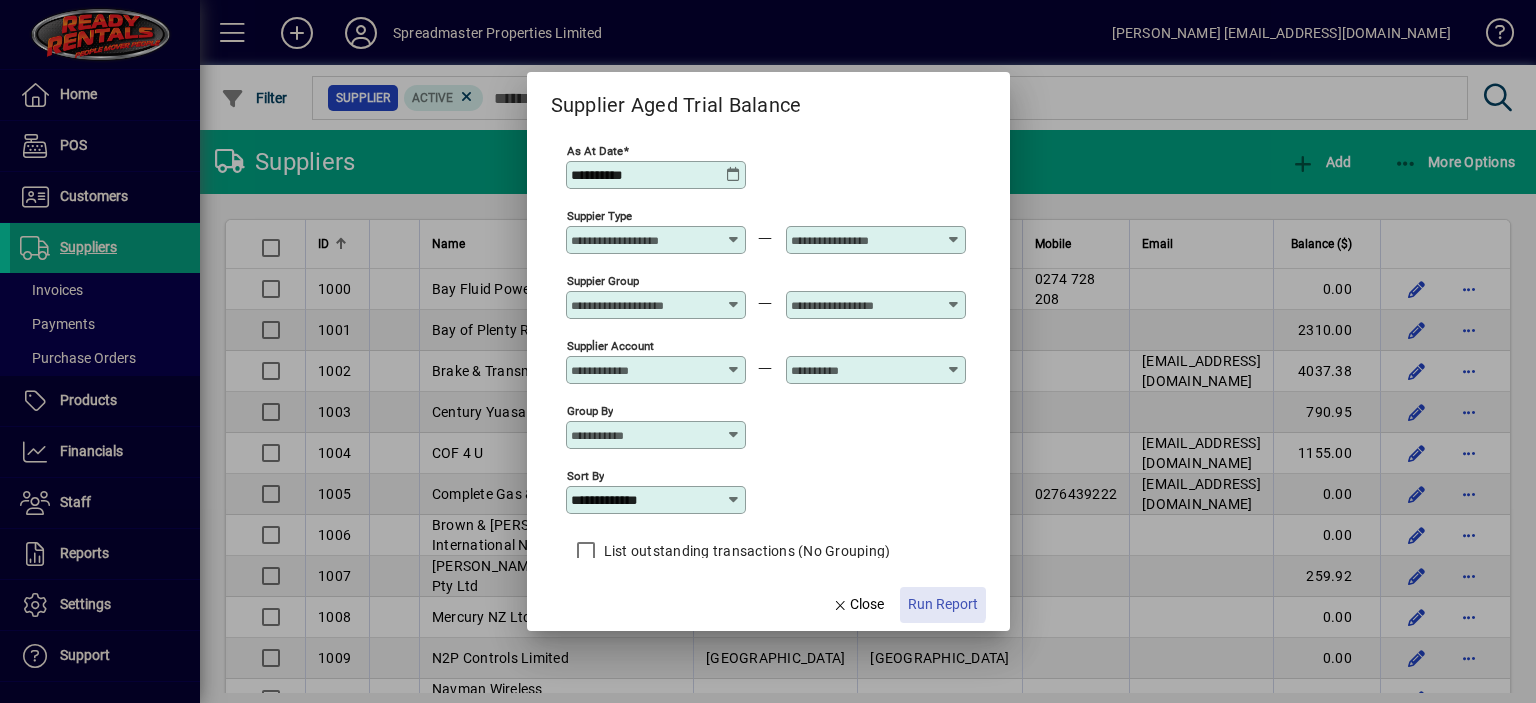 click on "Run Report" 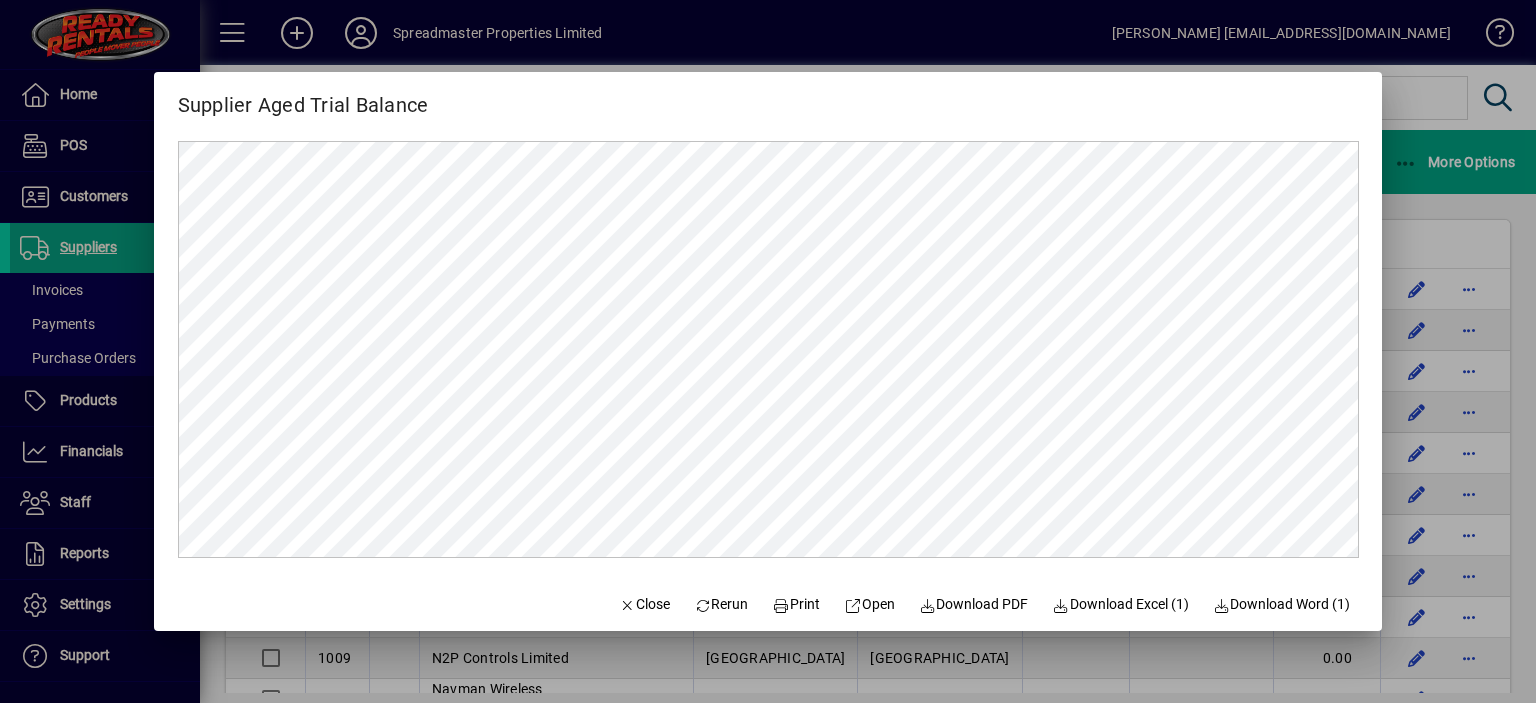 scroll, scrollTop: 0, scrollLeft: 0, axis: both 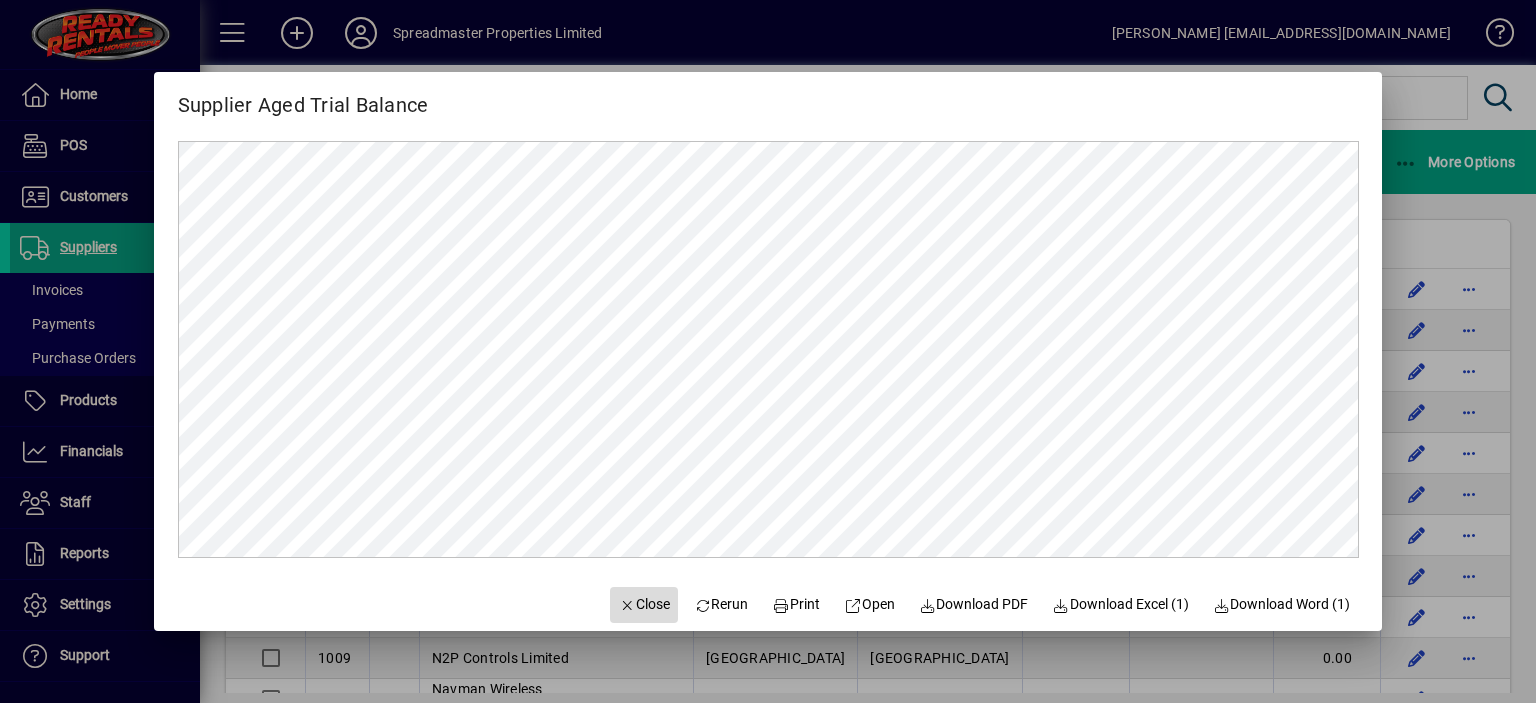 click on "Close" 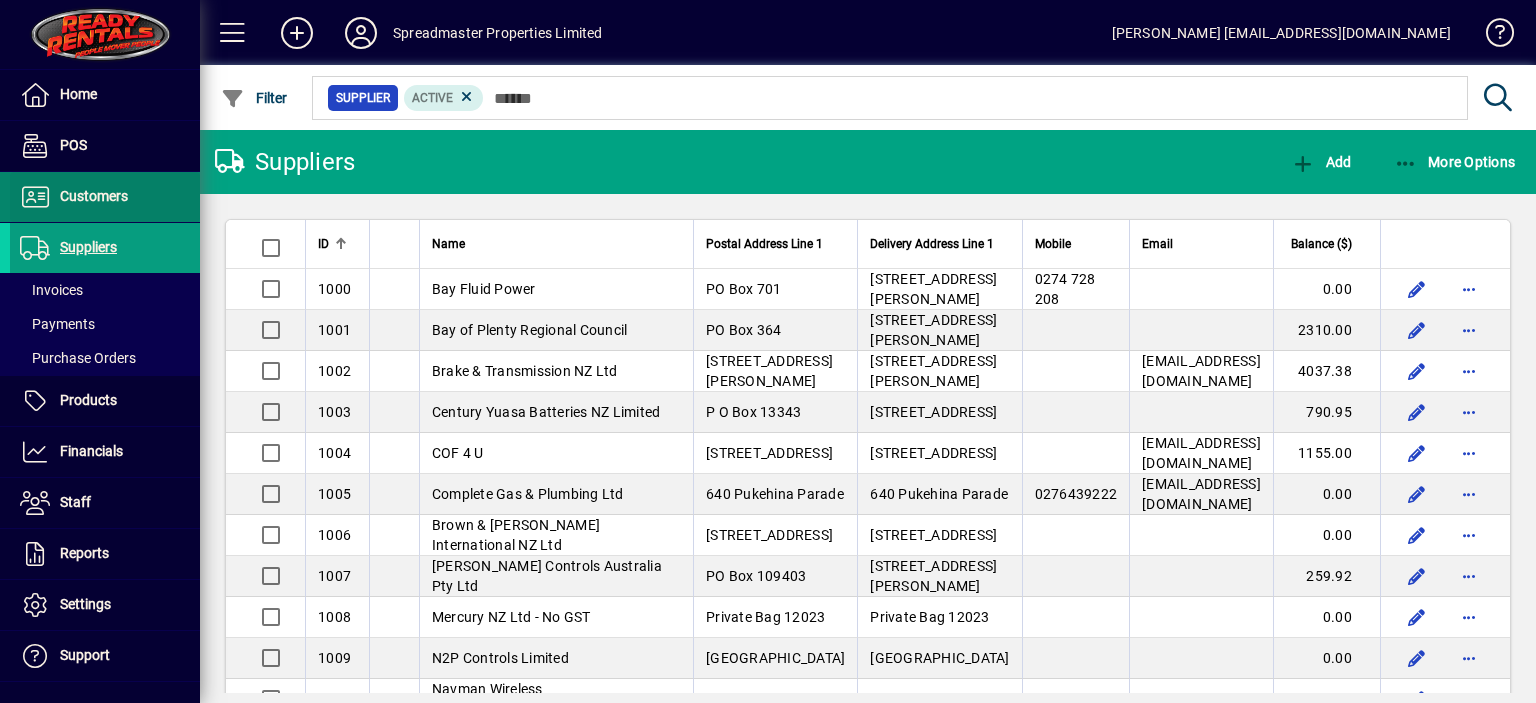 click on "Customers" at bounding box center (94, 196) 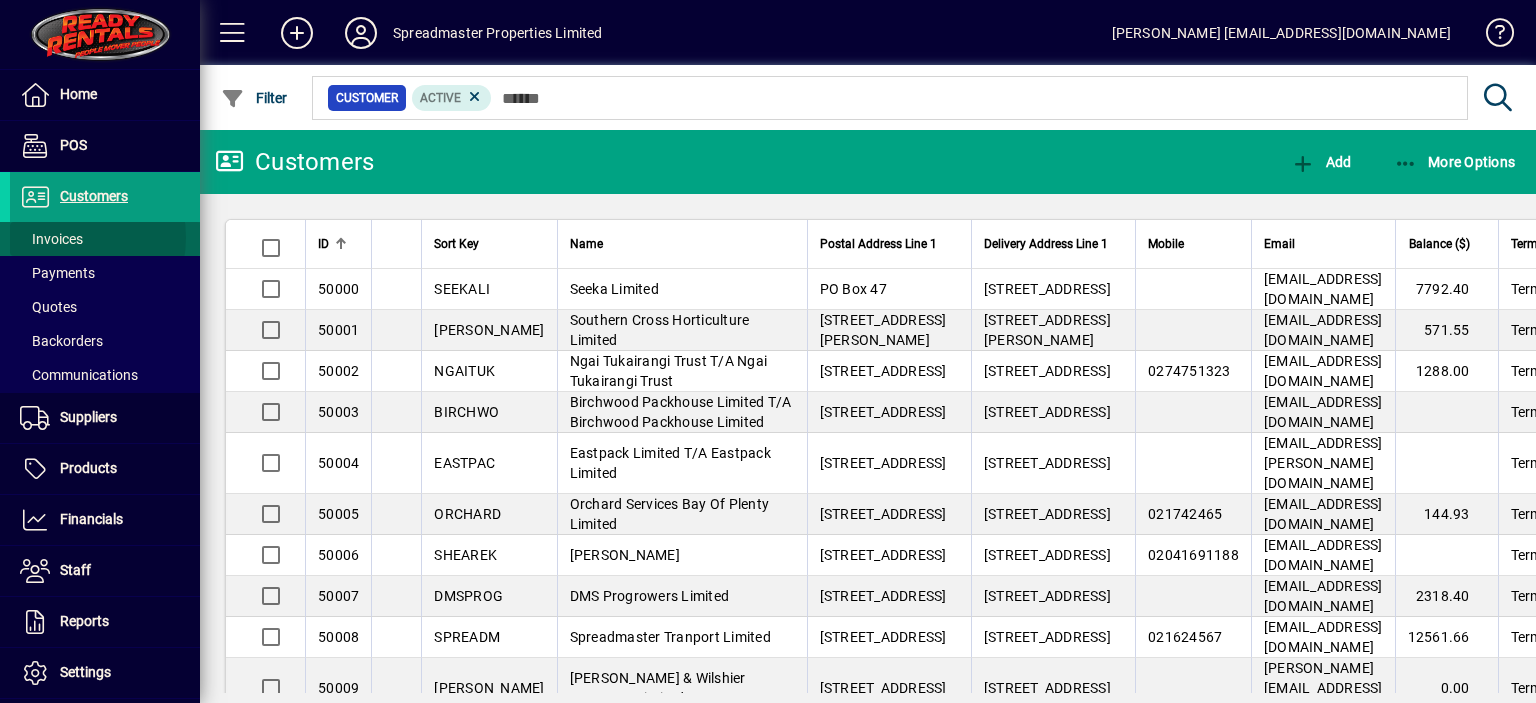 click on "Invoices" at bounding box center (51, 239) 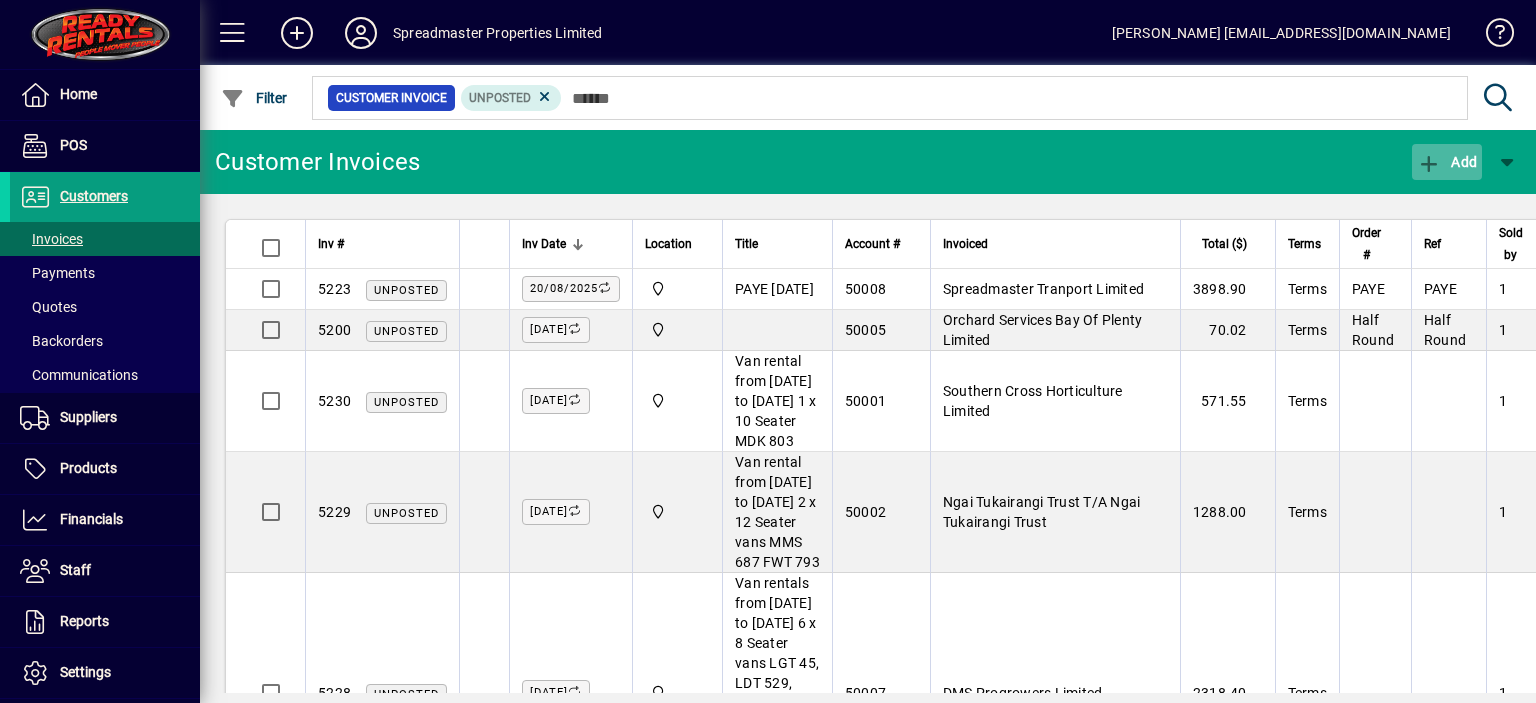 click on "Add" 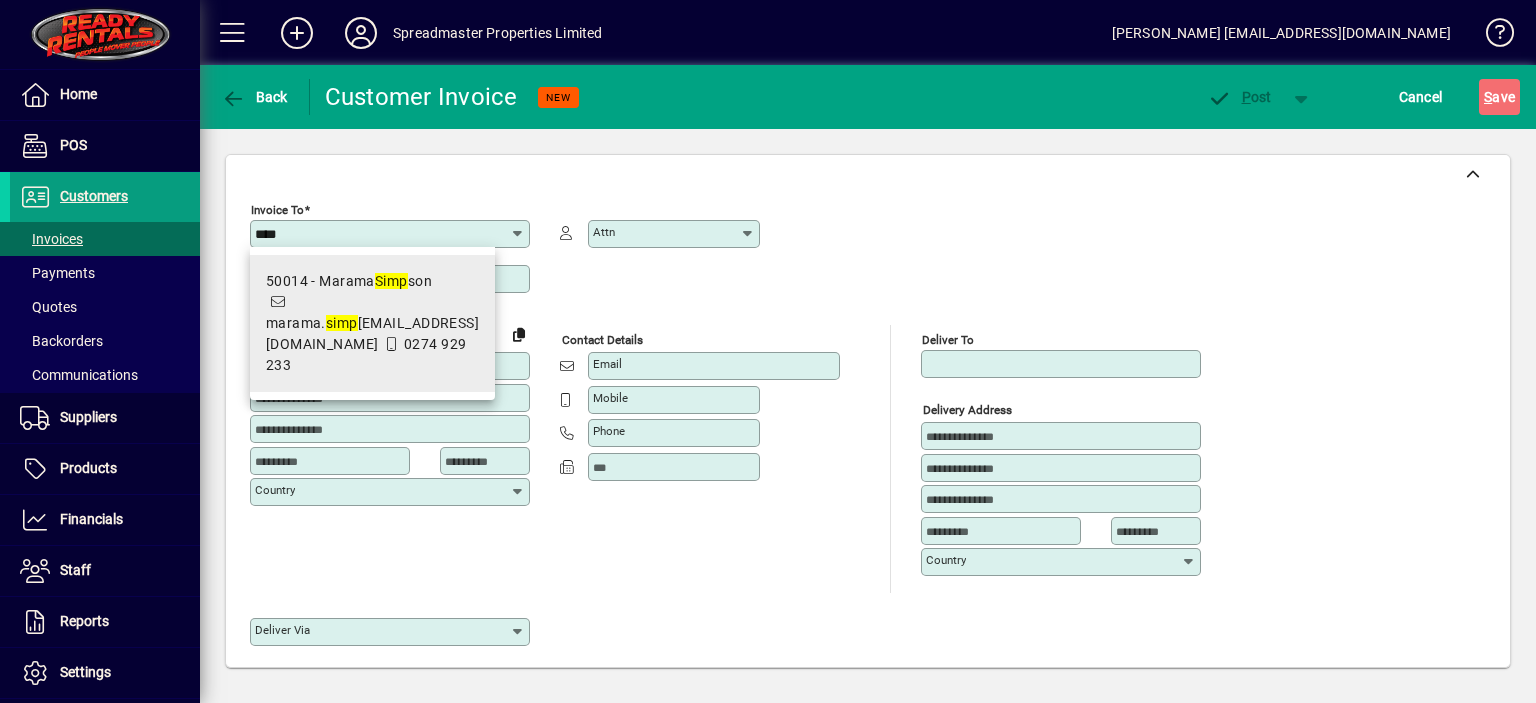 click on "50014 - [PERSON_NAME] son marama. simp [EMAIL_ADDRESS][DOMAIN_NAME] 0274 929 233" at bounding box center [372, 323] 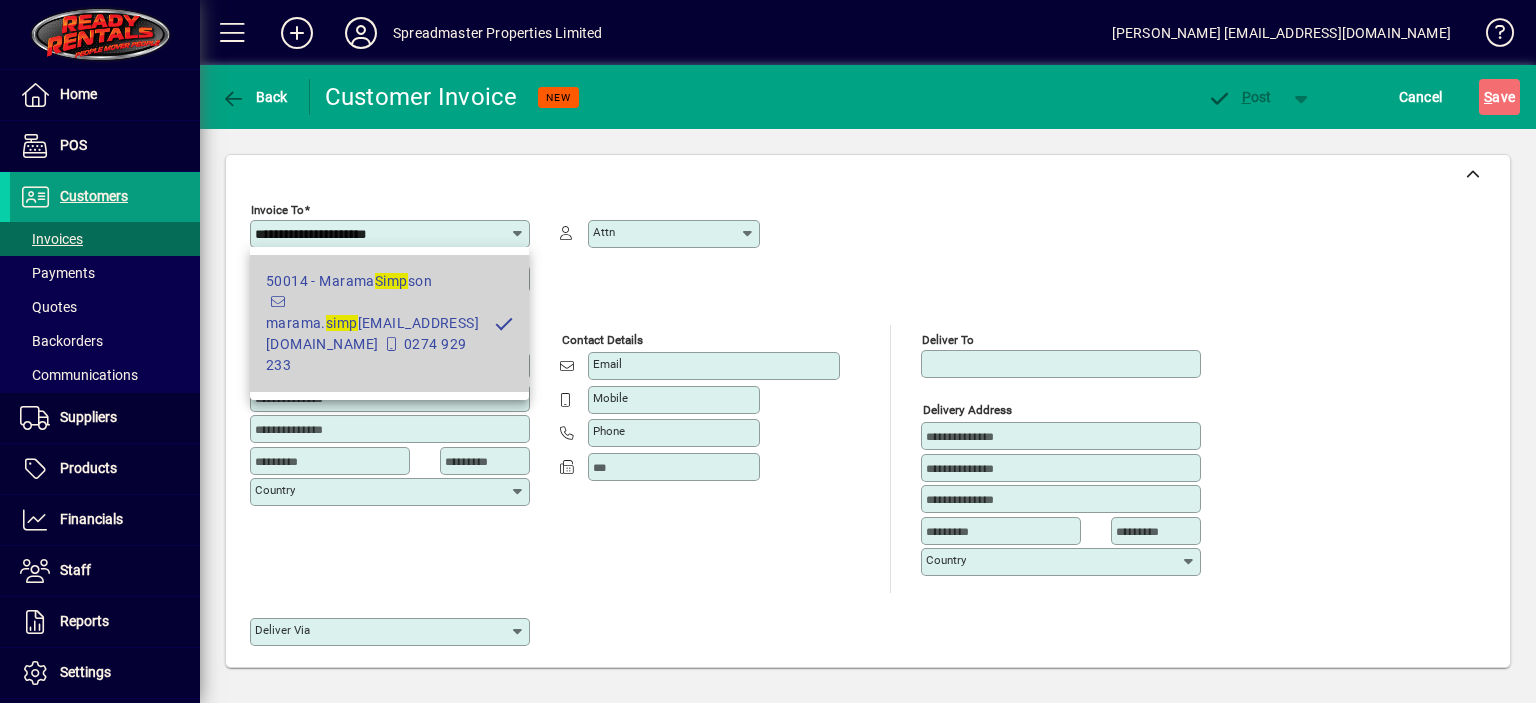 type on "**********" 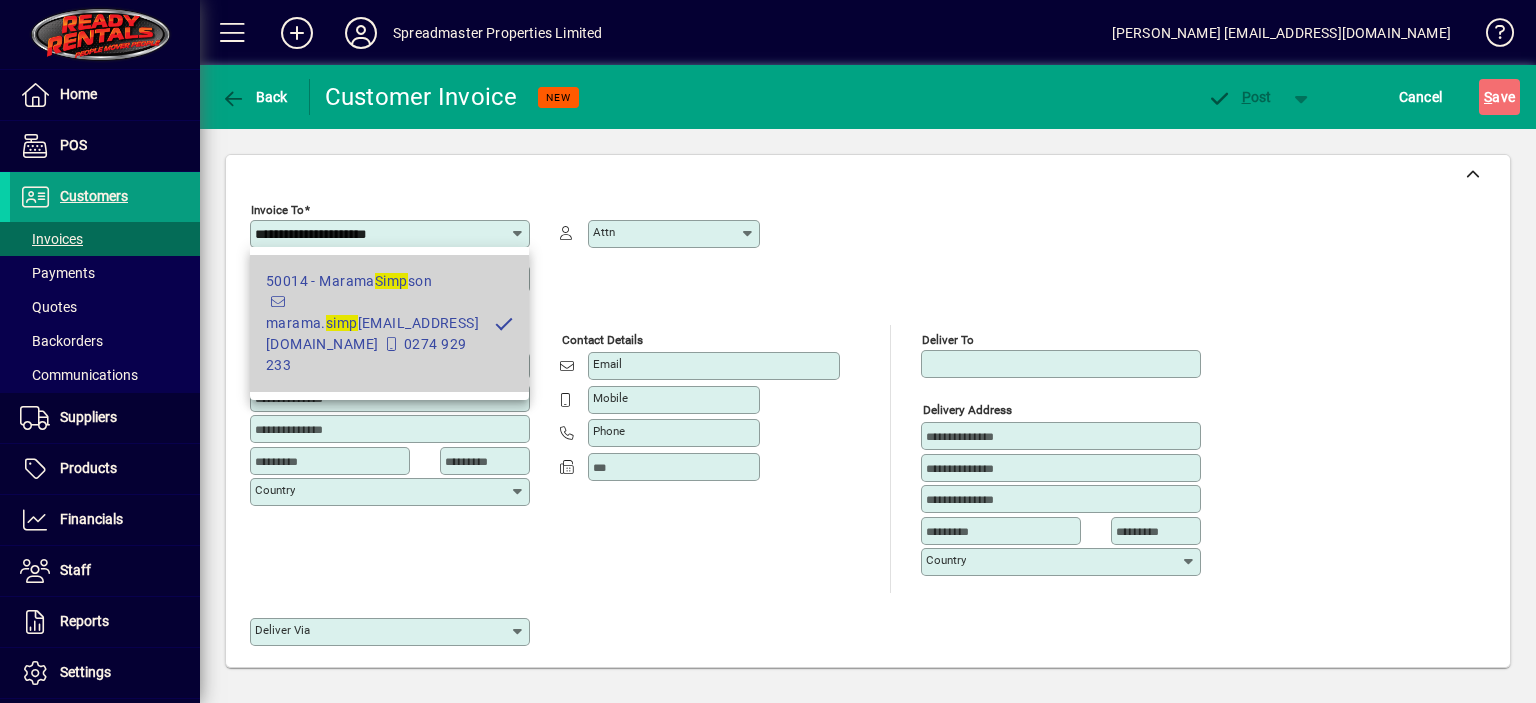 type on "******" 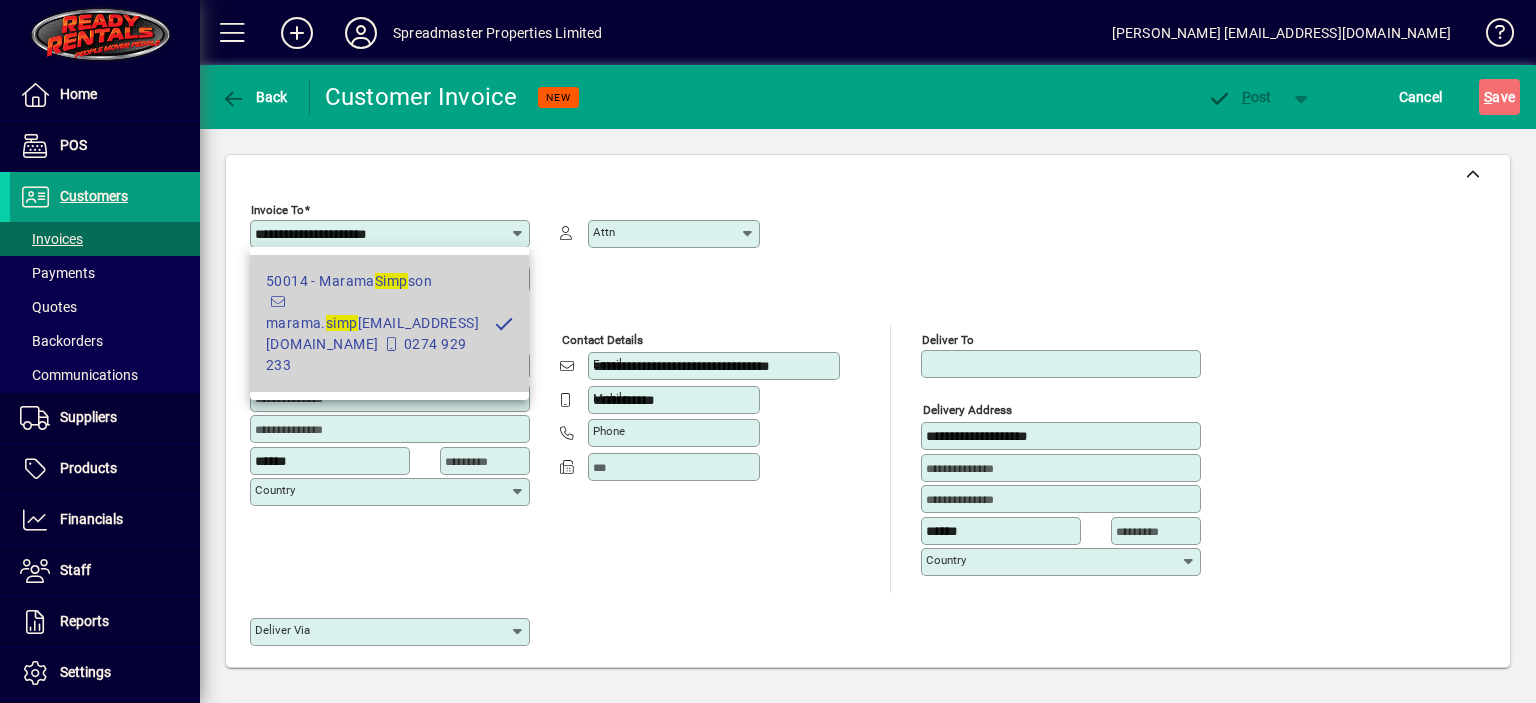 type on "**********" 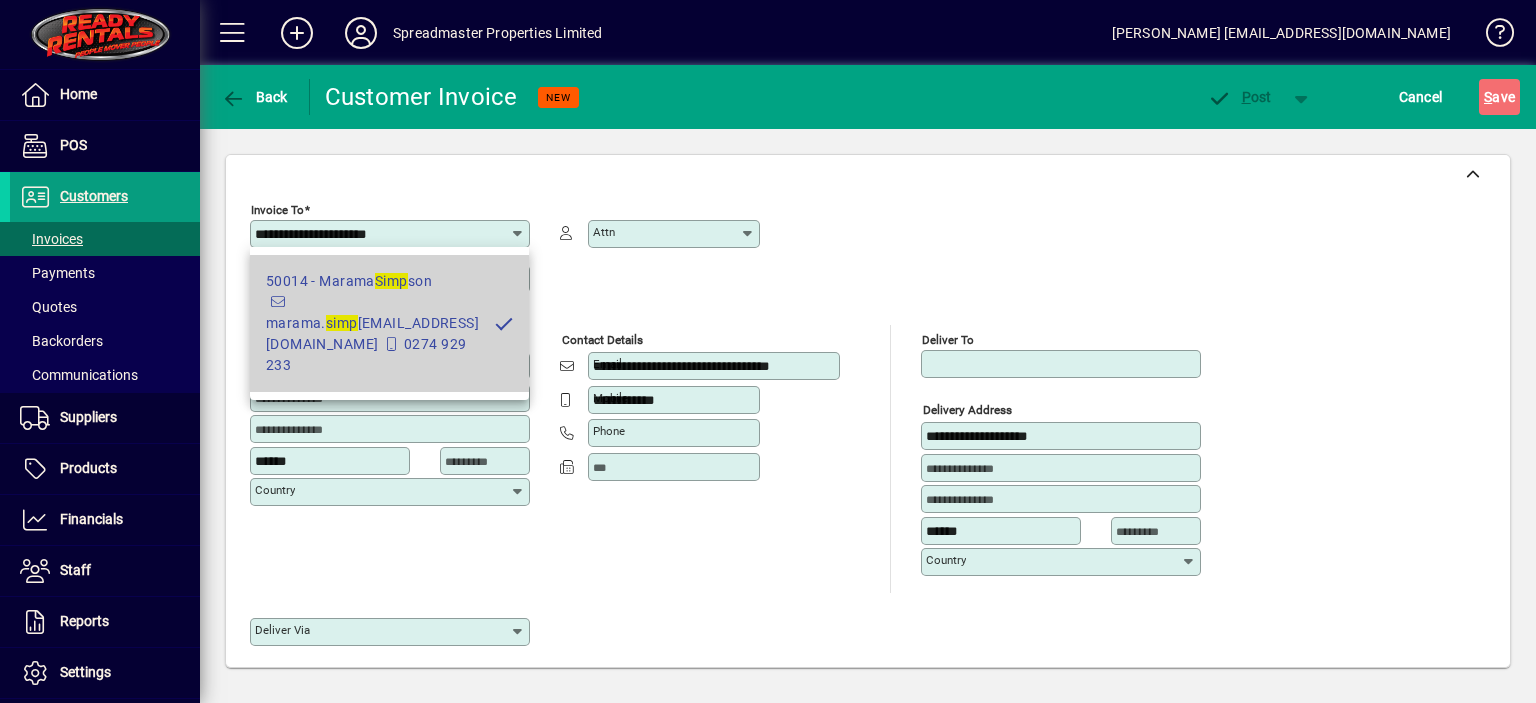 type on "**********" 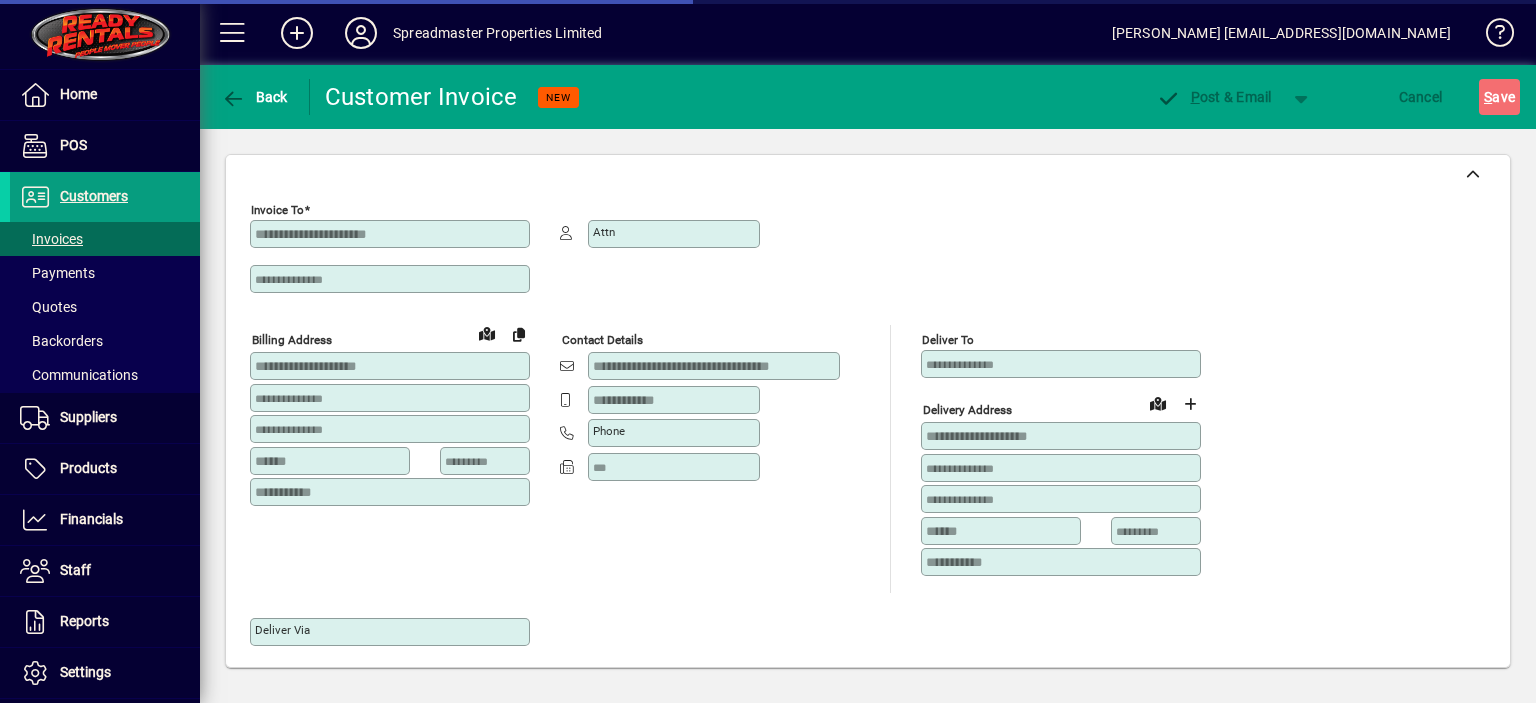 type on "**********" 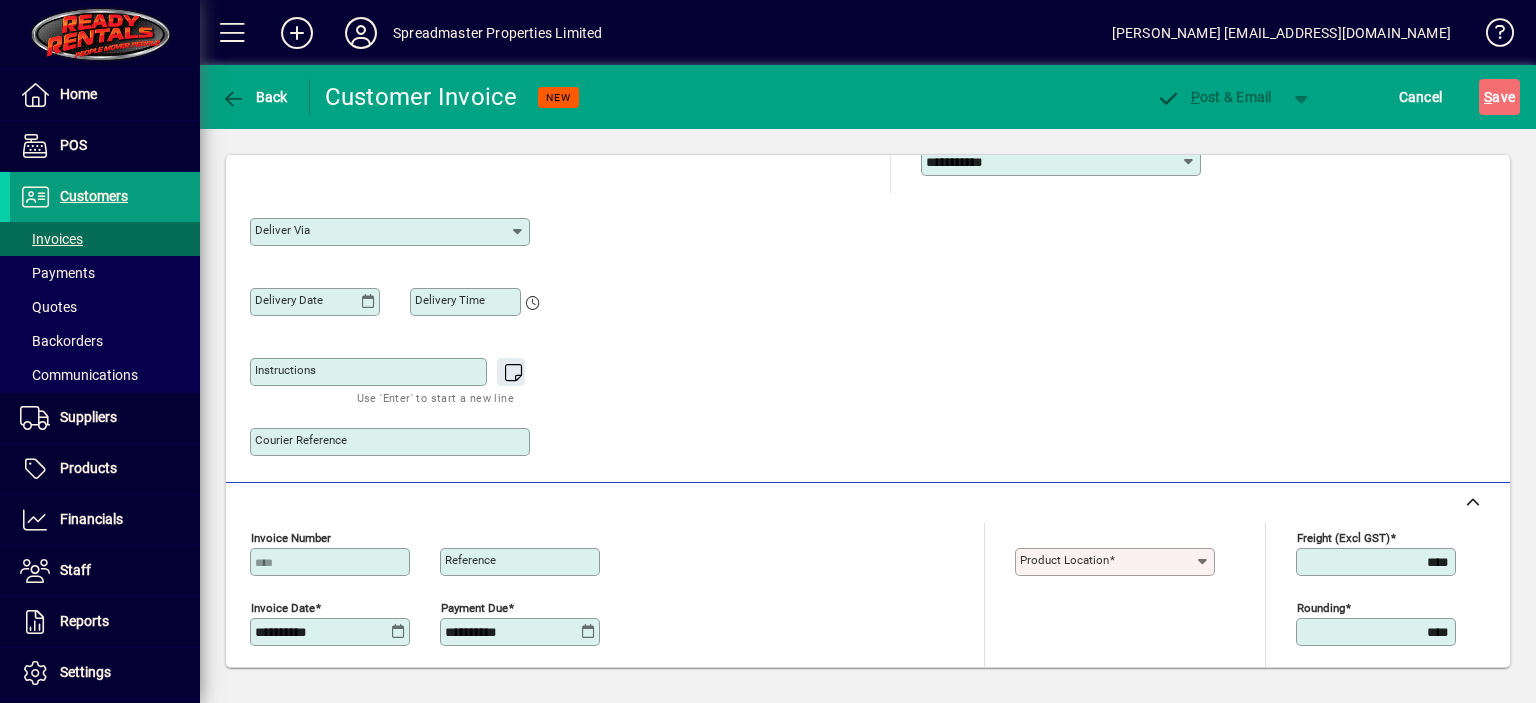 scroll, scrollTop: 500, scrollLeft: 0, axis: vertical 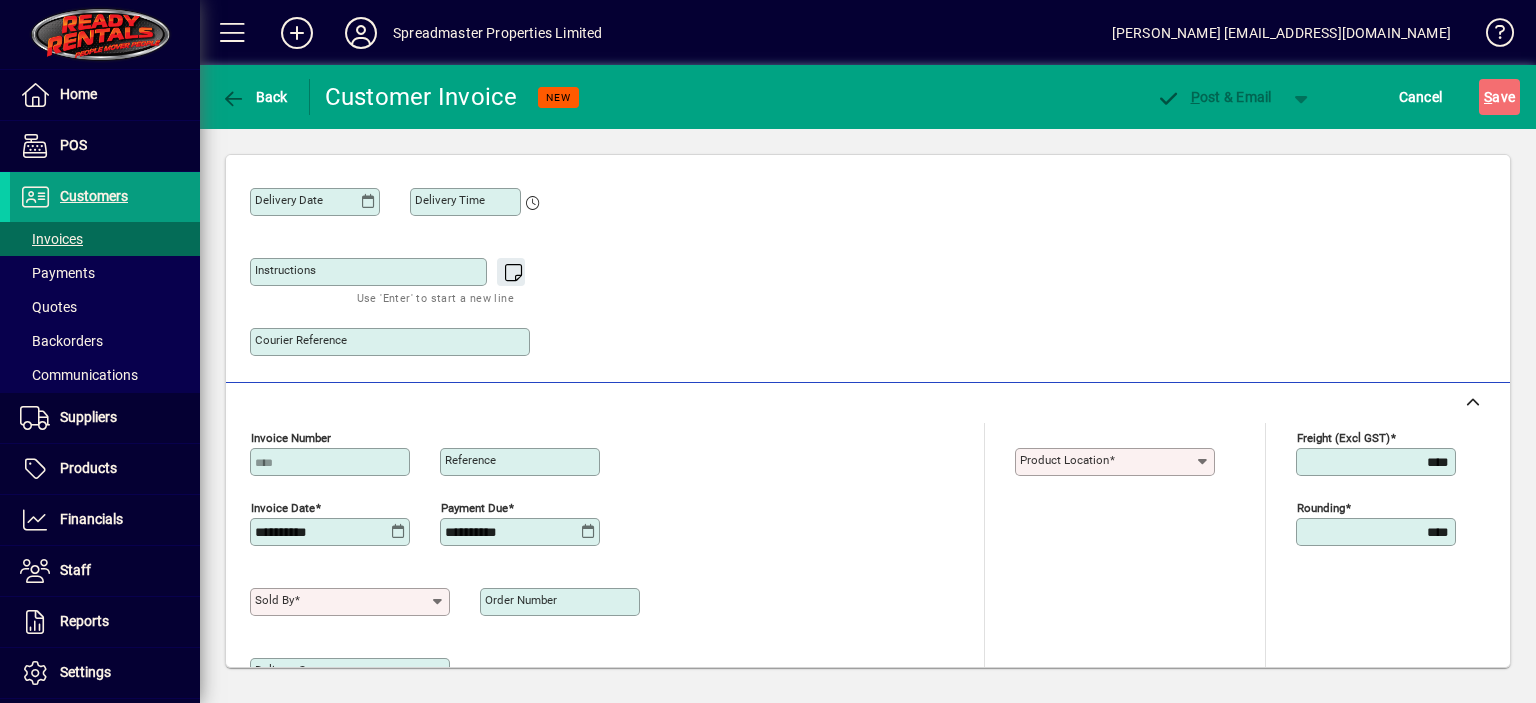 click 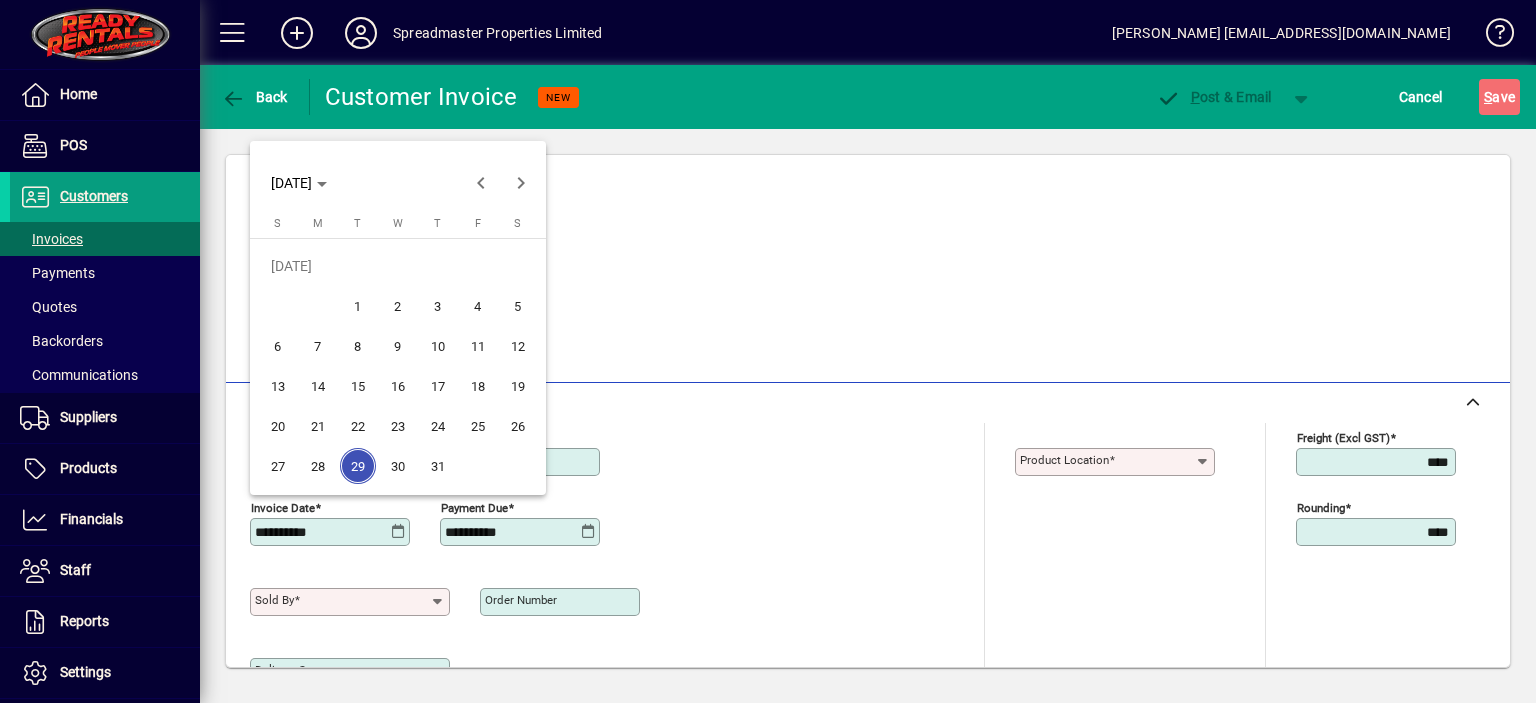 click on "27" at bounding box center (278, 466) 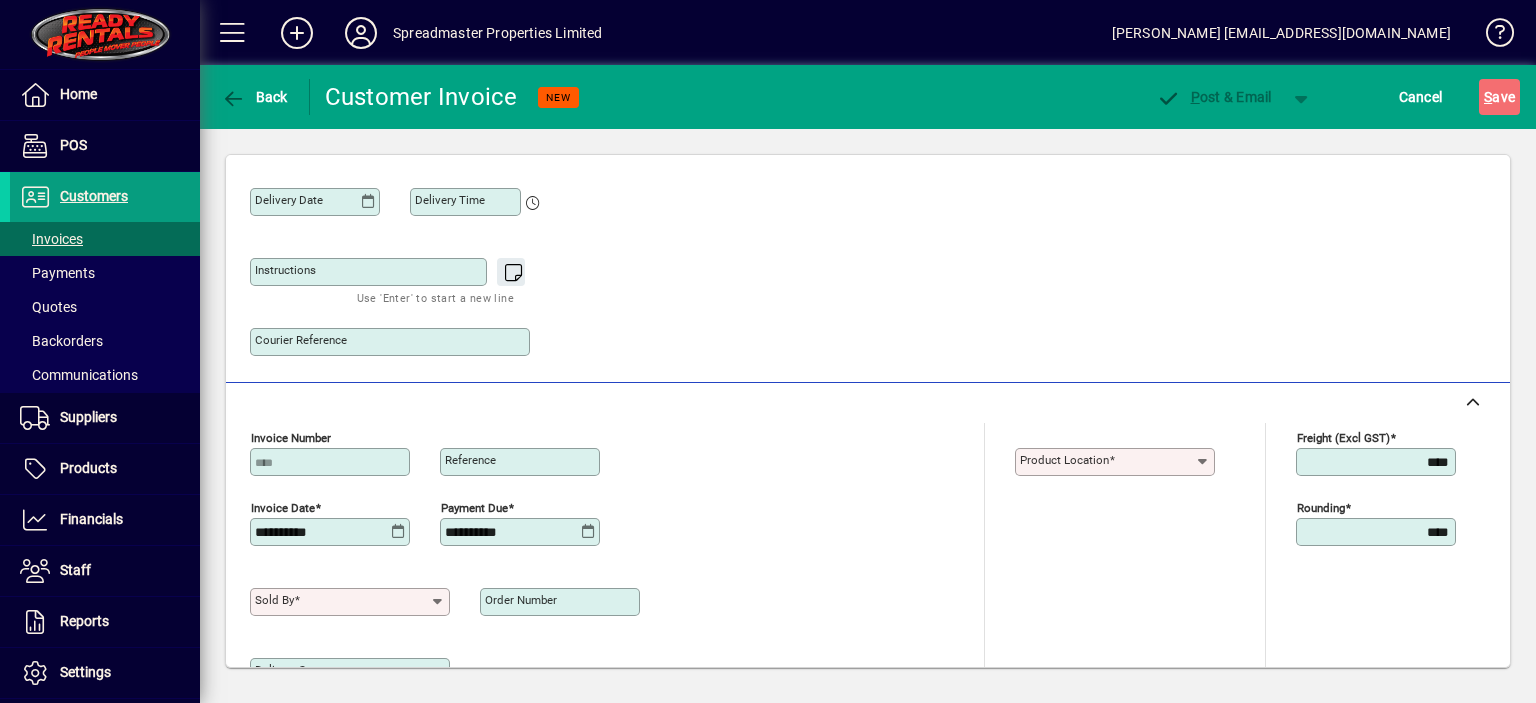 click 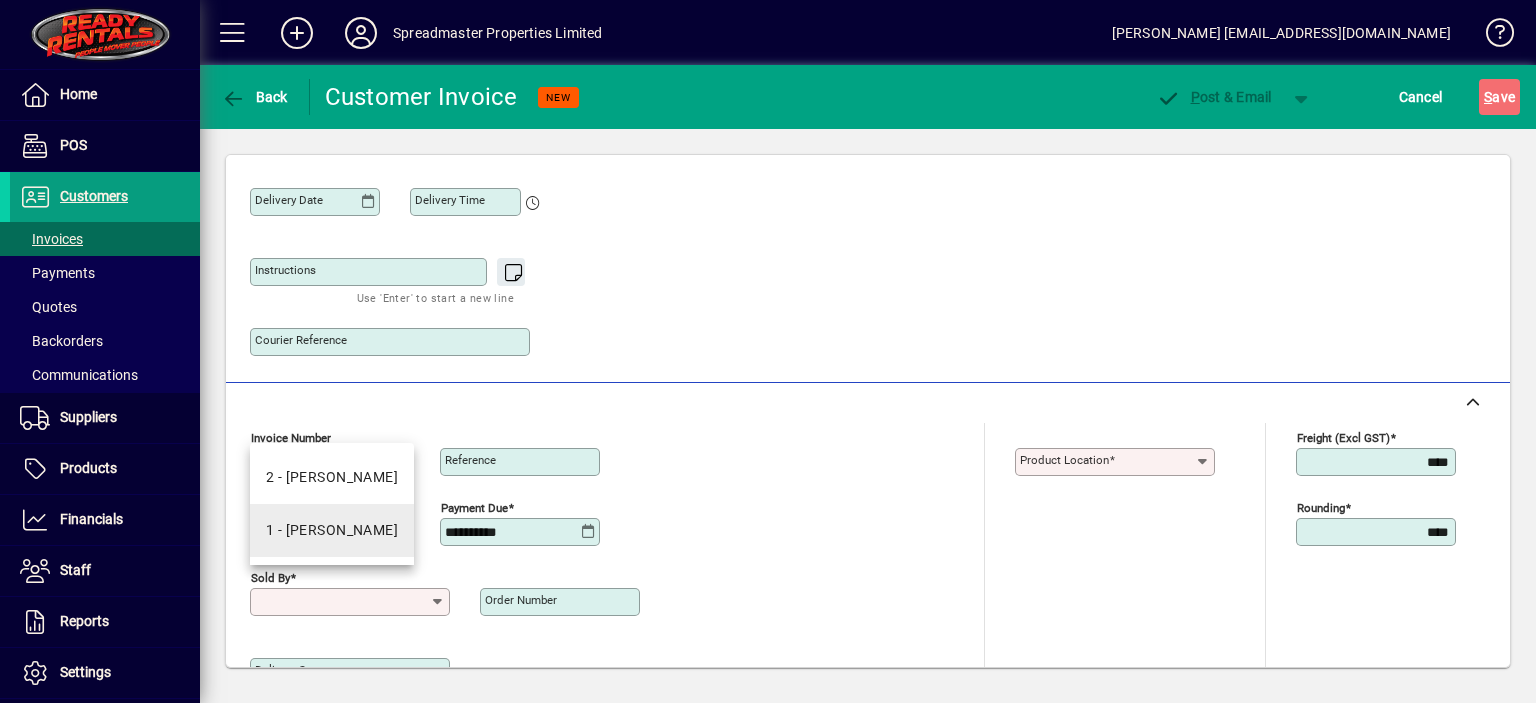 click on "1 - [PERSON_NAME]" at bounding box center (332, 530) 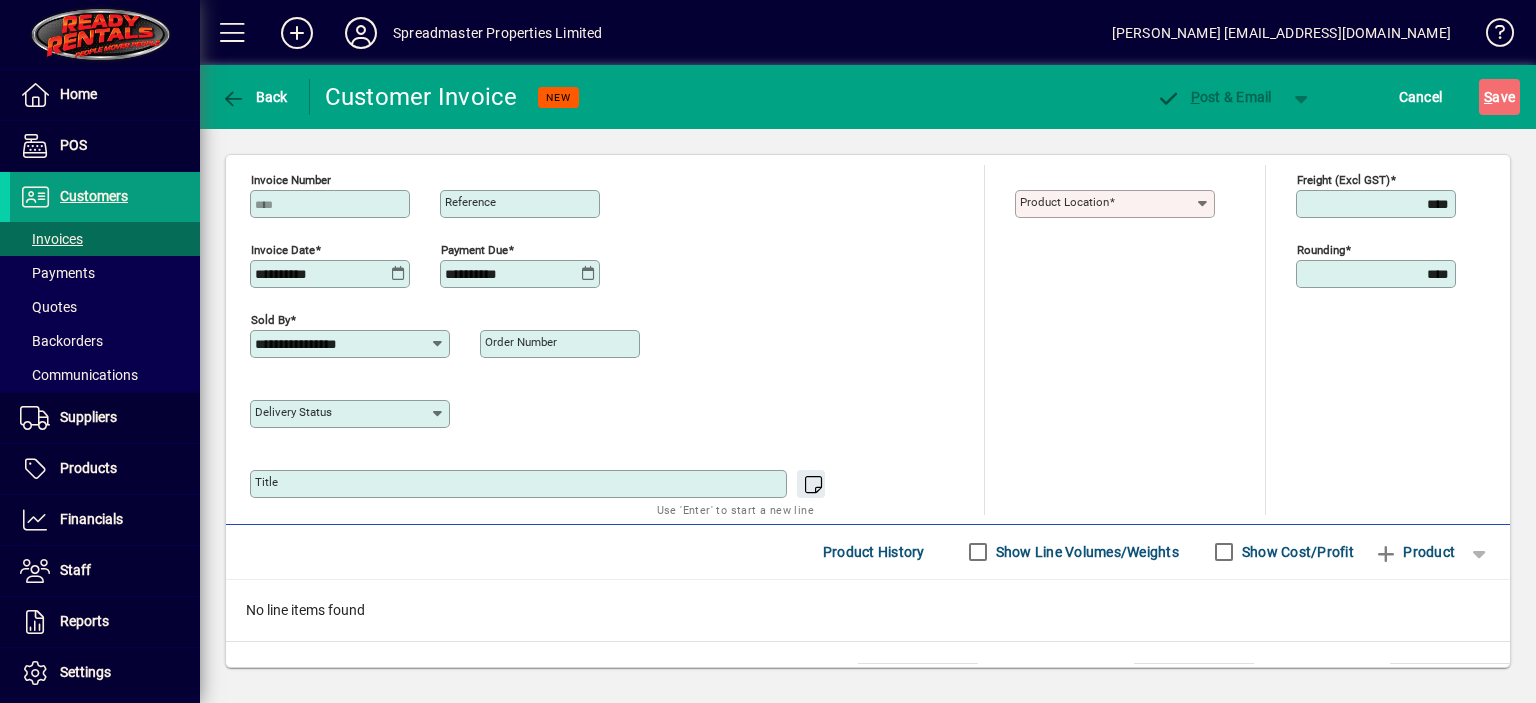 scroll, scrollTop: 800, scrollLeft: 0, axis: vertical 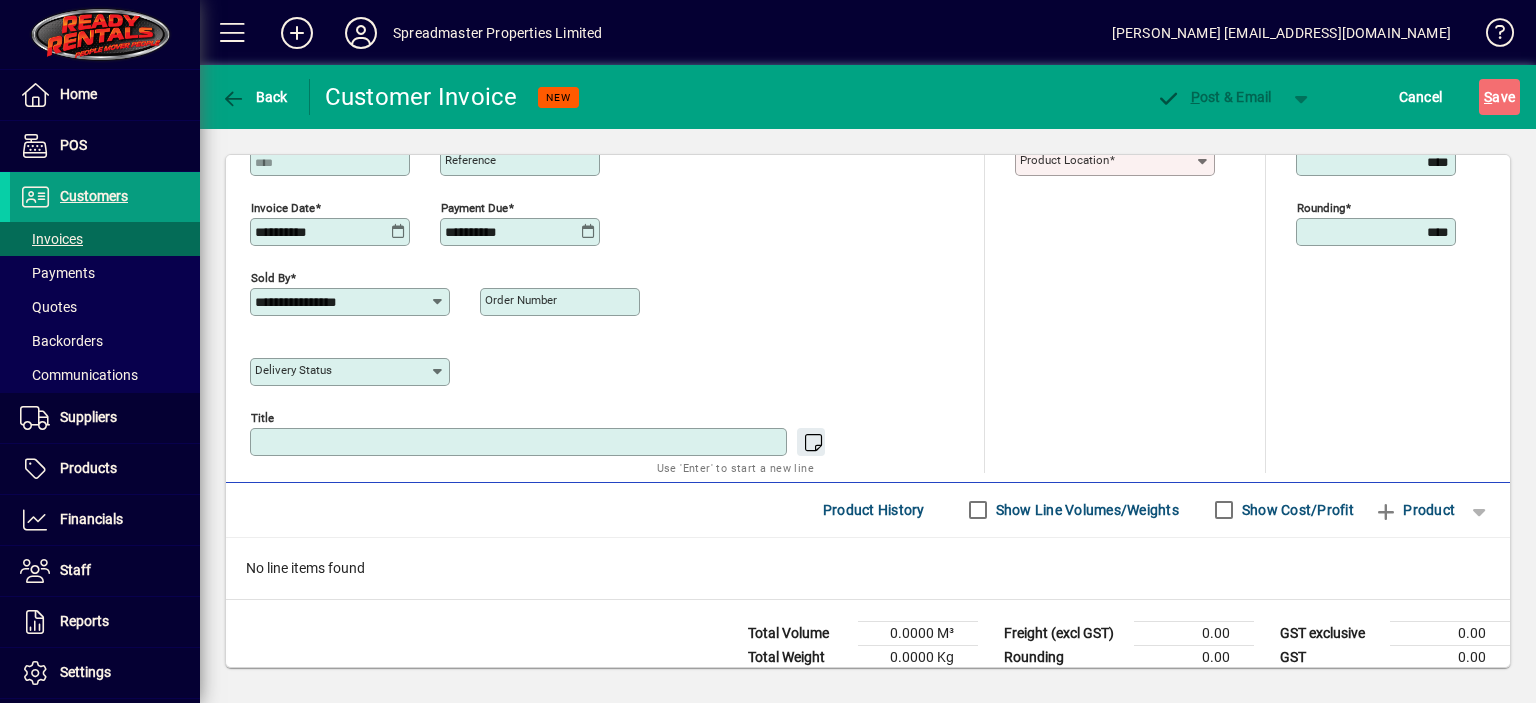 click on "Title" at bounding box center (520, 442) 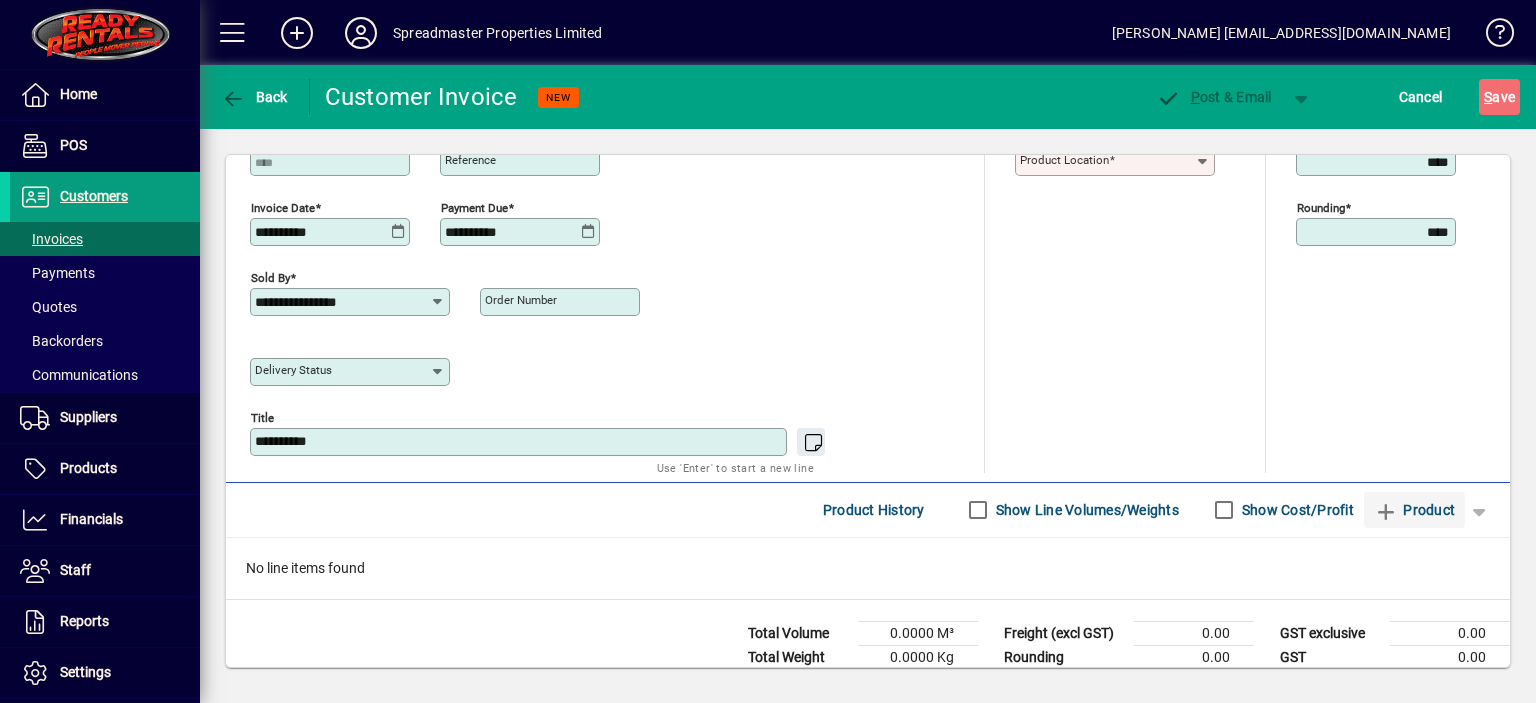 type on "**********" 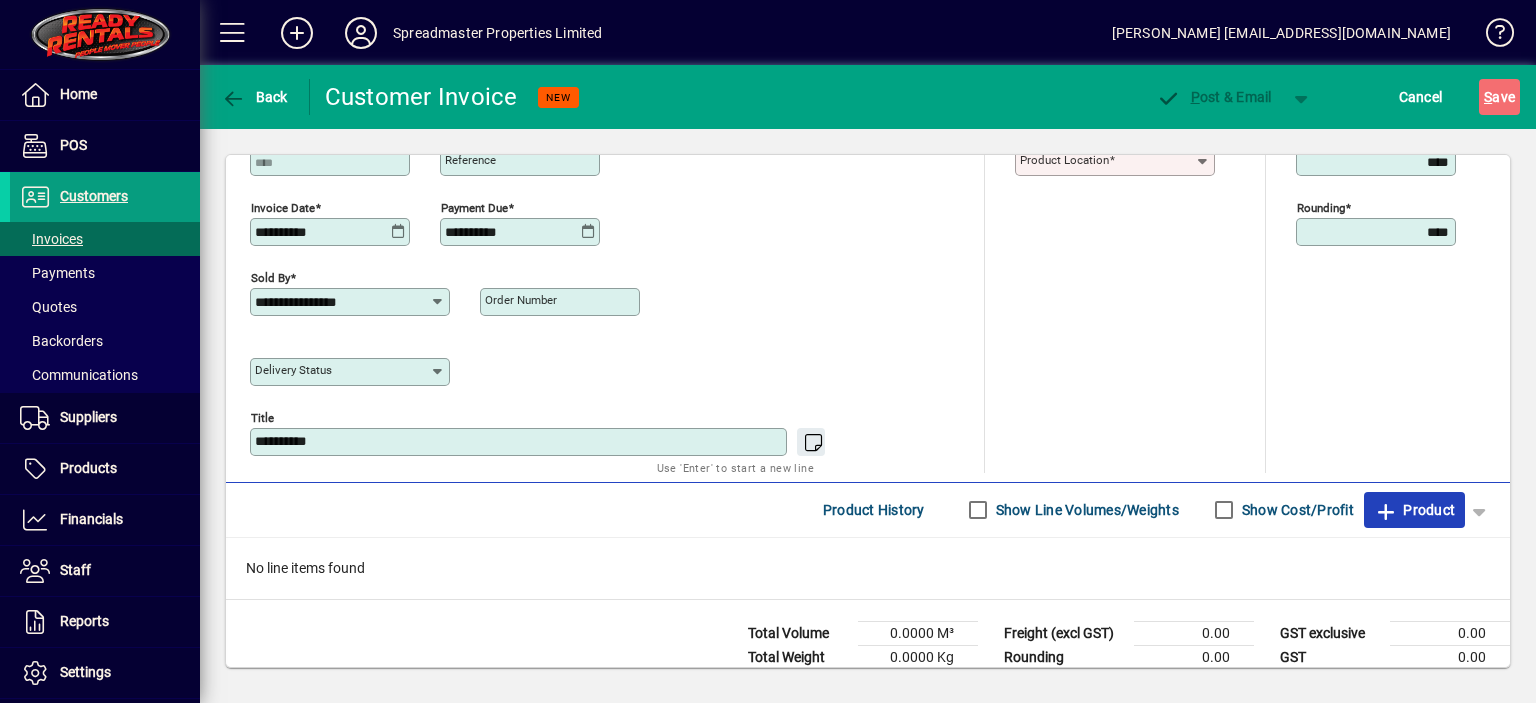 click on "Product" 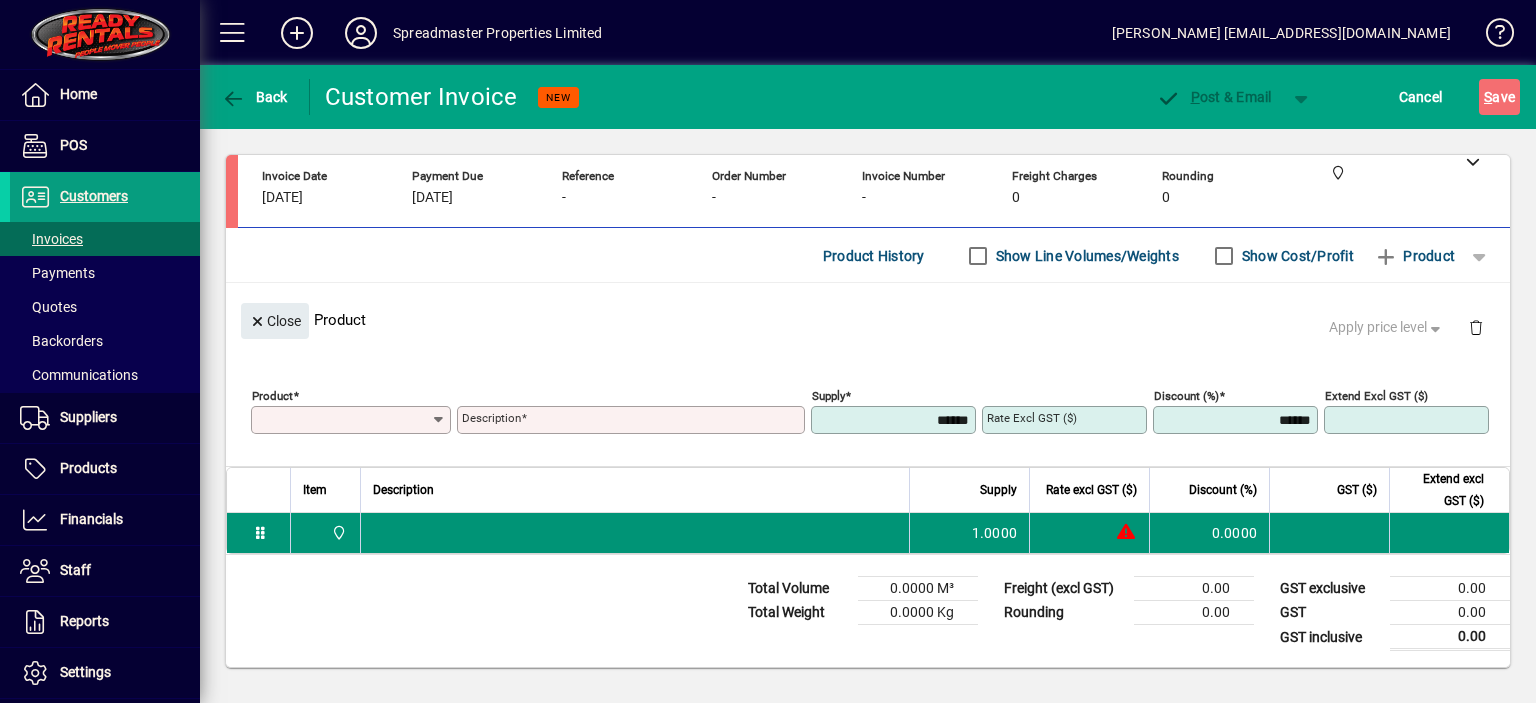 scroll, scrollTop: 98, scrollLeft: 0, axis: vertical 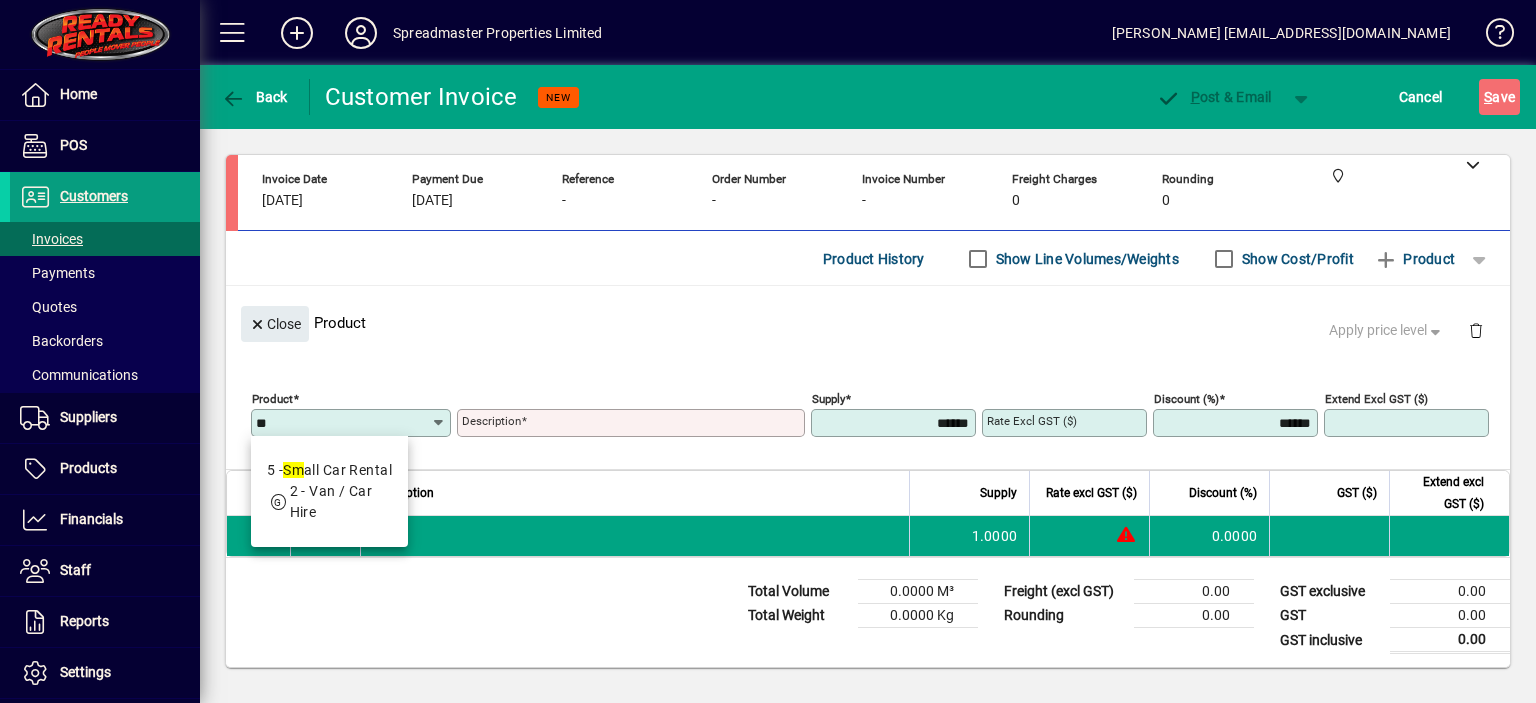 type on "*" 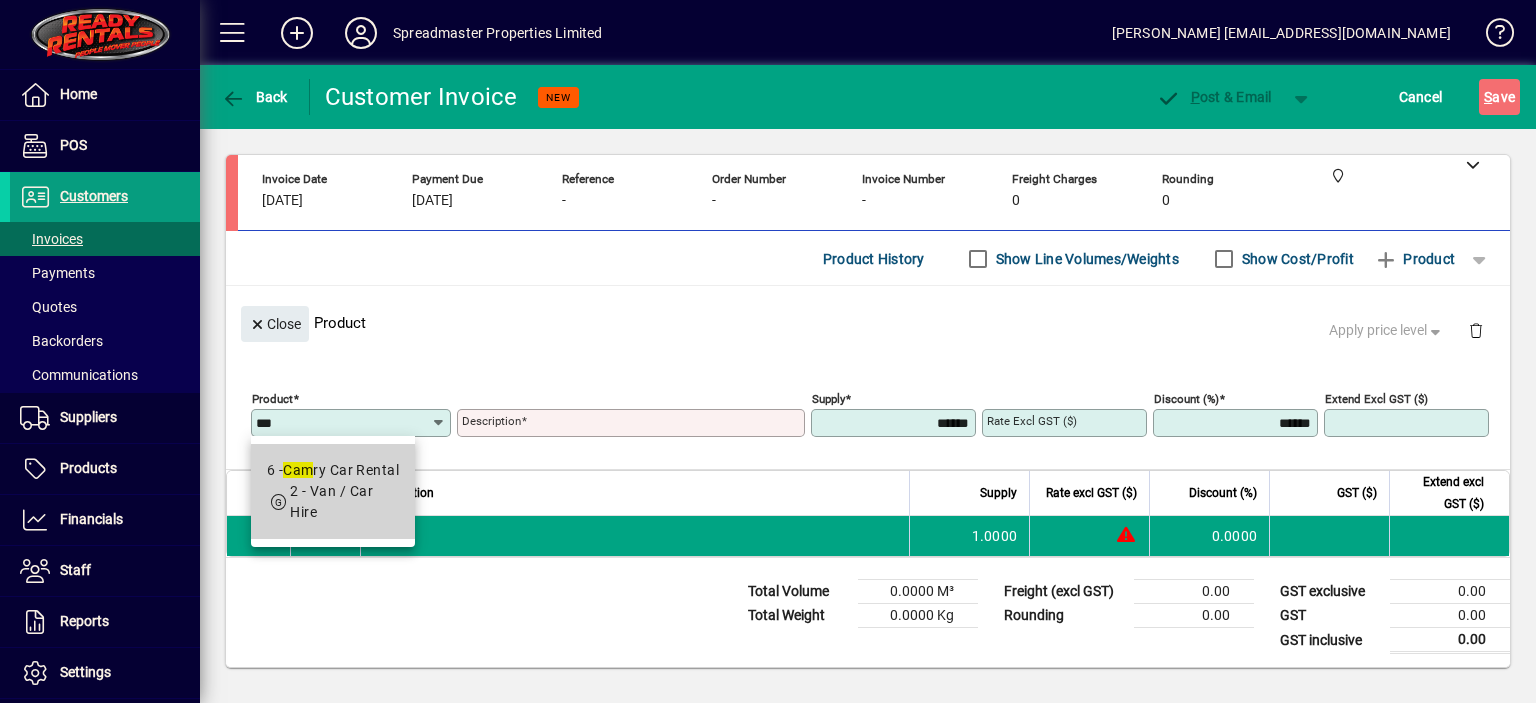 click on "6 -  Cam ry Car Rental" at bounding box center [333, 470] 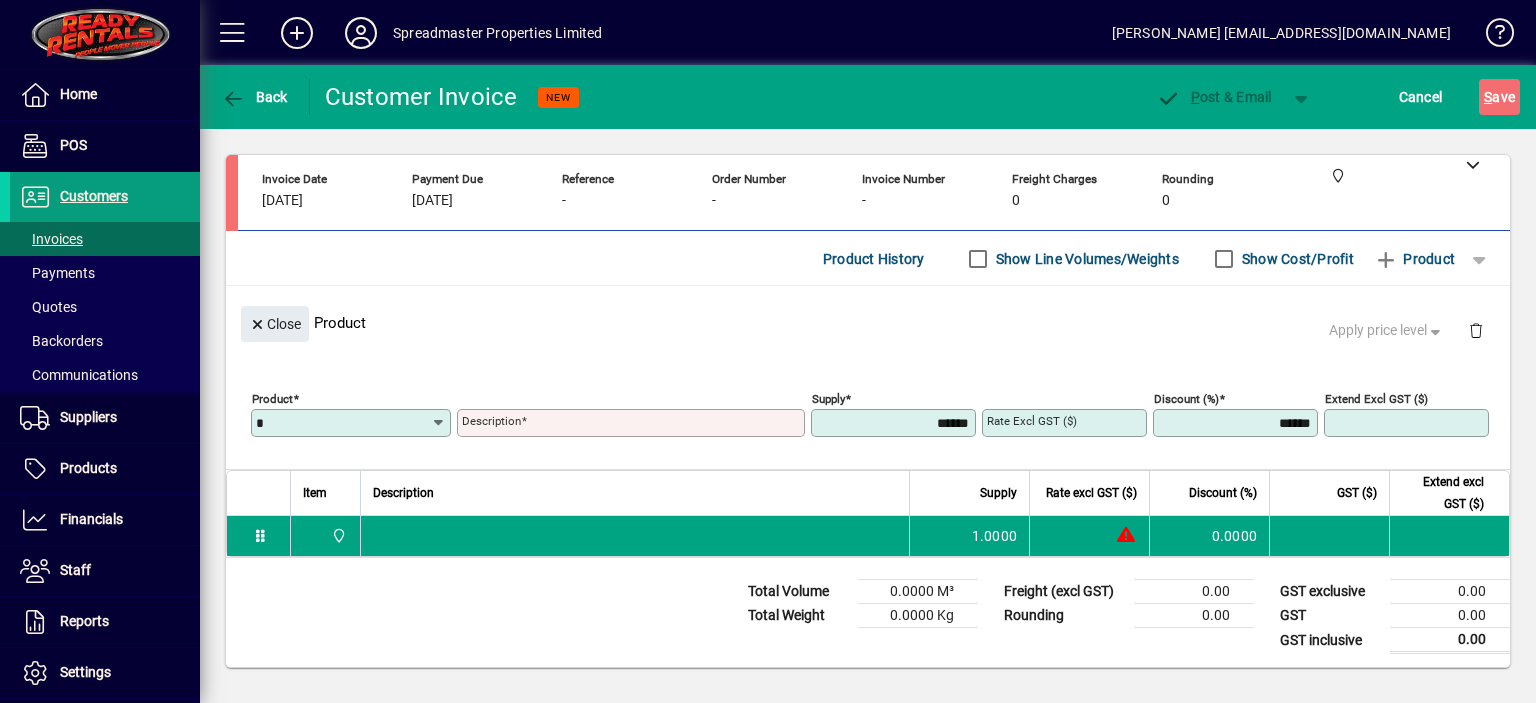 type on "**********" 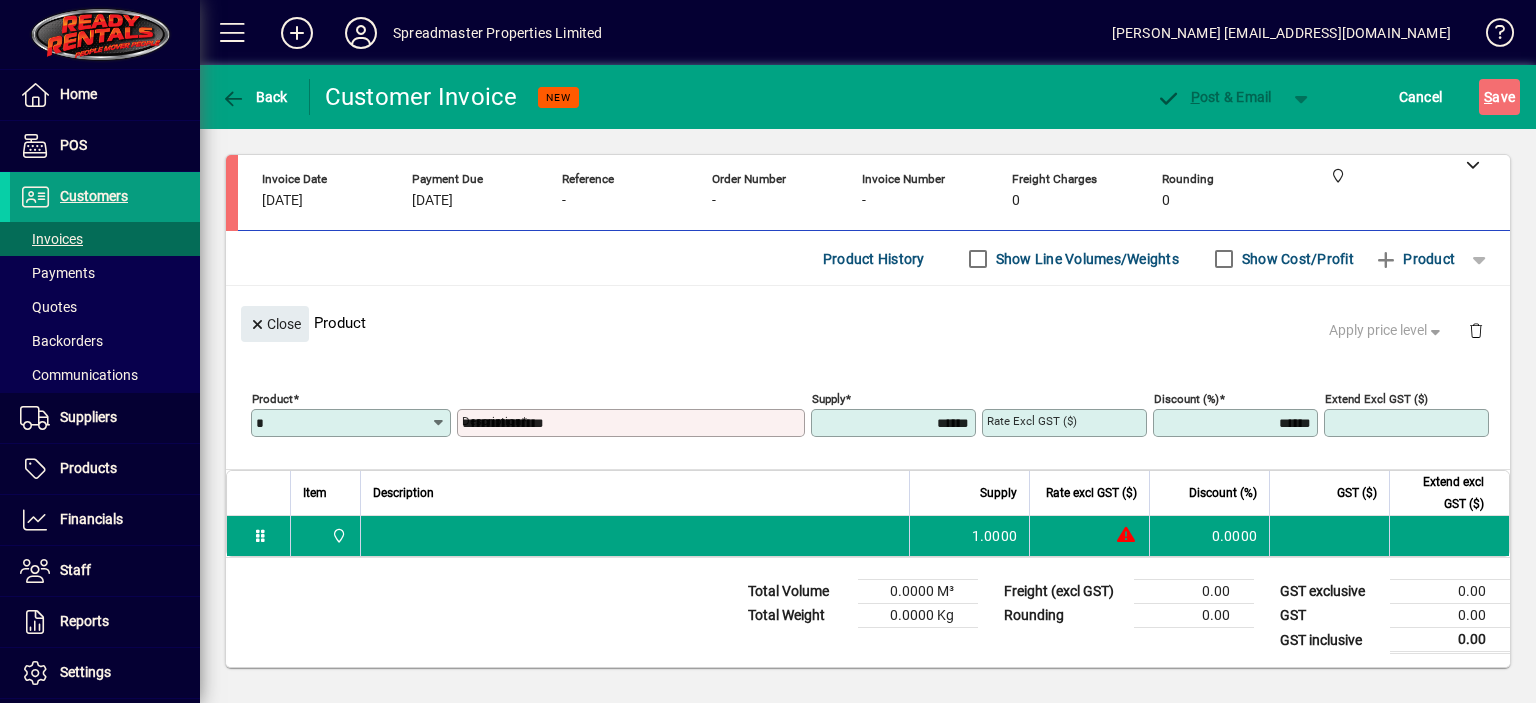 type on "****" 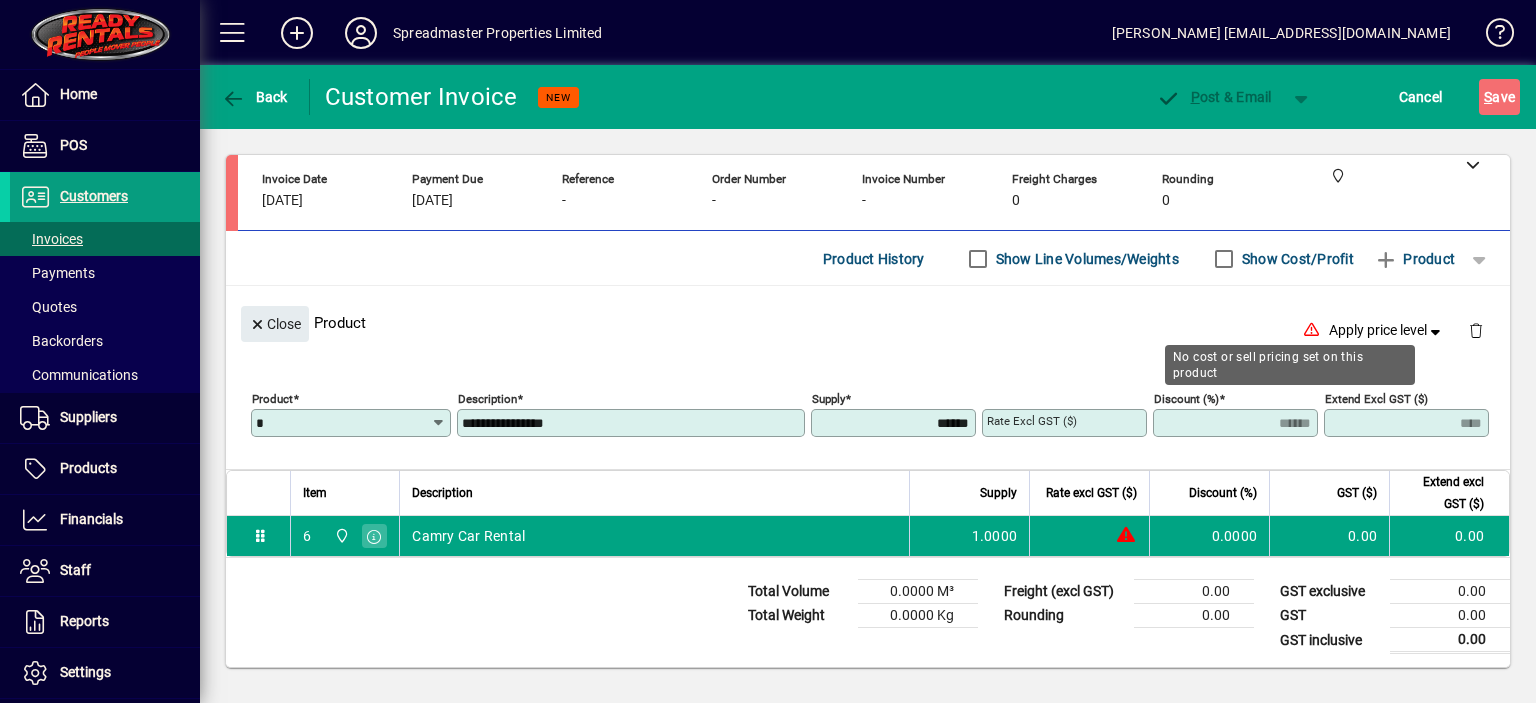 click on "**********" at bounding box center (633, 423) 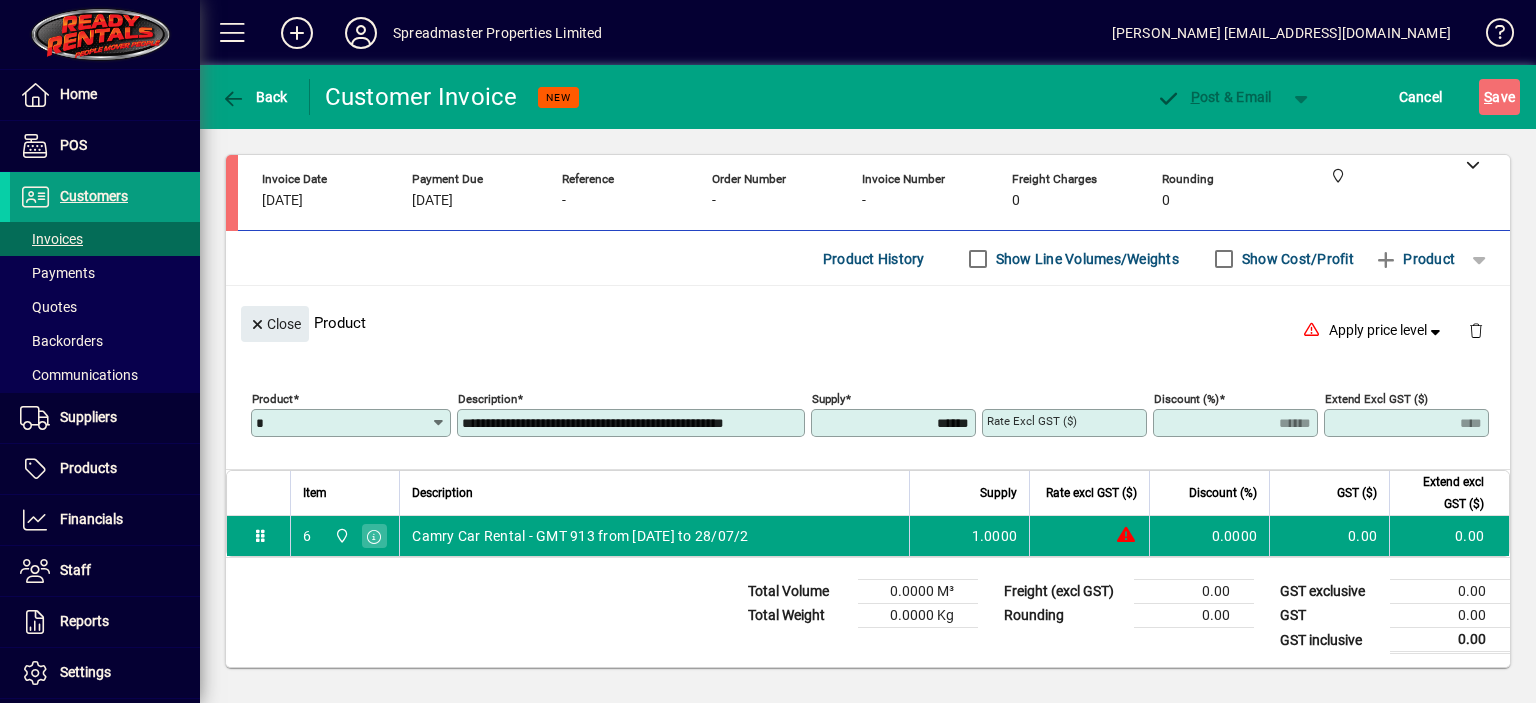 scroll, scrollTop: 0, scrollLeft: 36, axis: horizontal 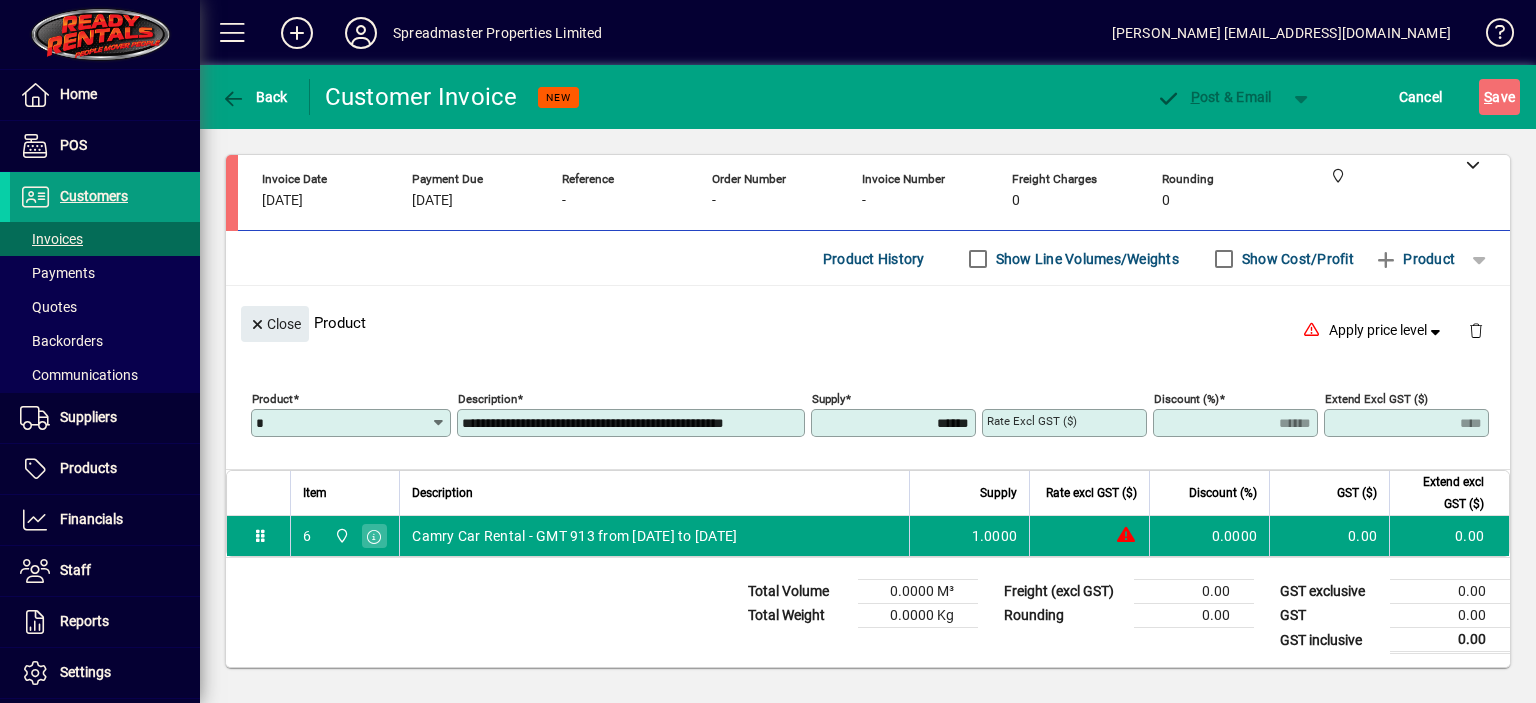 type on "**********" 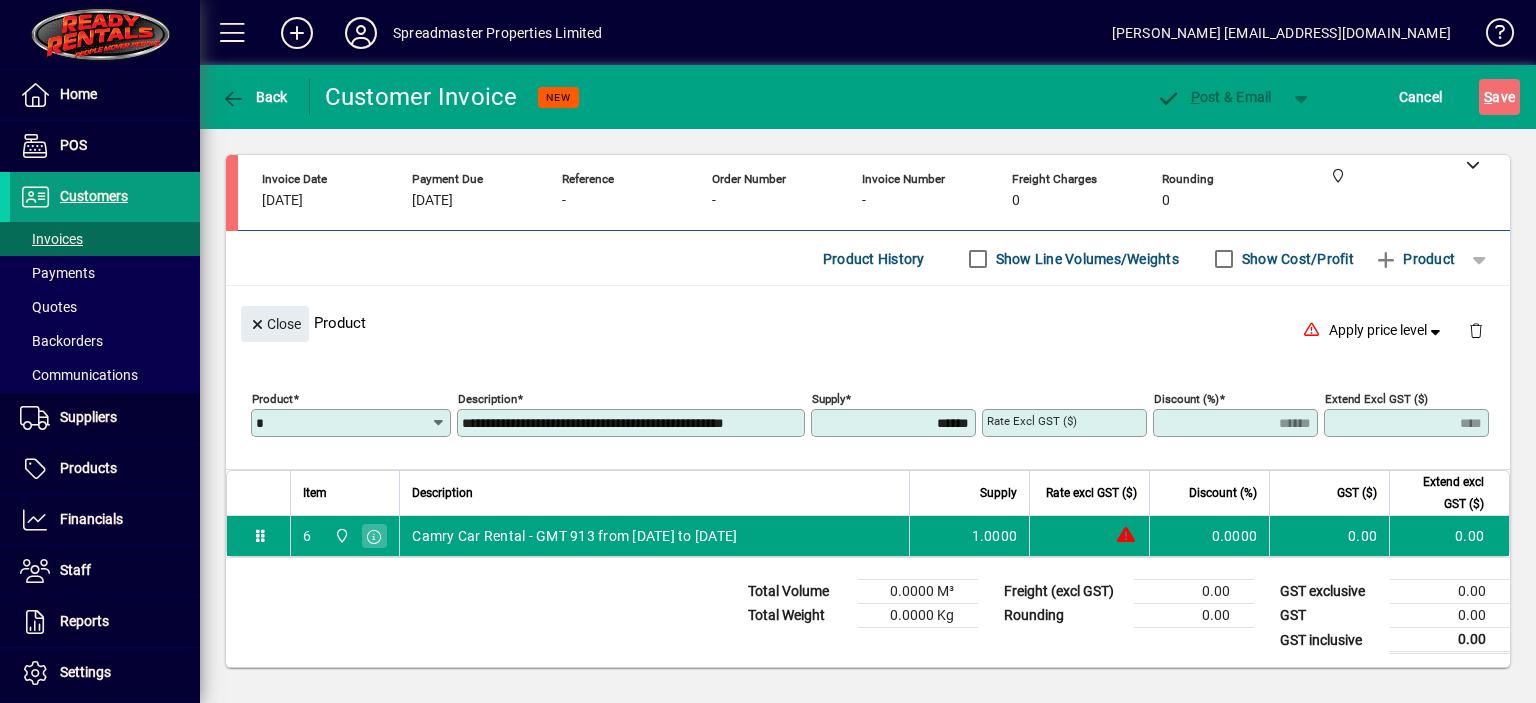 scroll, scrollTop: 0, scrollLeft: 0, axis: both 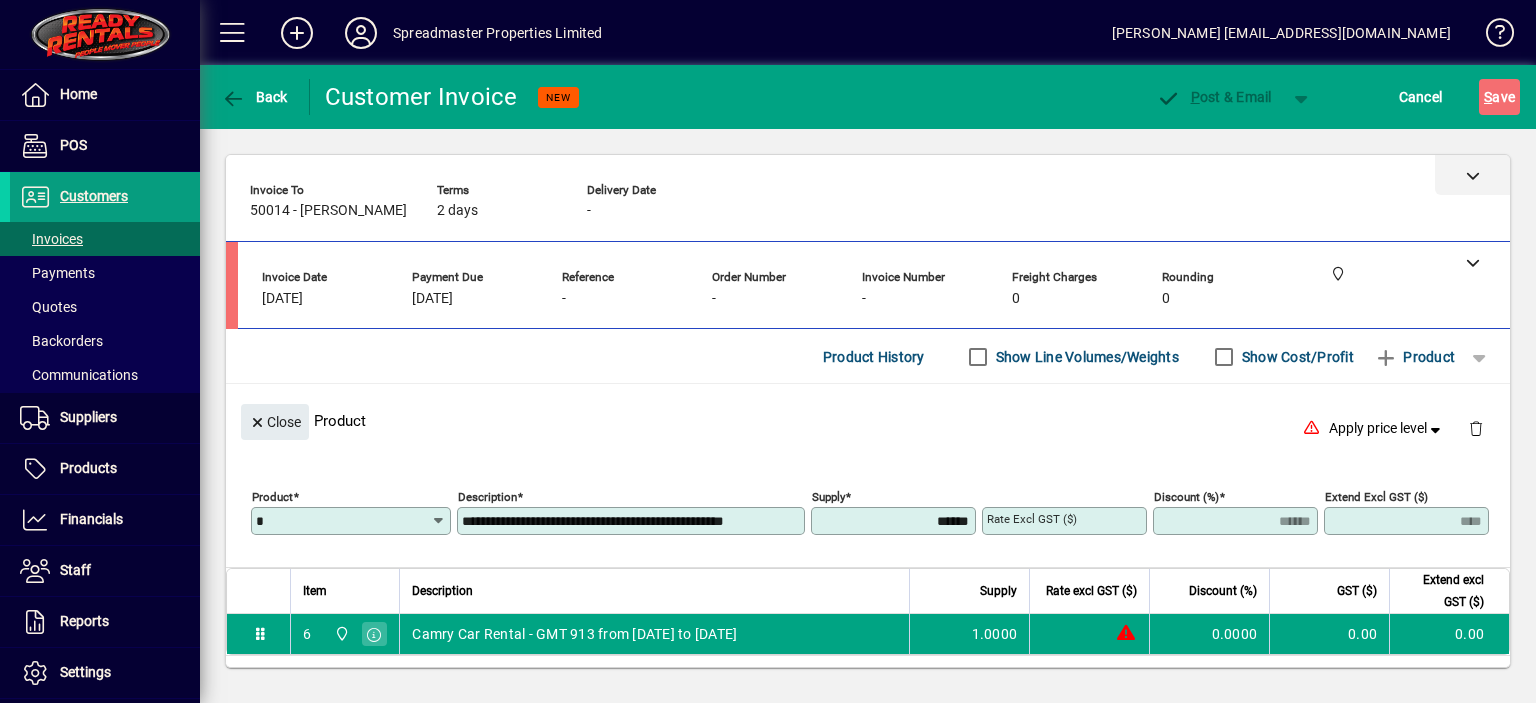 click 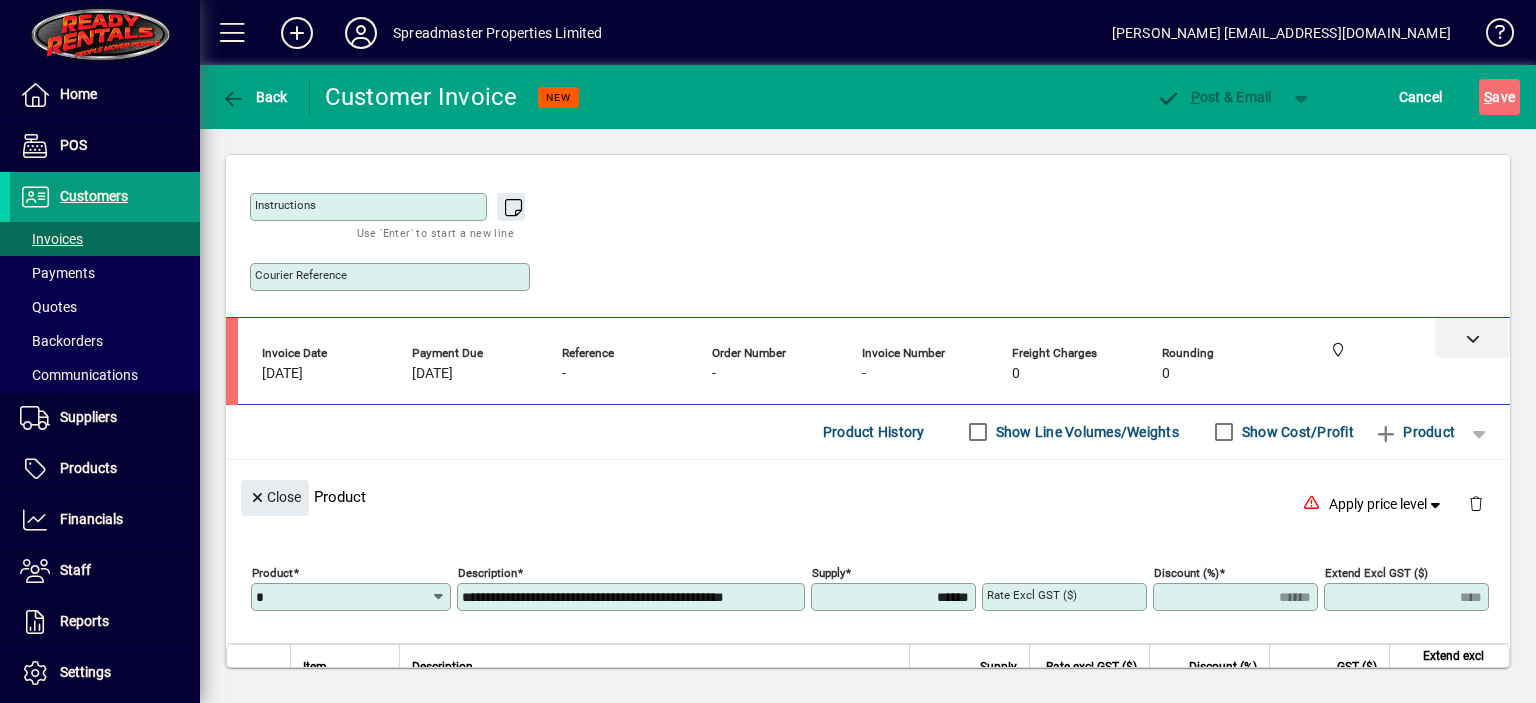 scroll, scrollTop: 600, scrollLeft: 0, axis: vertical 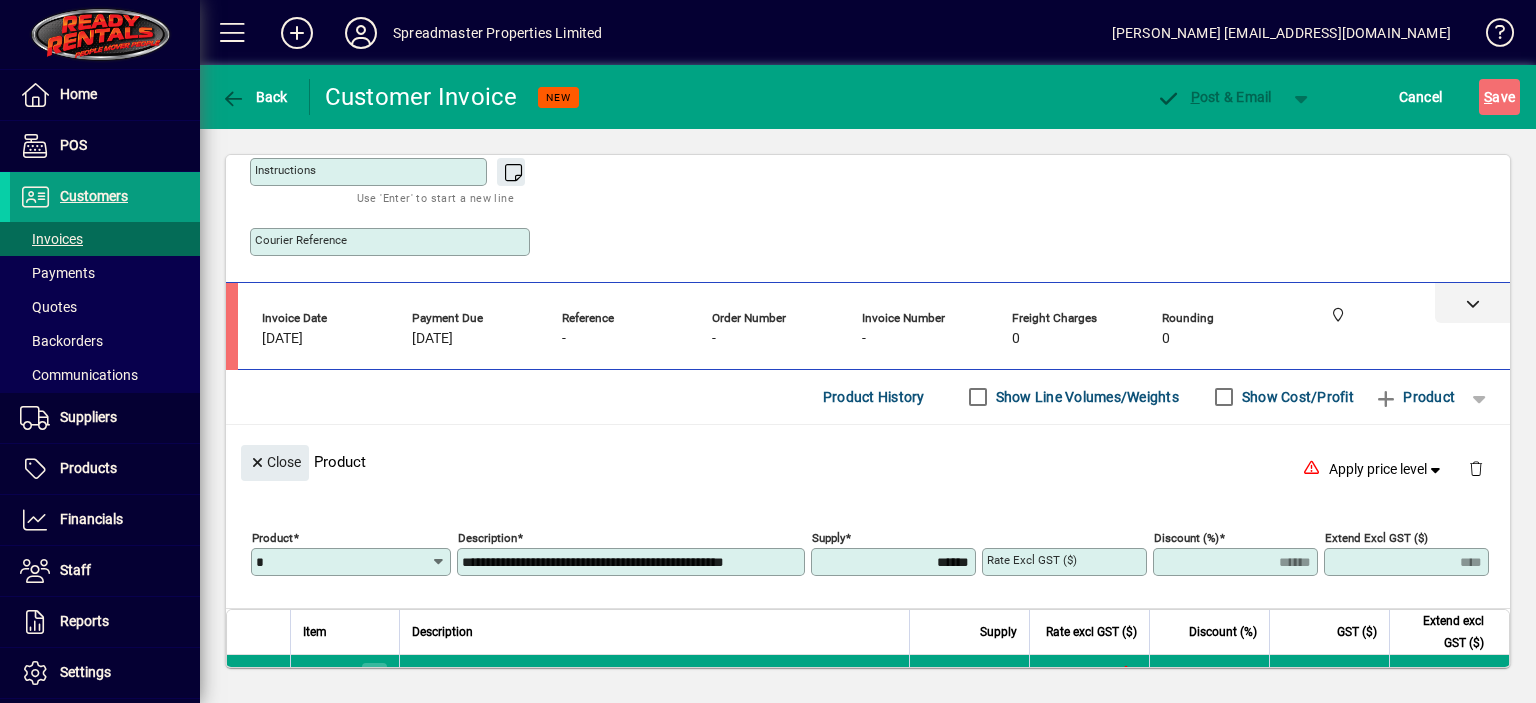 click 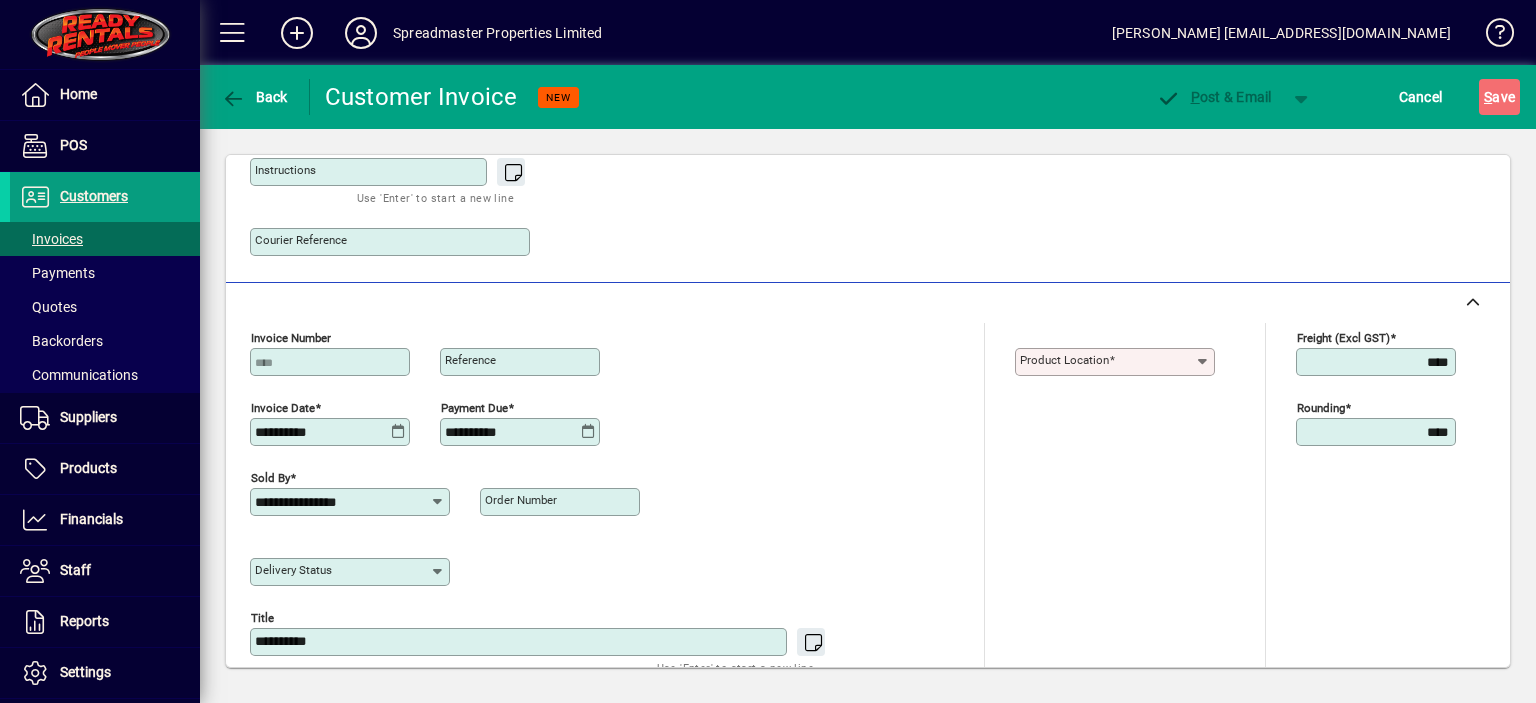 click 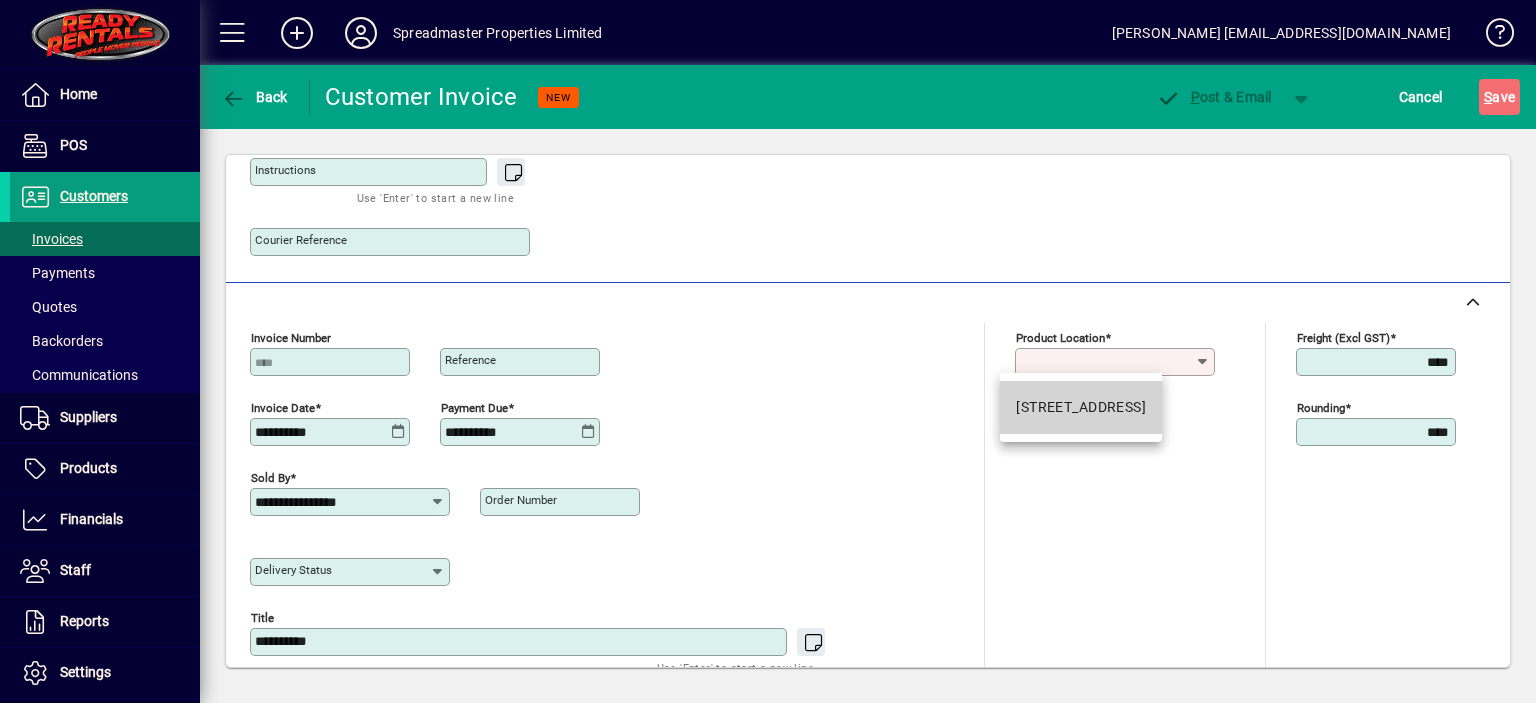 click on "[STREET_ADDRESS]" at bounding box center [1081, 407] 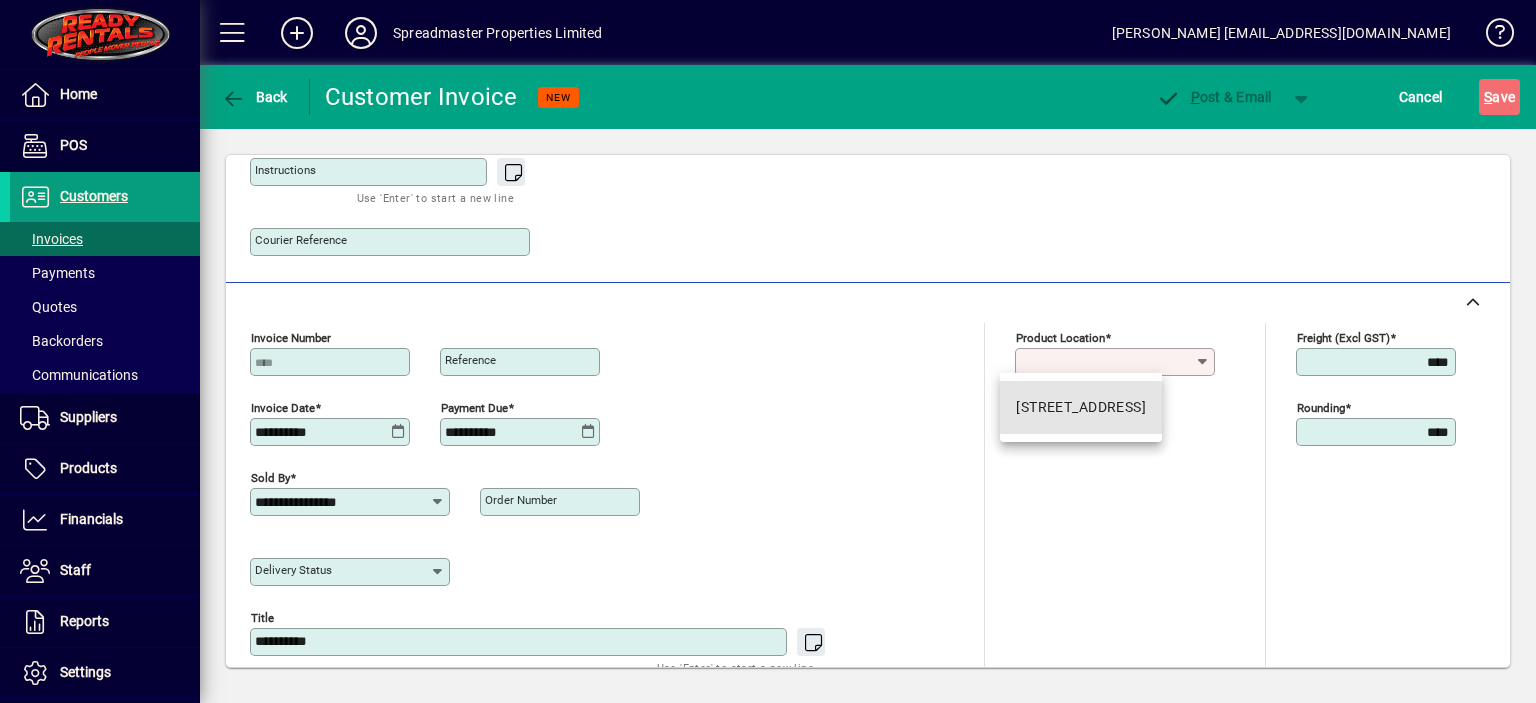 type on "**********" 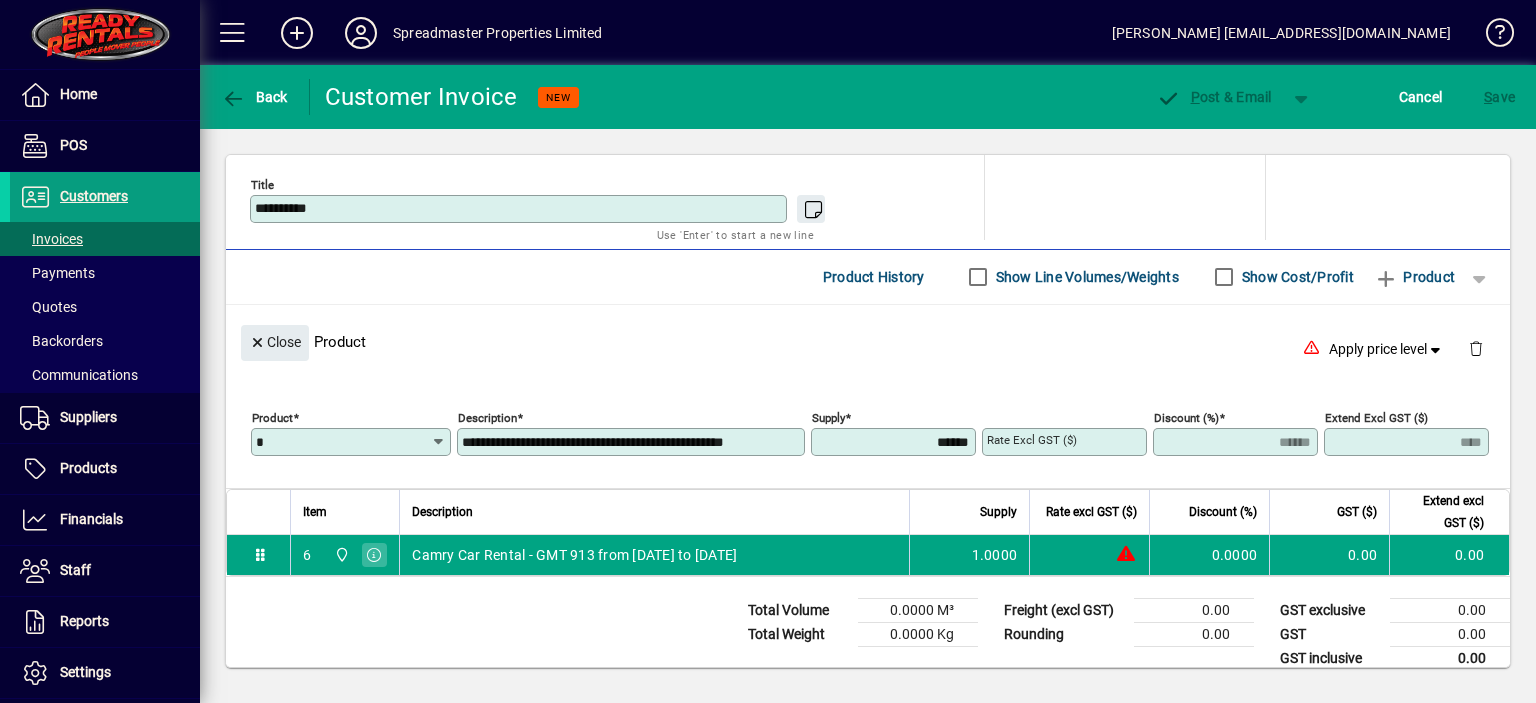 scroll, scrollTop: 1049, scrollLeft: 0, axis: vertical 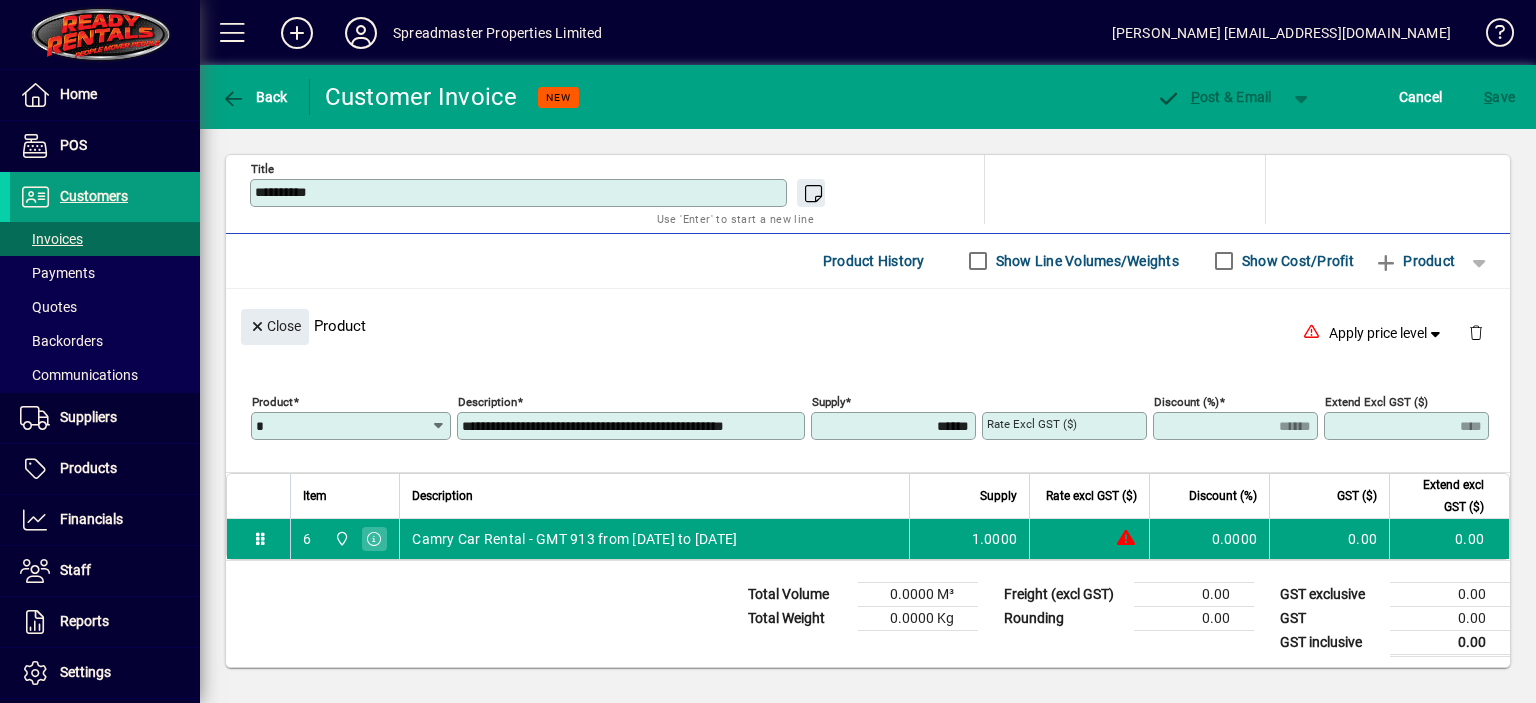 click on "Rate excl GST ($)" at bounding box center [1066, 426] 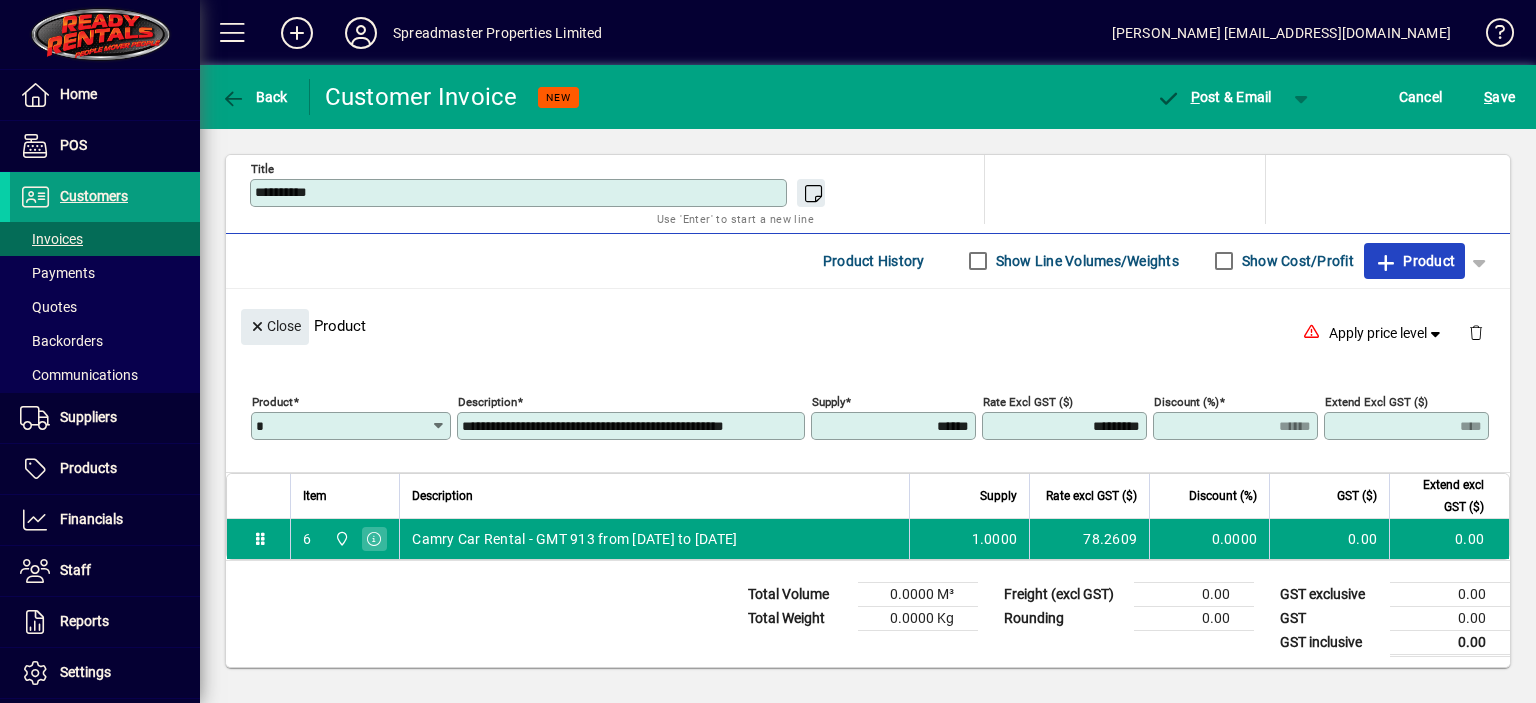 type on "*******" 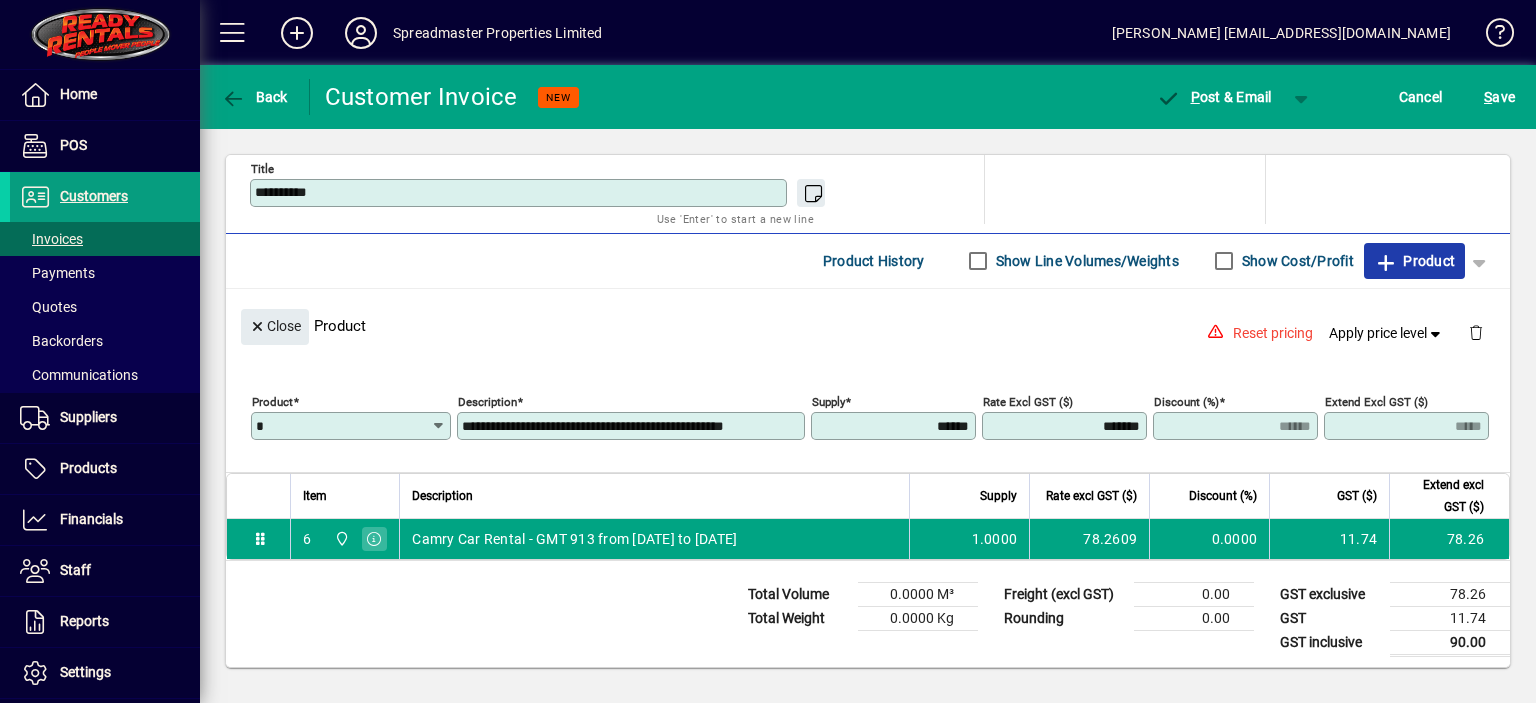 type 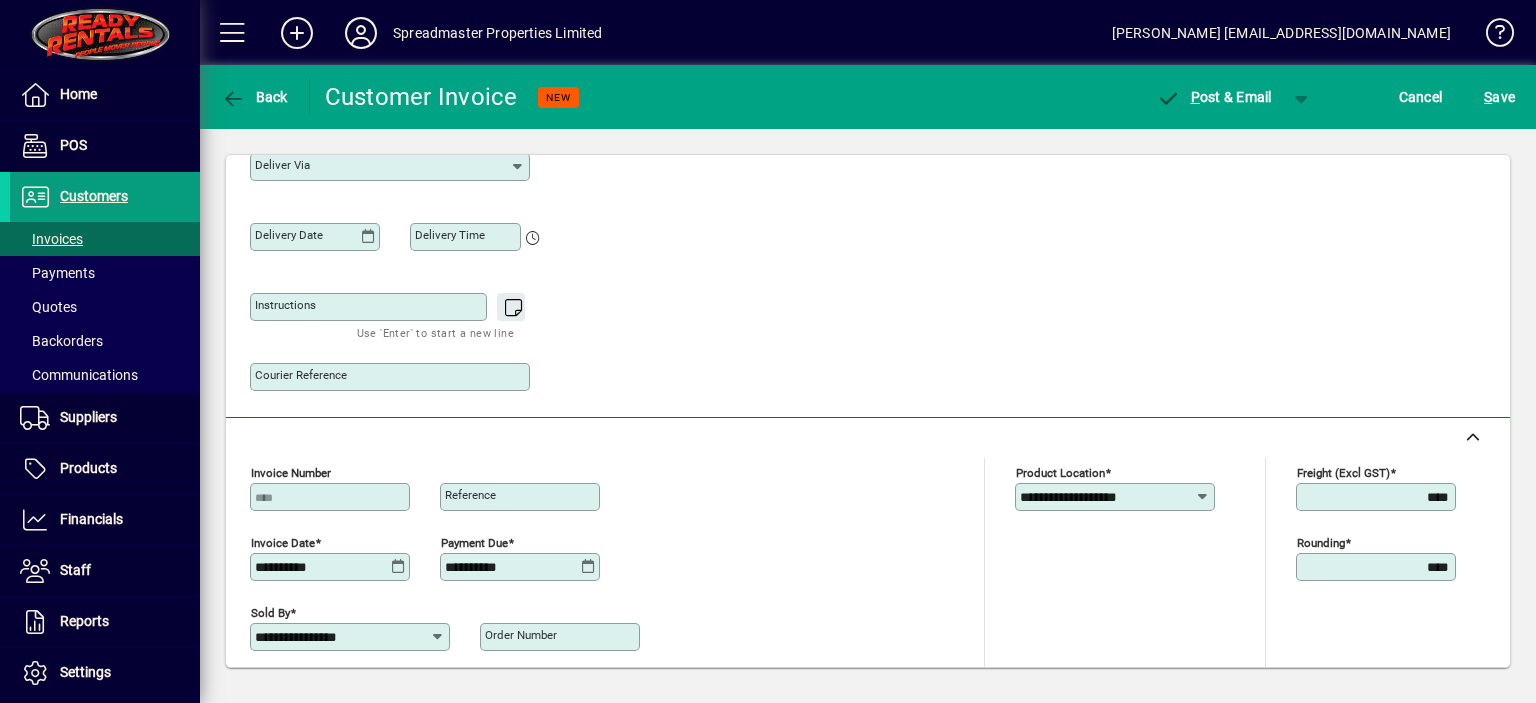 scroll, scrollTop: 500, scrollLeft: 0, axis: vertical 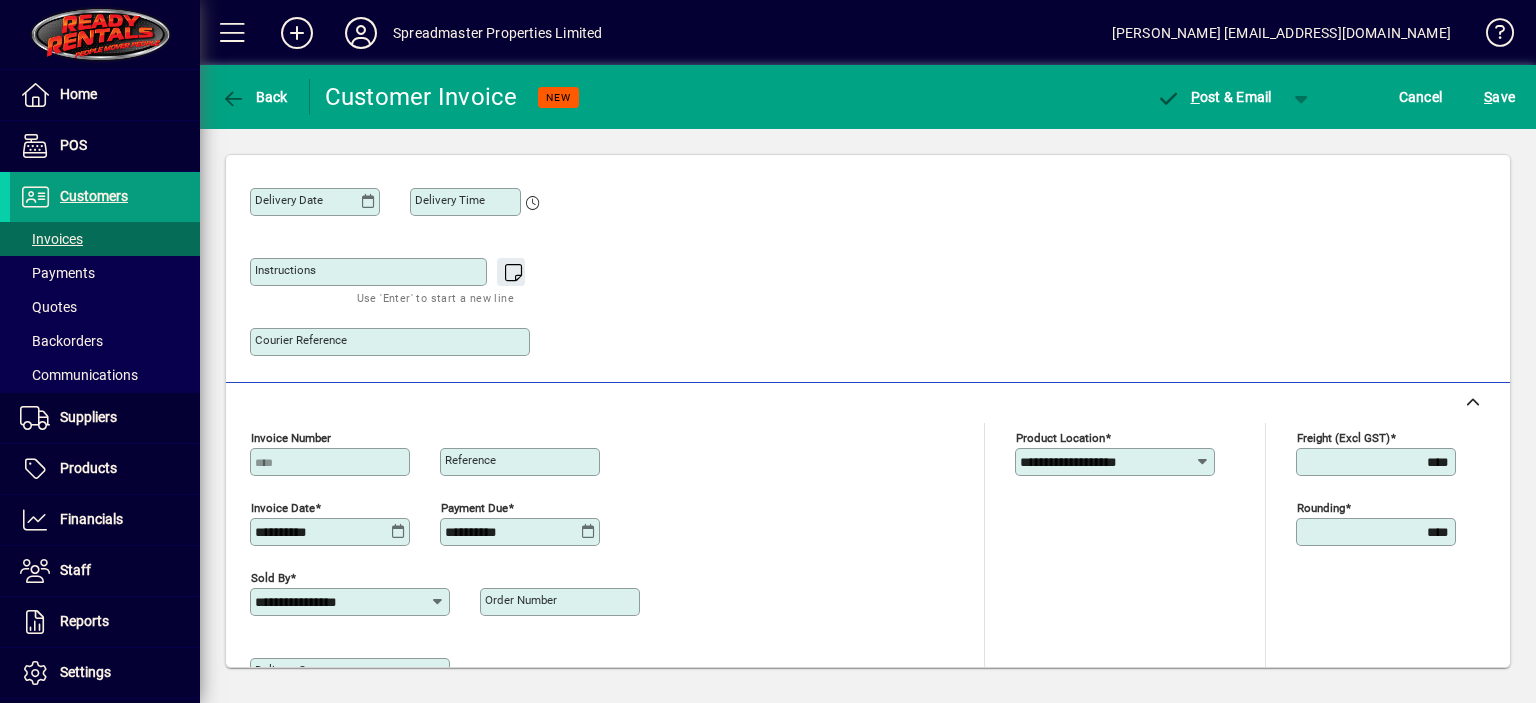 click 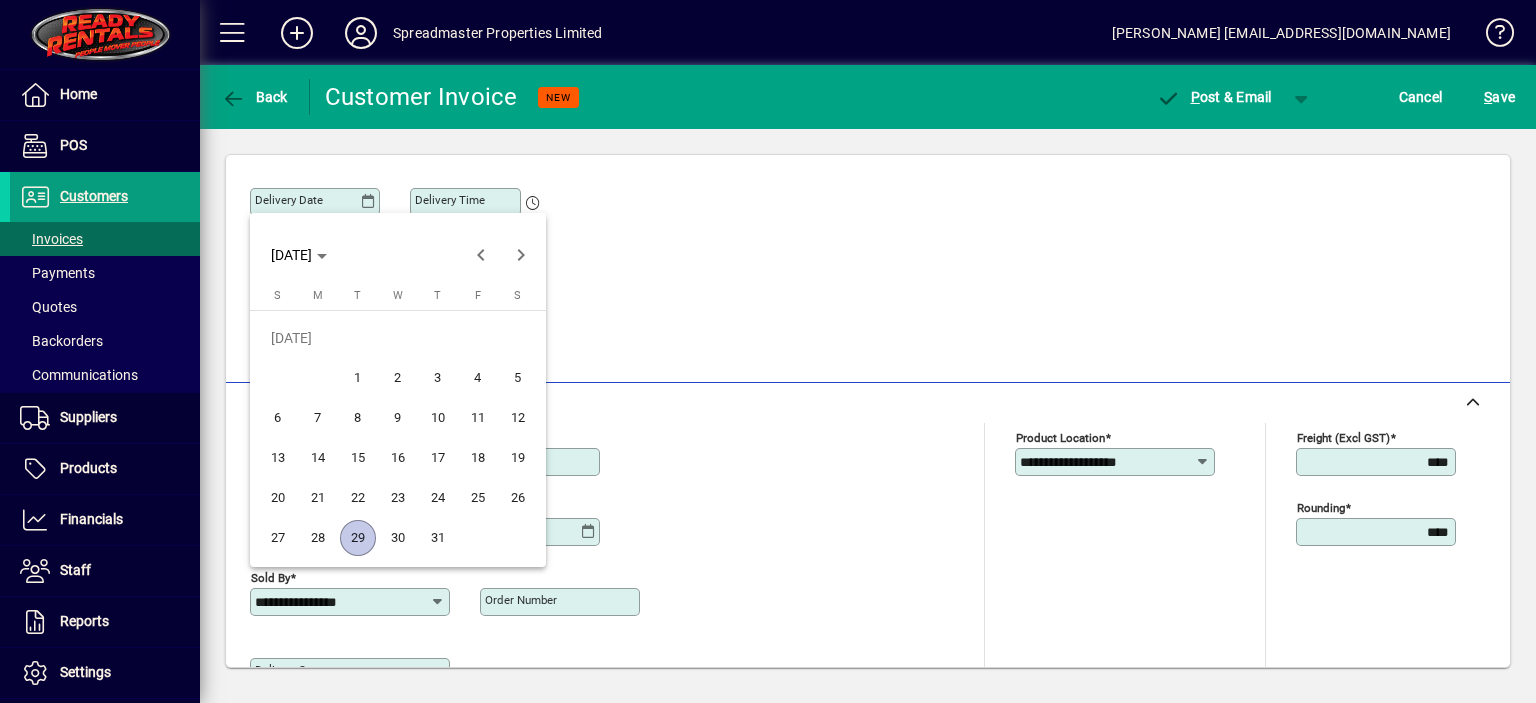 click on "27" at bounding box center [278, 538] 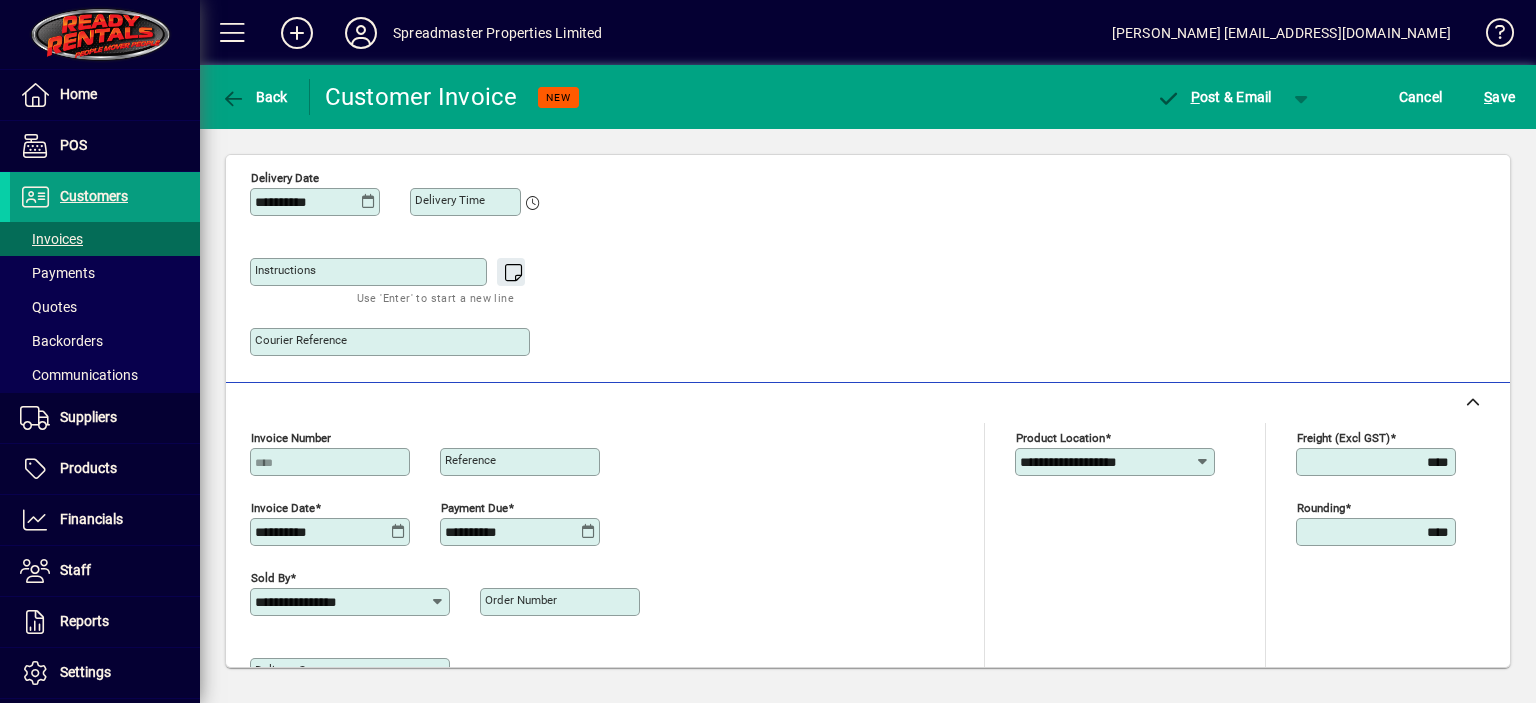 scroll, scrollTop: 600, scrollLeft: 0, axis: vertical 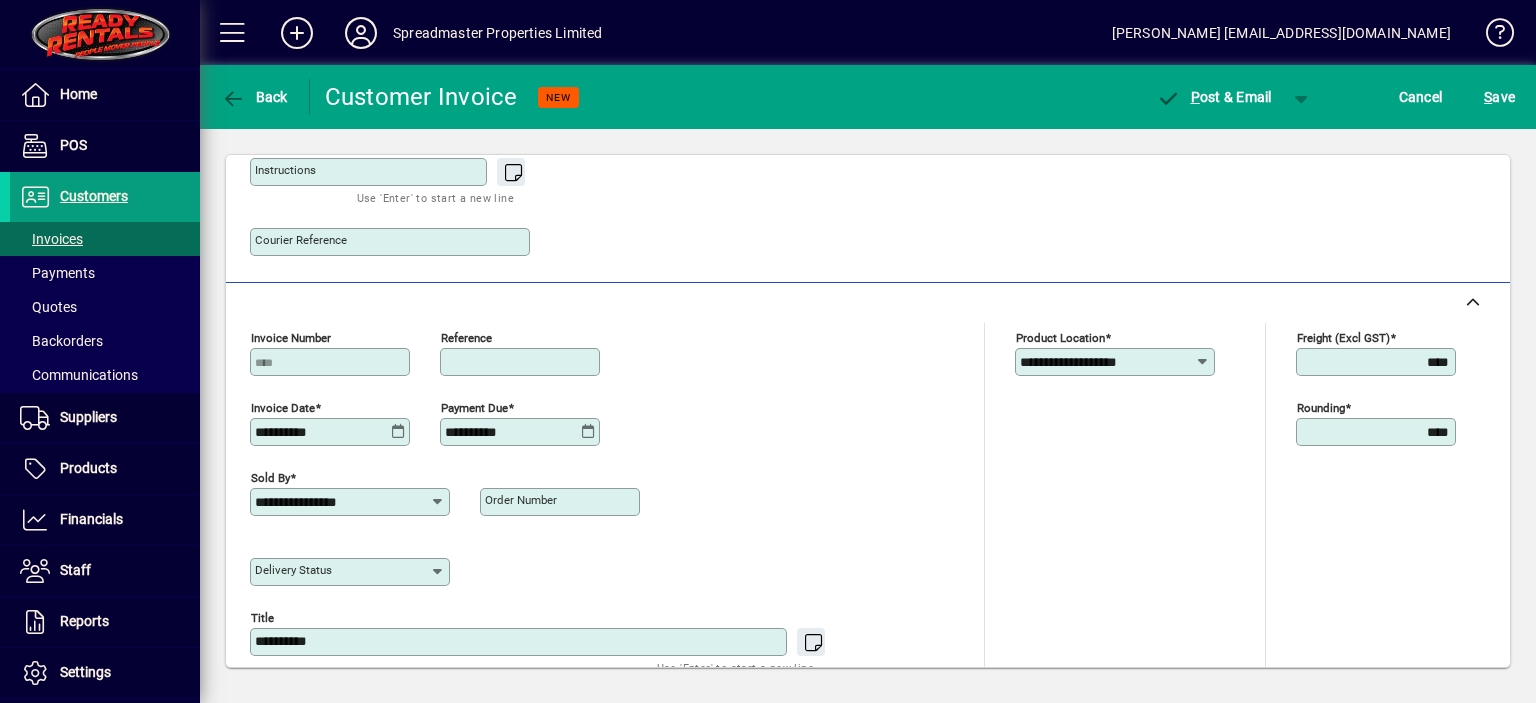 click on "Reference" at bounding box center [522, 362] 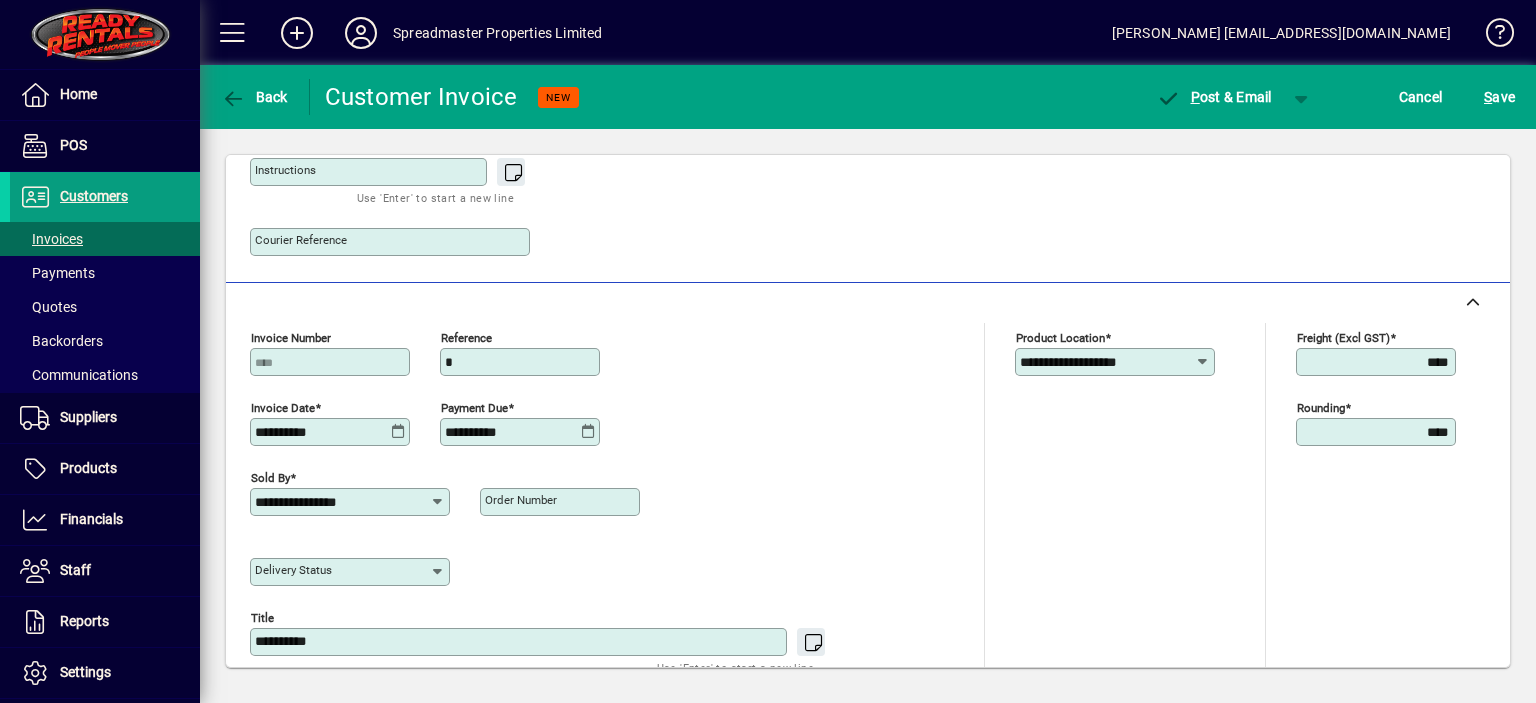 type on "*******" 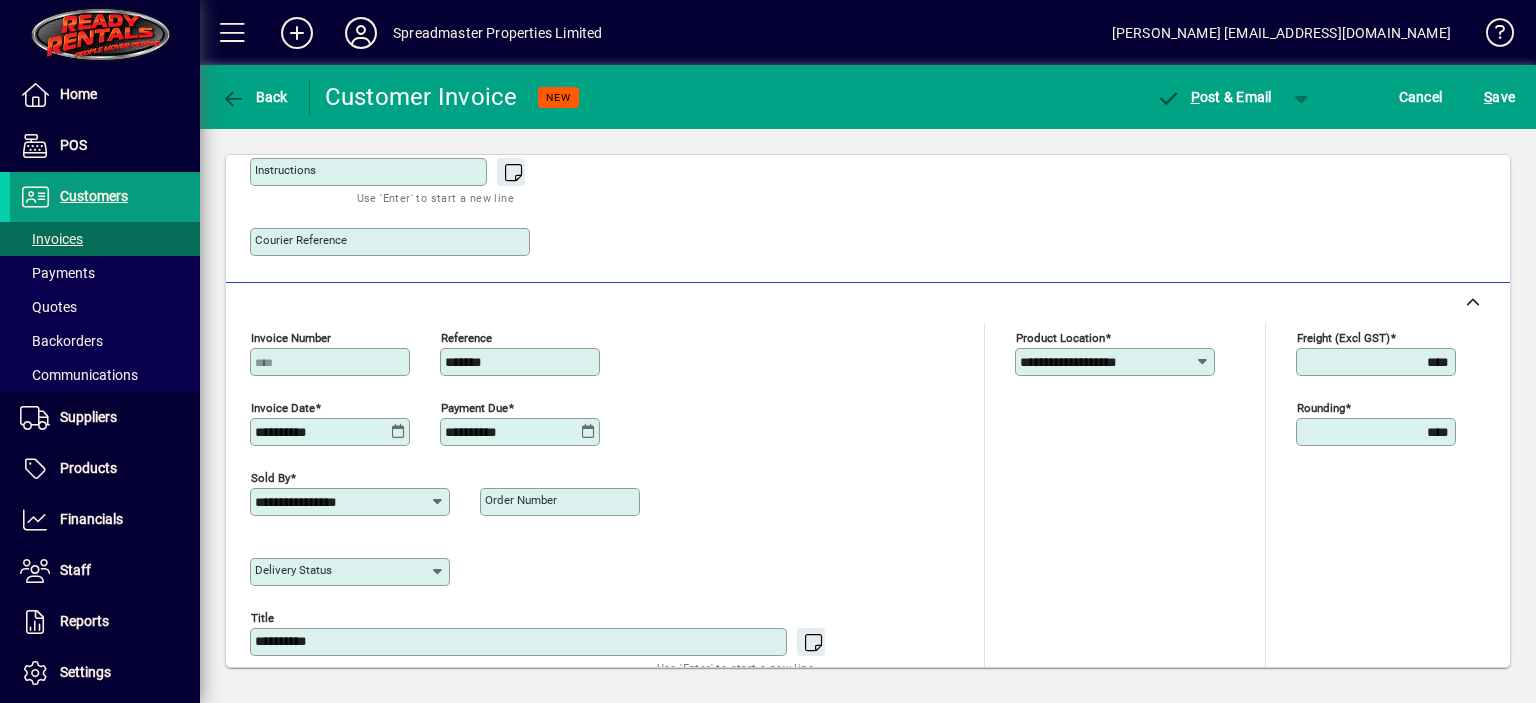 click on "Order number" at bounding box center [562, 502] 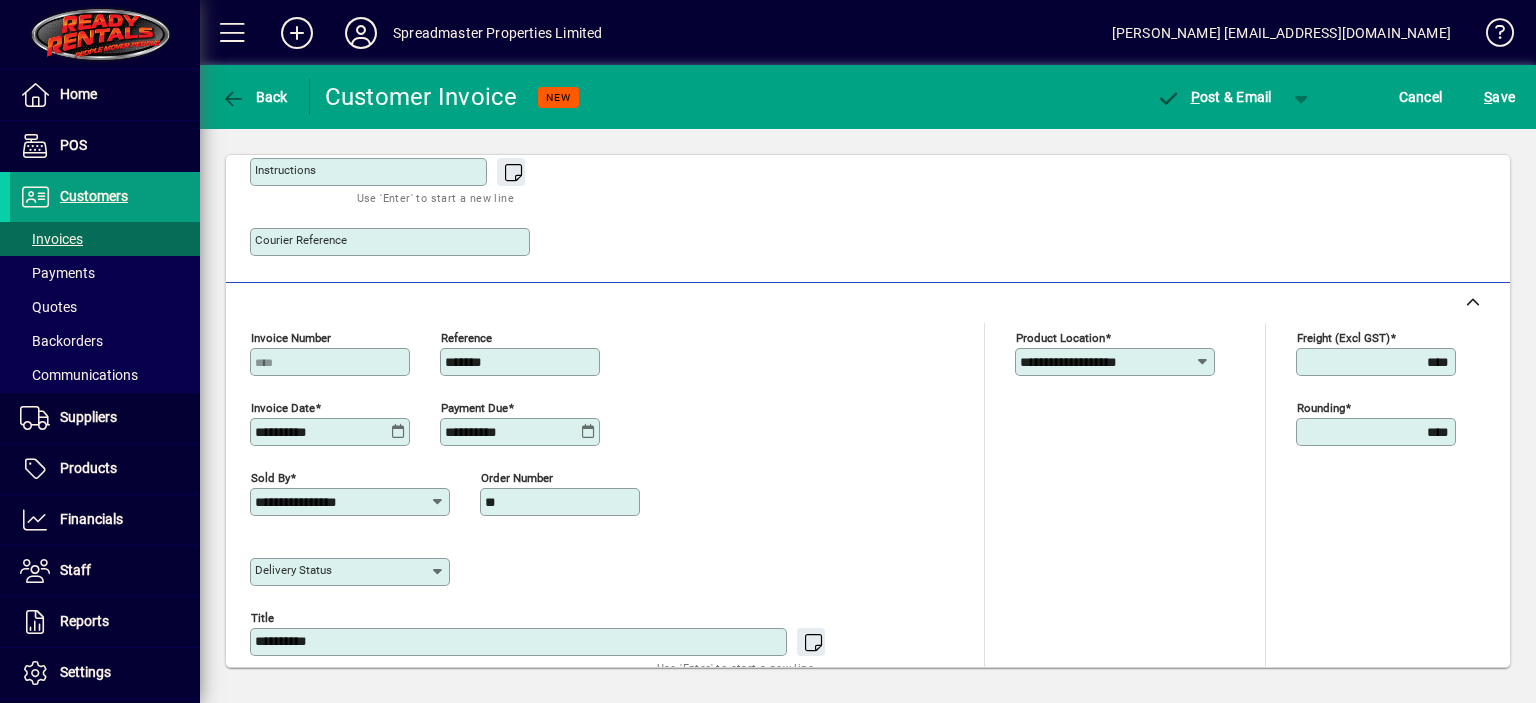 type on "*******" 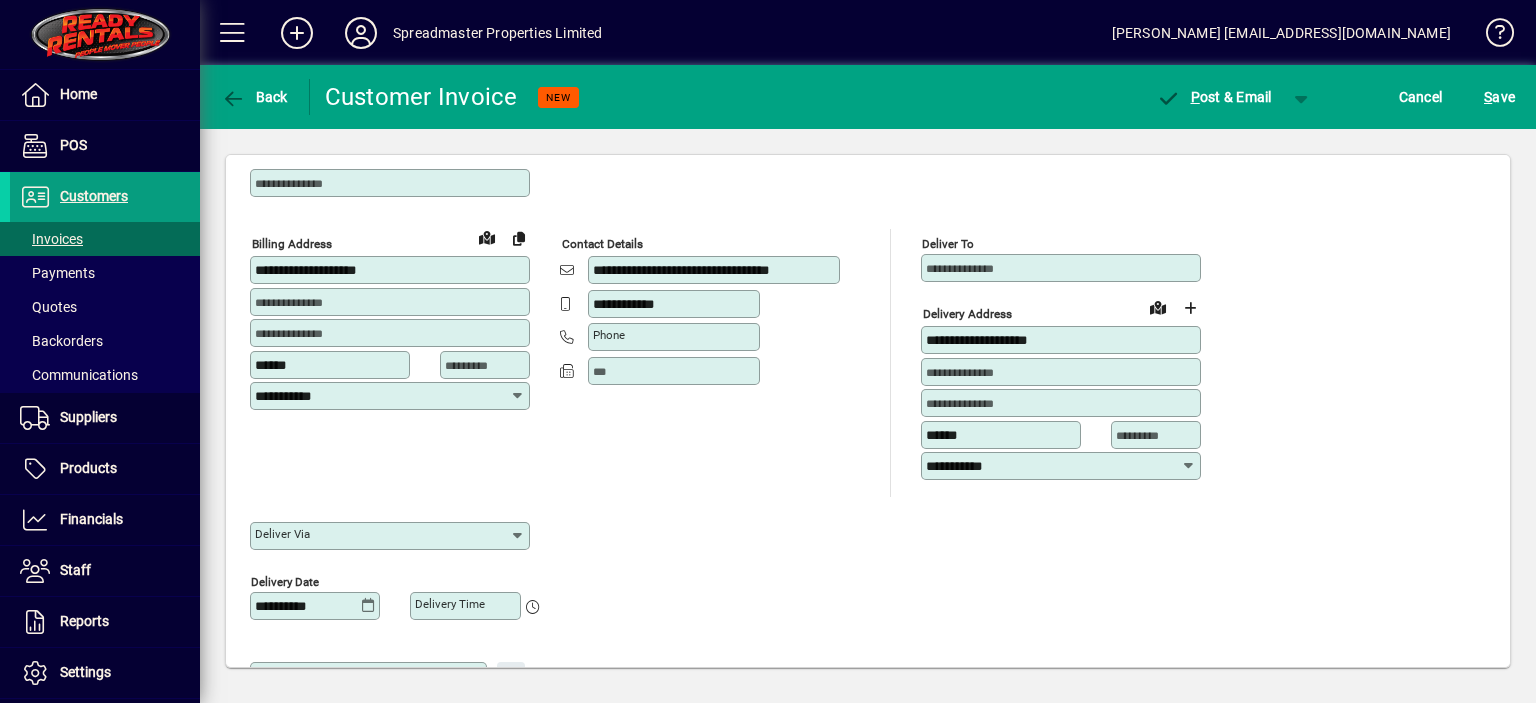 scroll, scrollTop: 0, scrollLeft: 0, axis: both 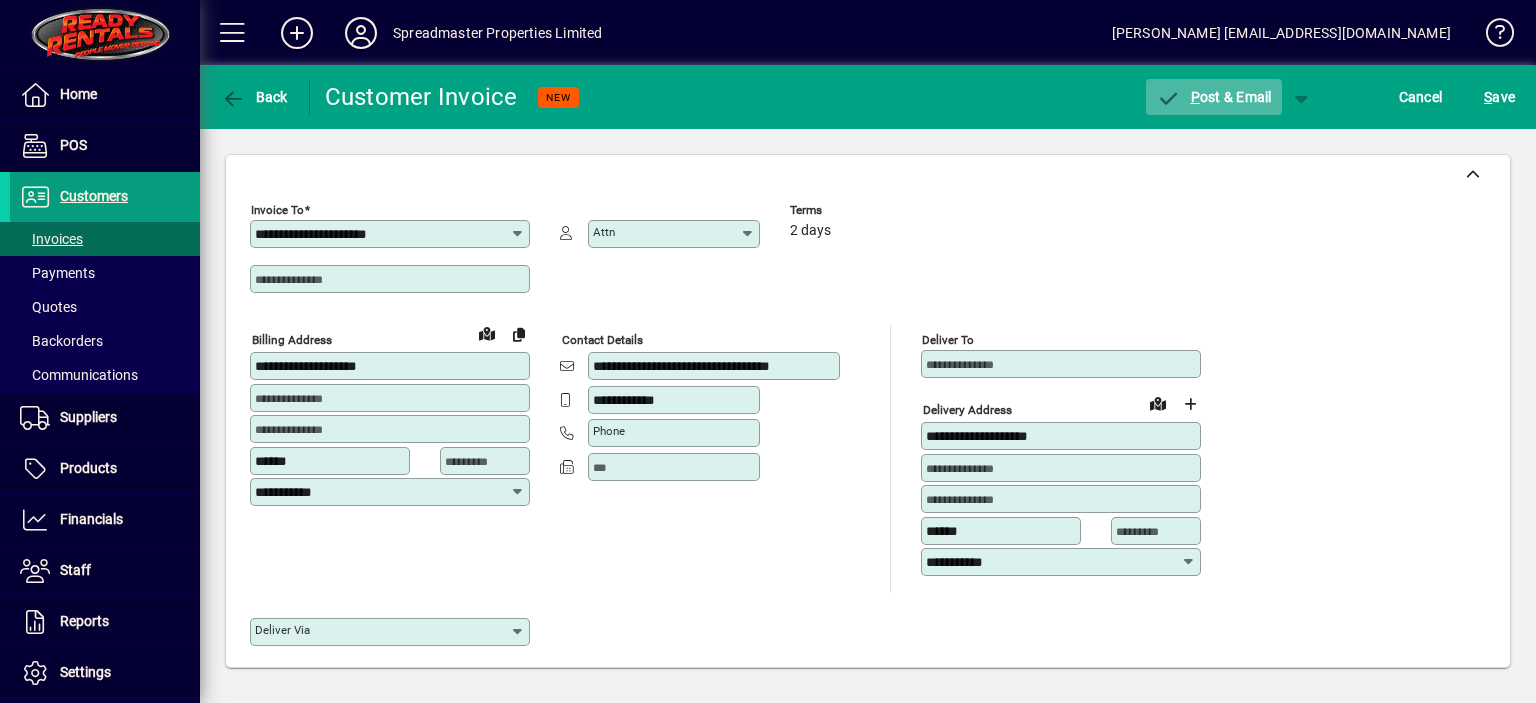 click on "P ost & Email" 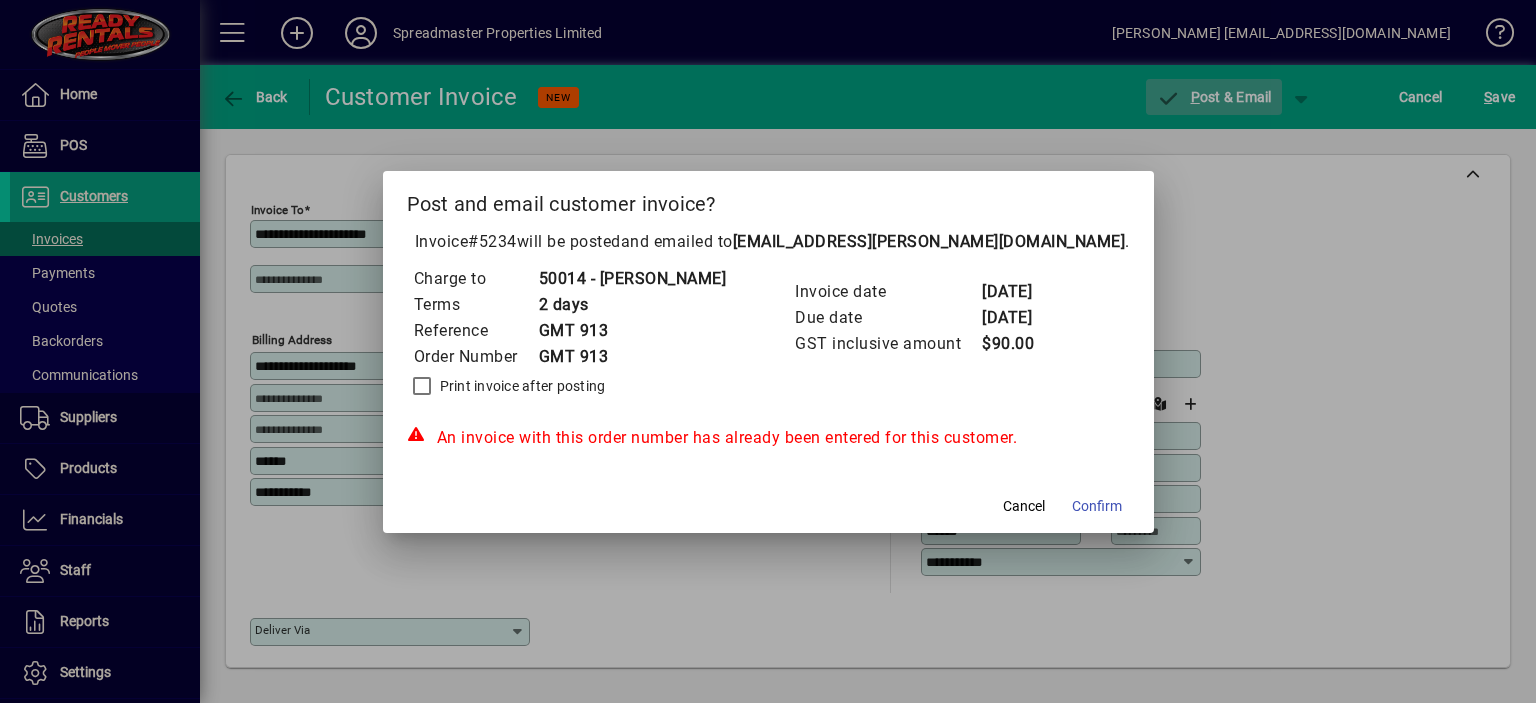 type on "*****" 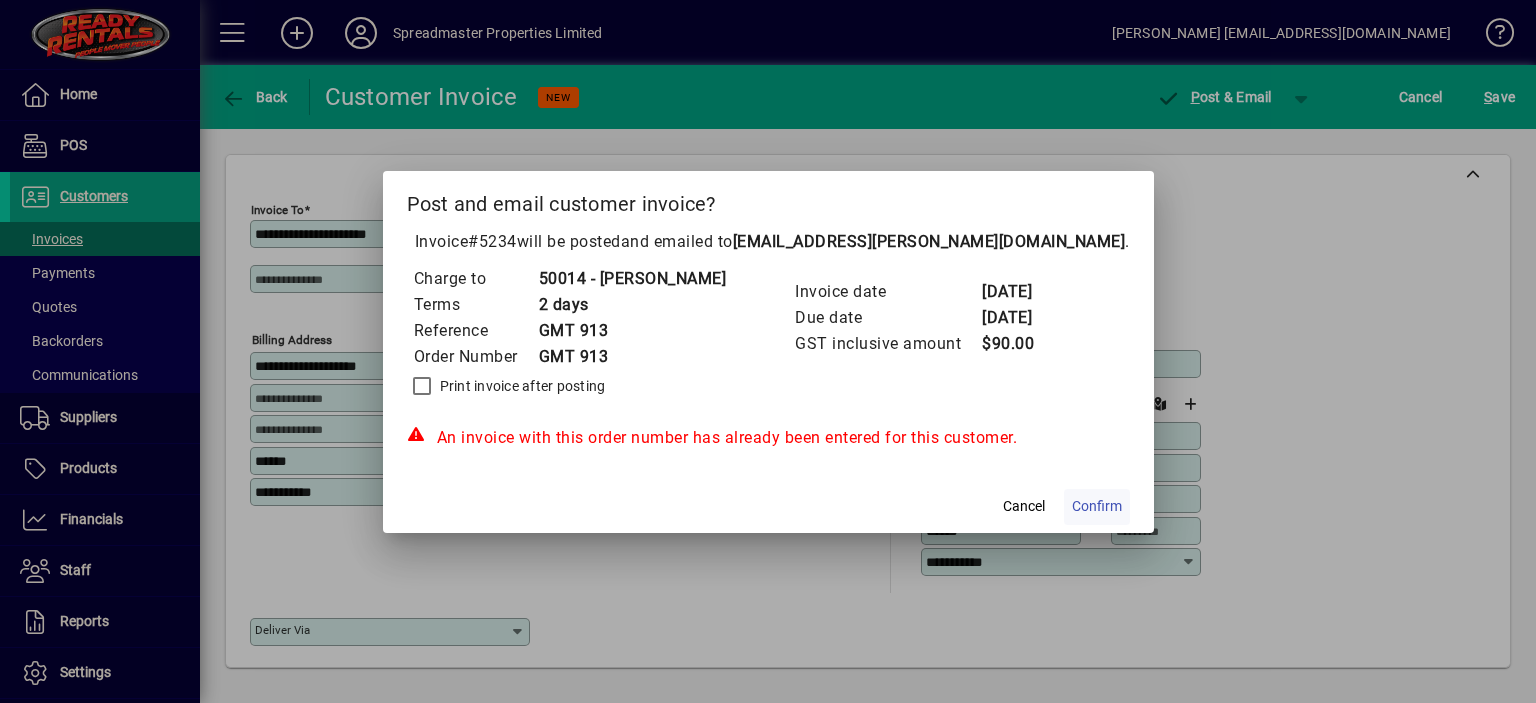click on "Confirm" 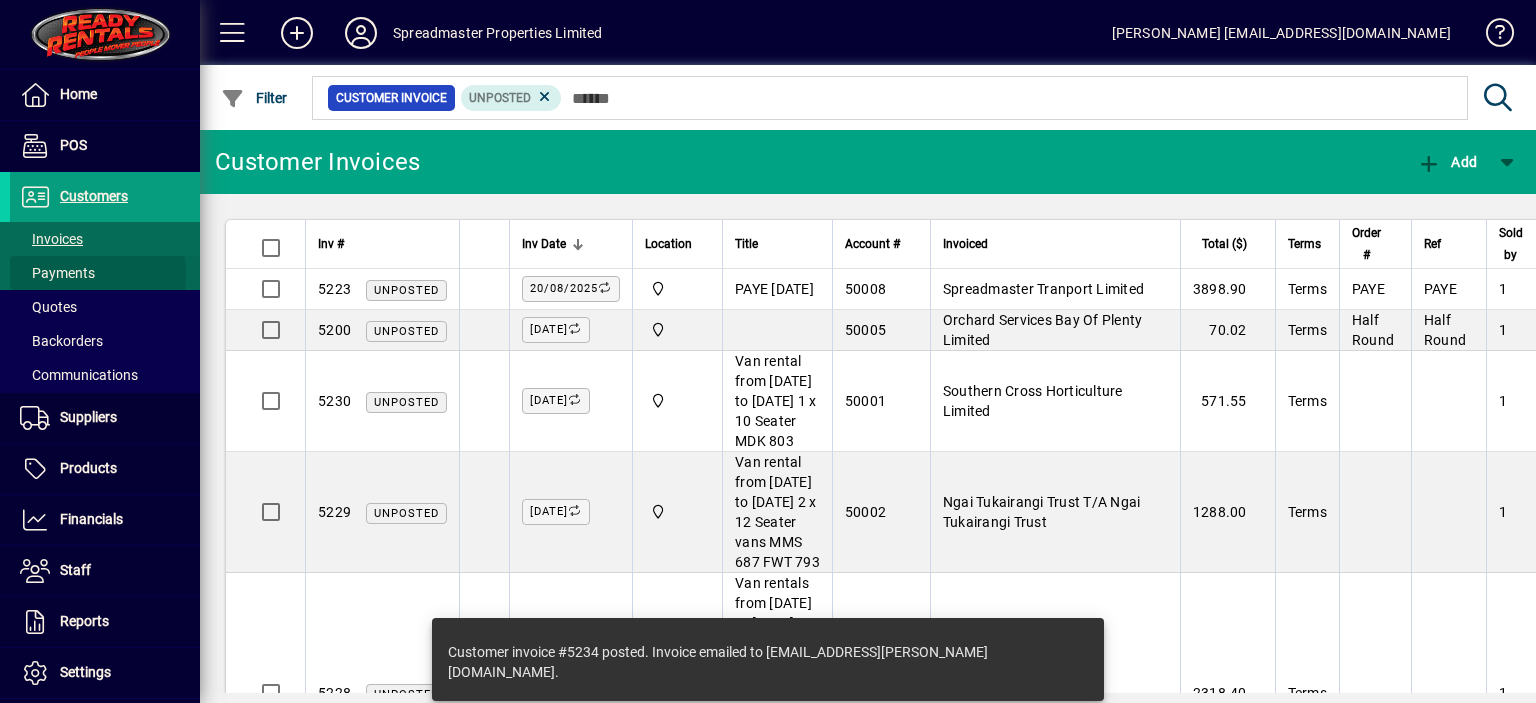 click on "Payments" at bounding box center [57, 273] 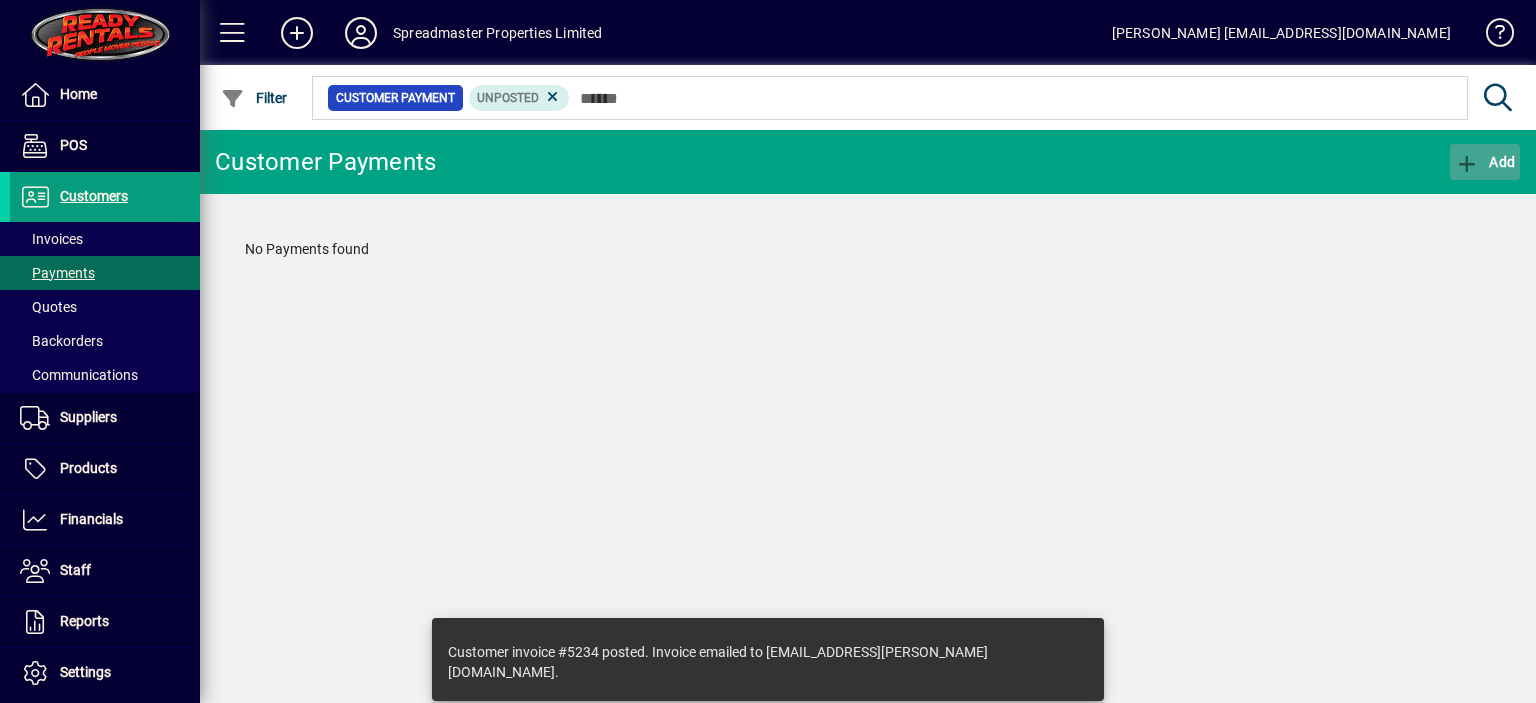 click 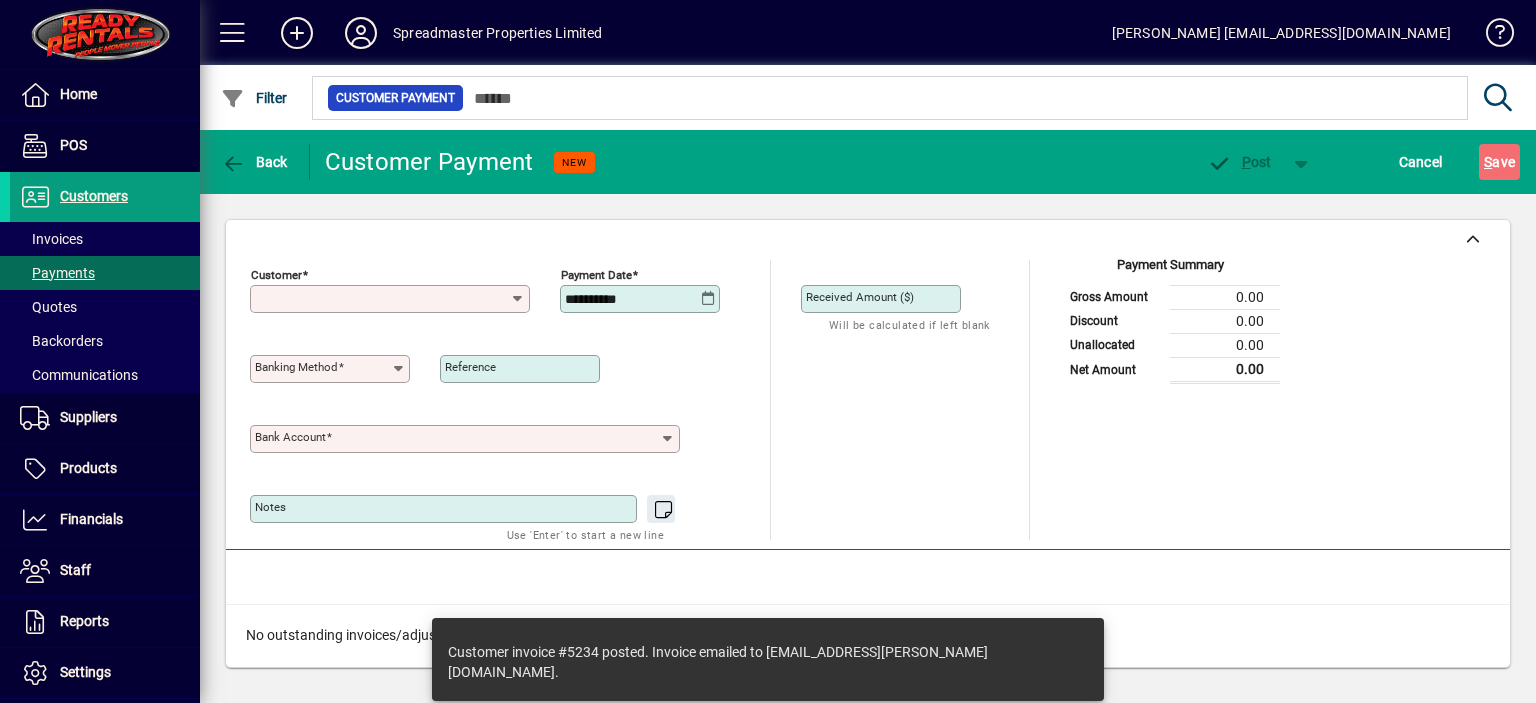 type on "**********" 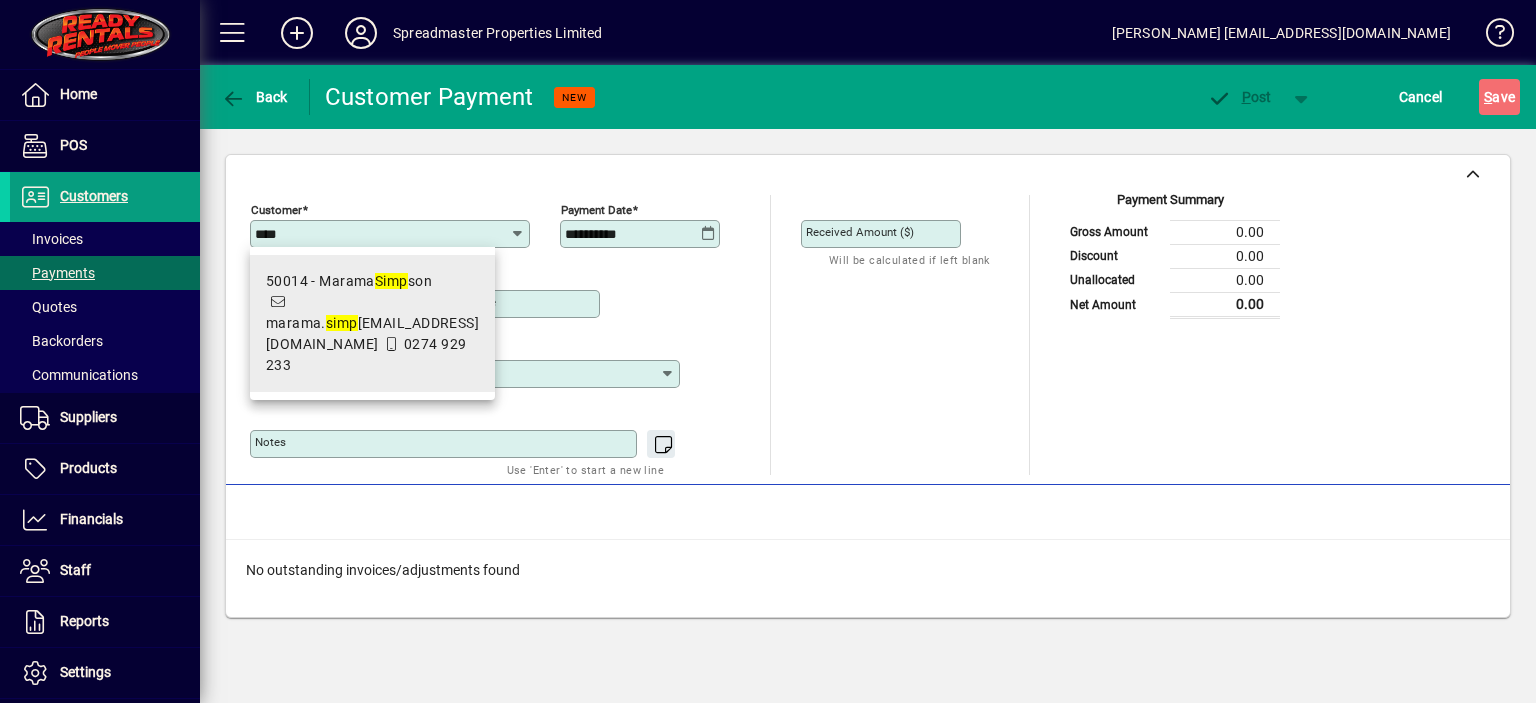 click on "50014 - [PERSON_NAME] son" at bounding box center (372, 281) 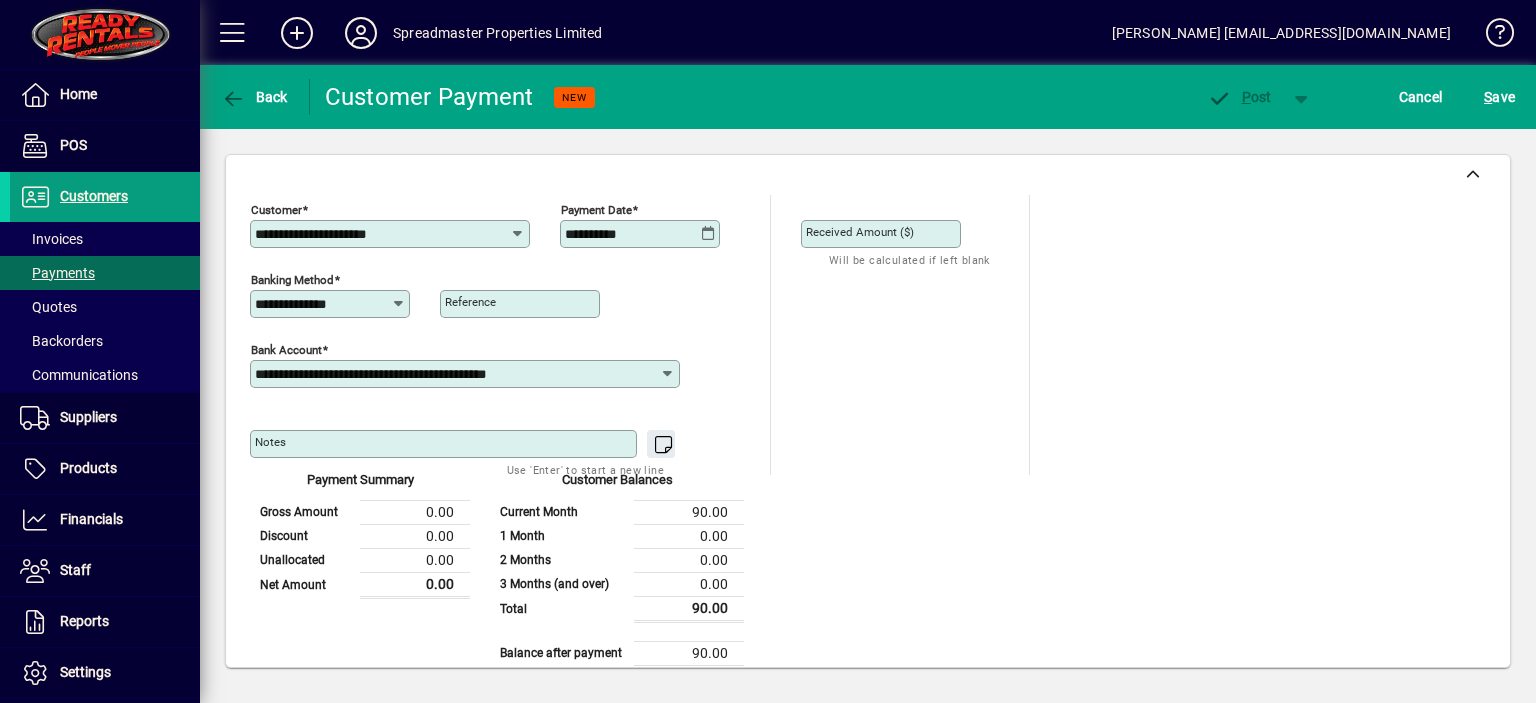 click 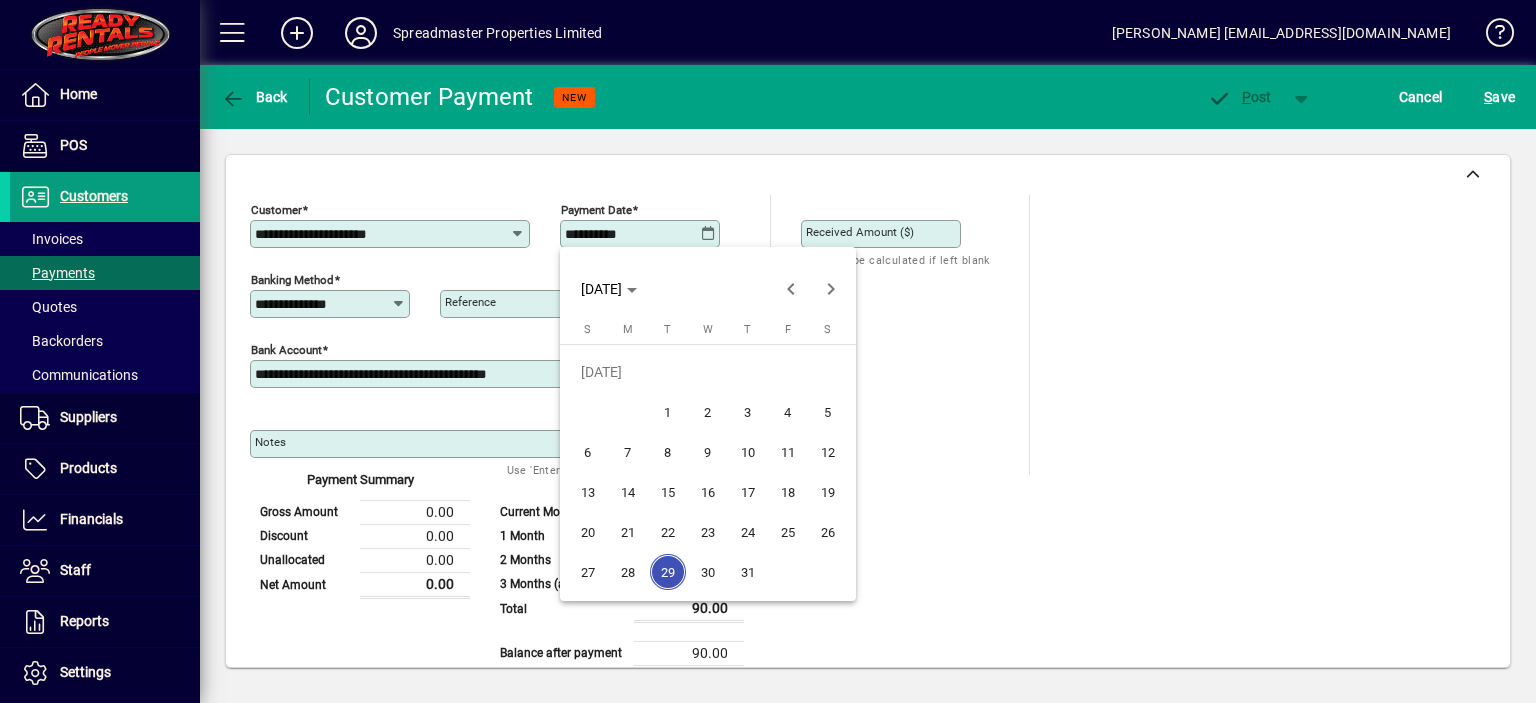 click on "28" at bounding box center [628, 572] 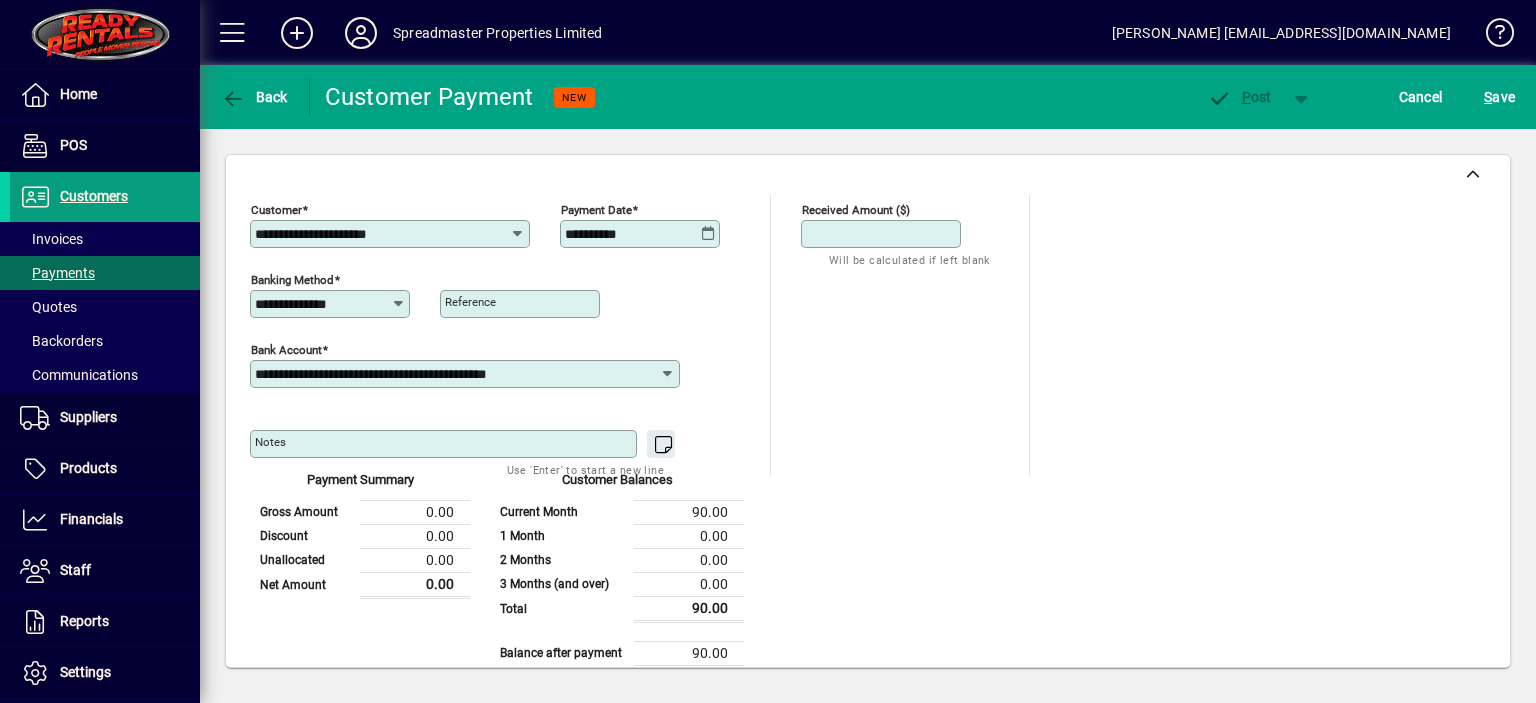 click on "Received Amount ($)" at bounding box center (883, 234) 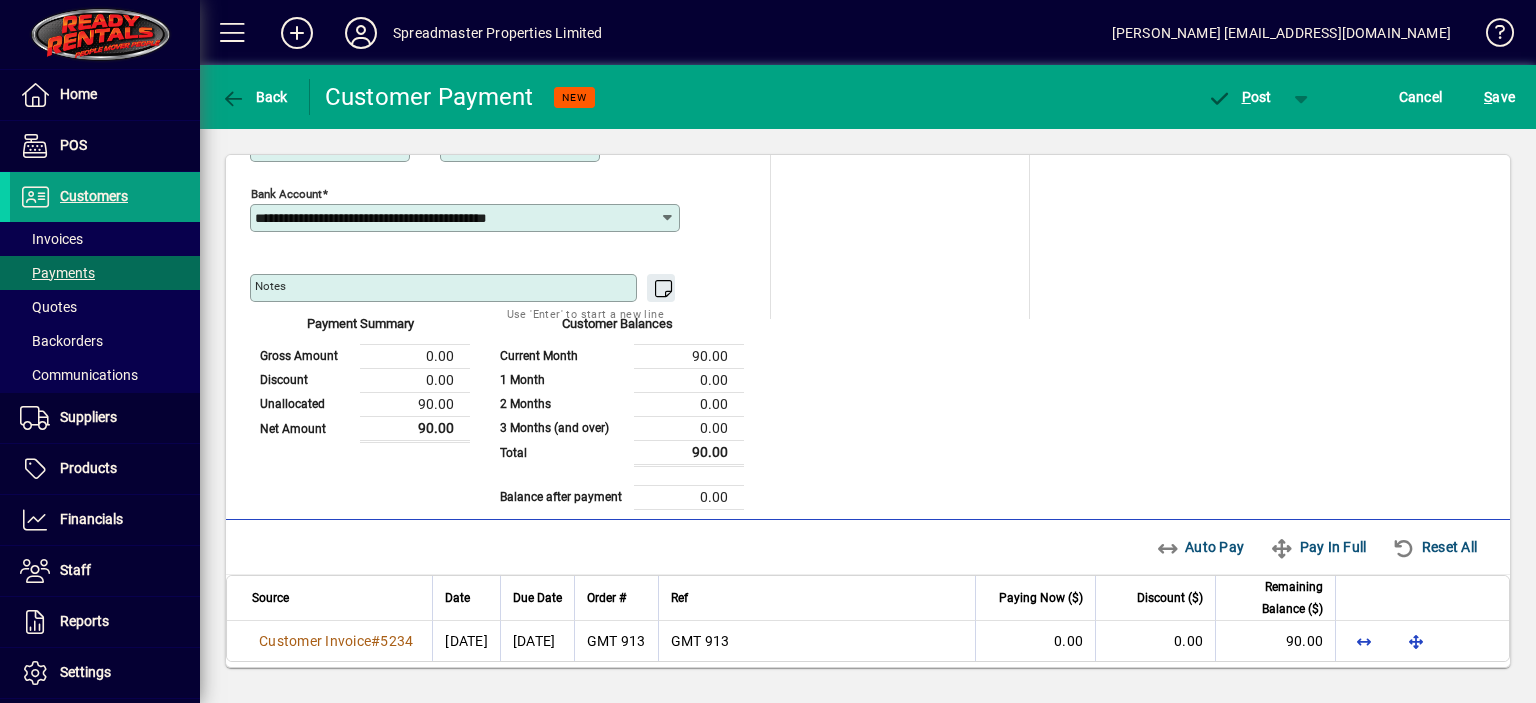 scroll, scrollTop: 164, scrollLeft: 0, axis: vertical 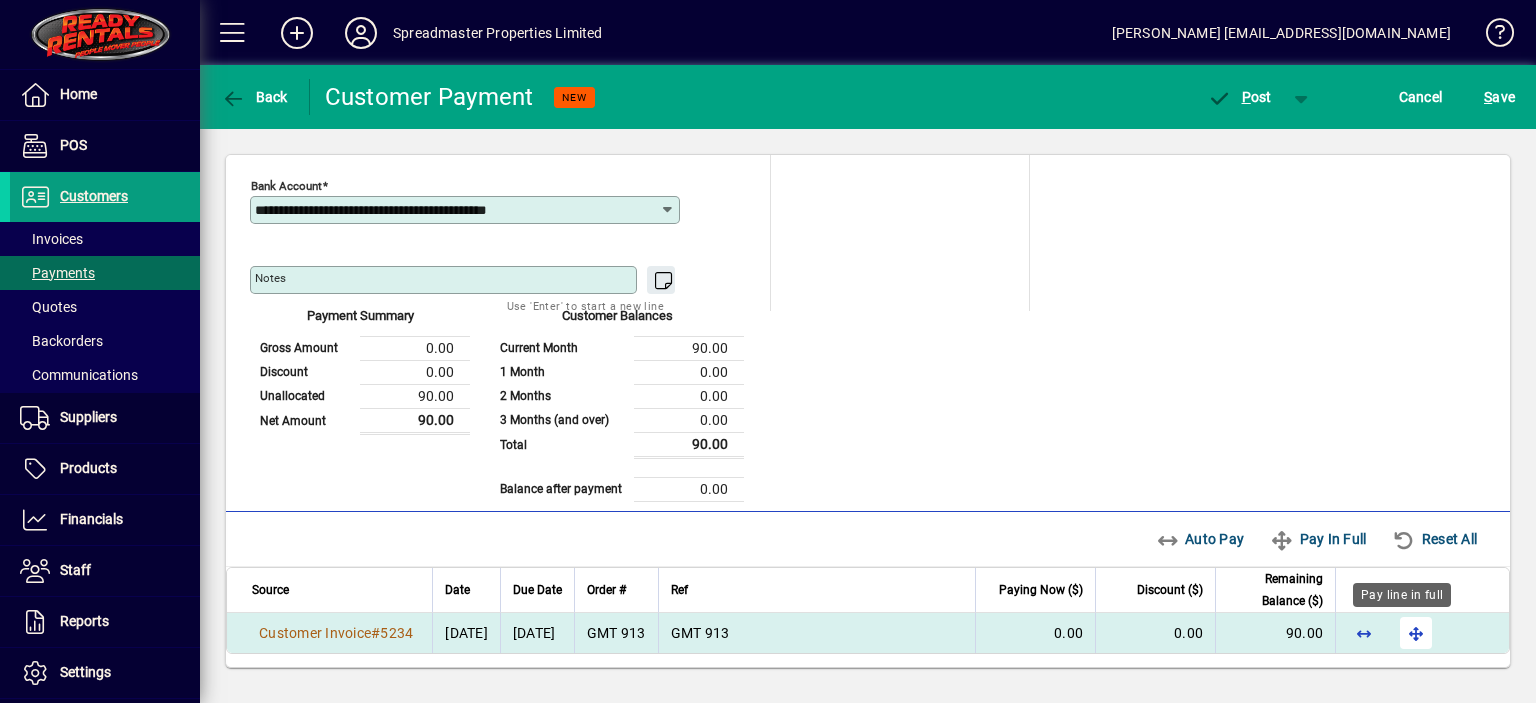 type on "*****" 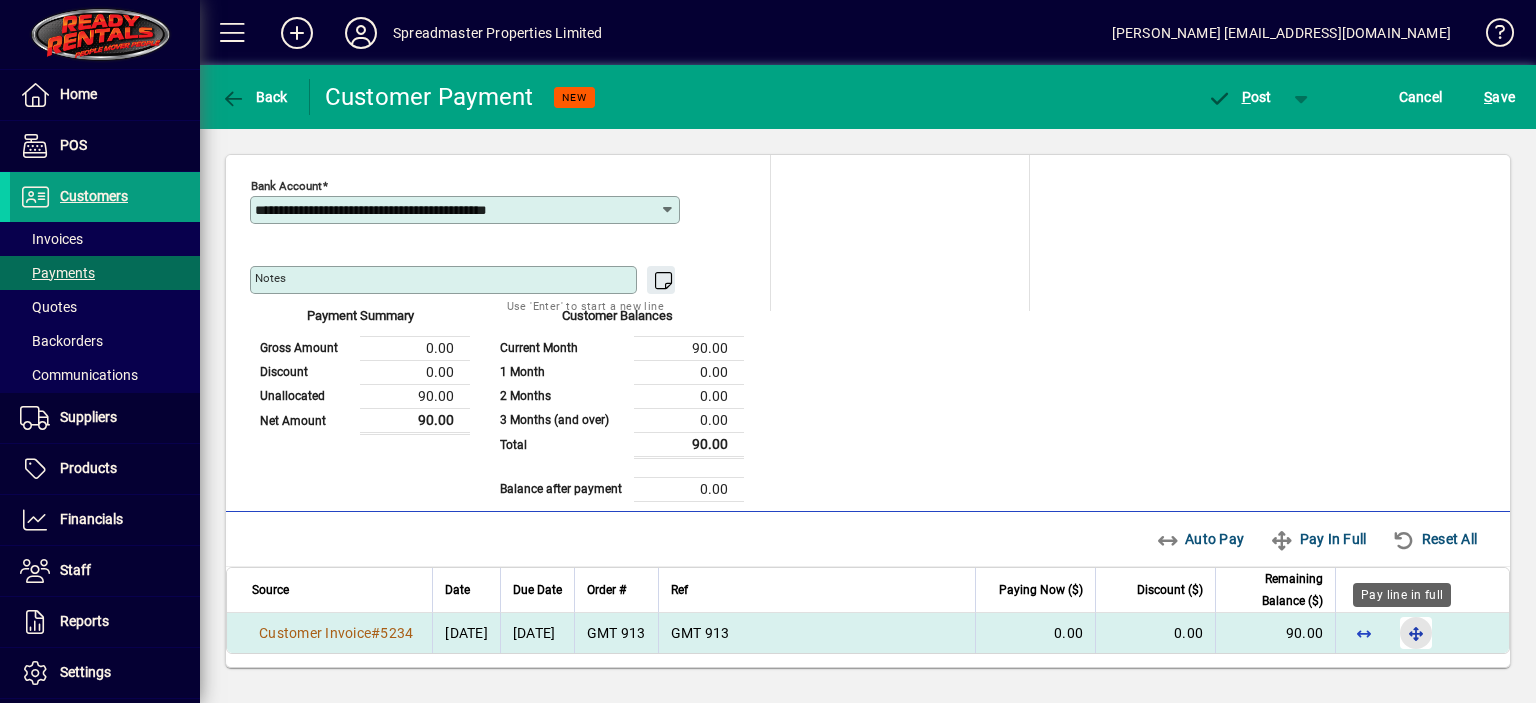 click at bounding box center [1416, 633] 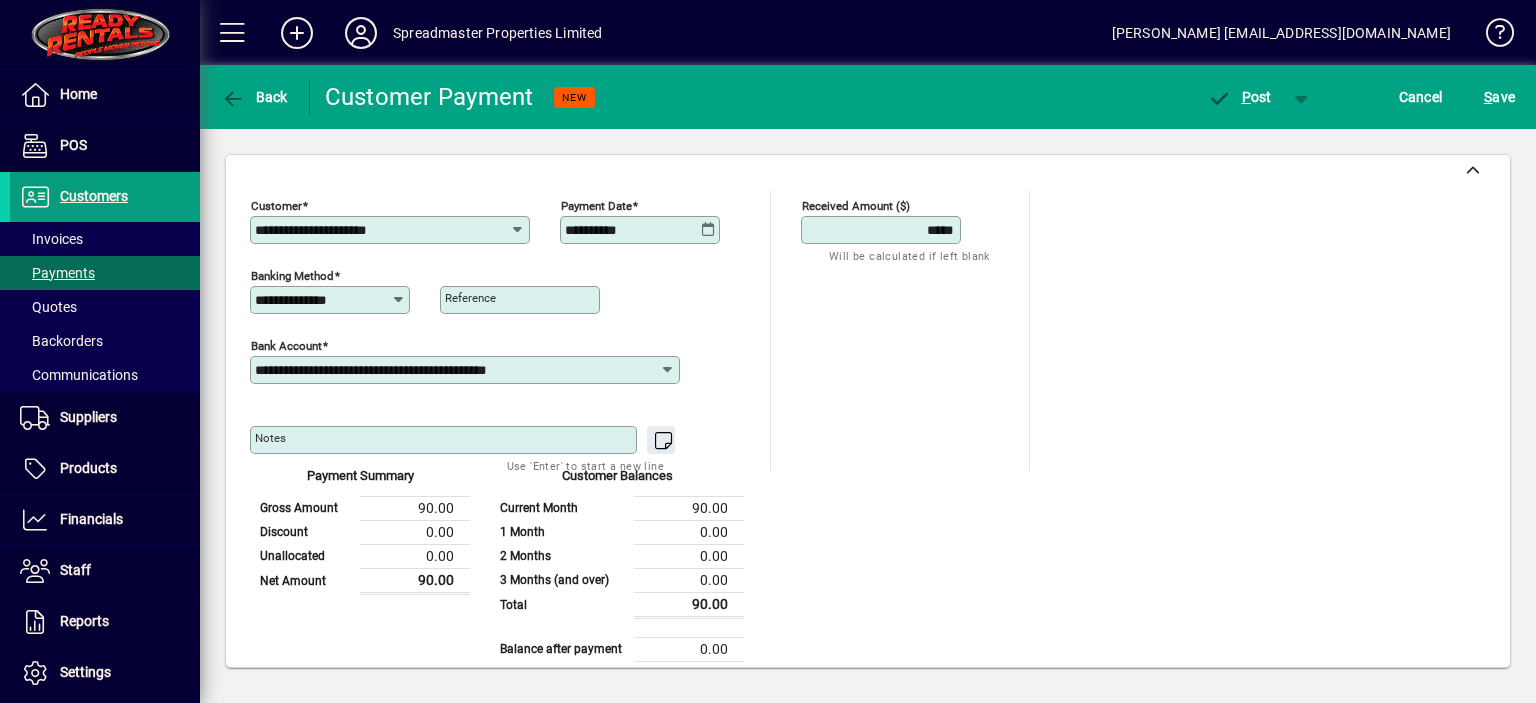 scroll, scrollTop: 0, scrollLeft: 0, axis: both 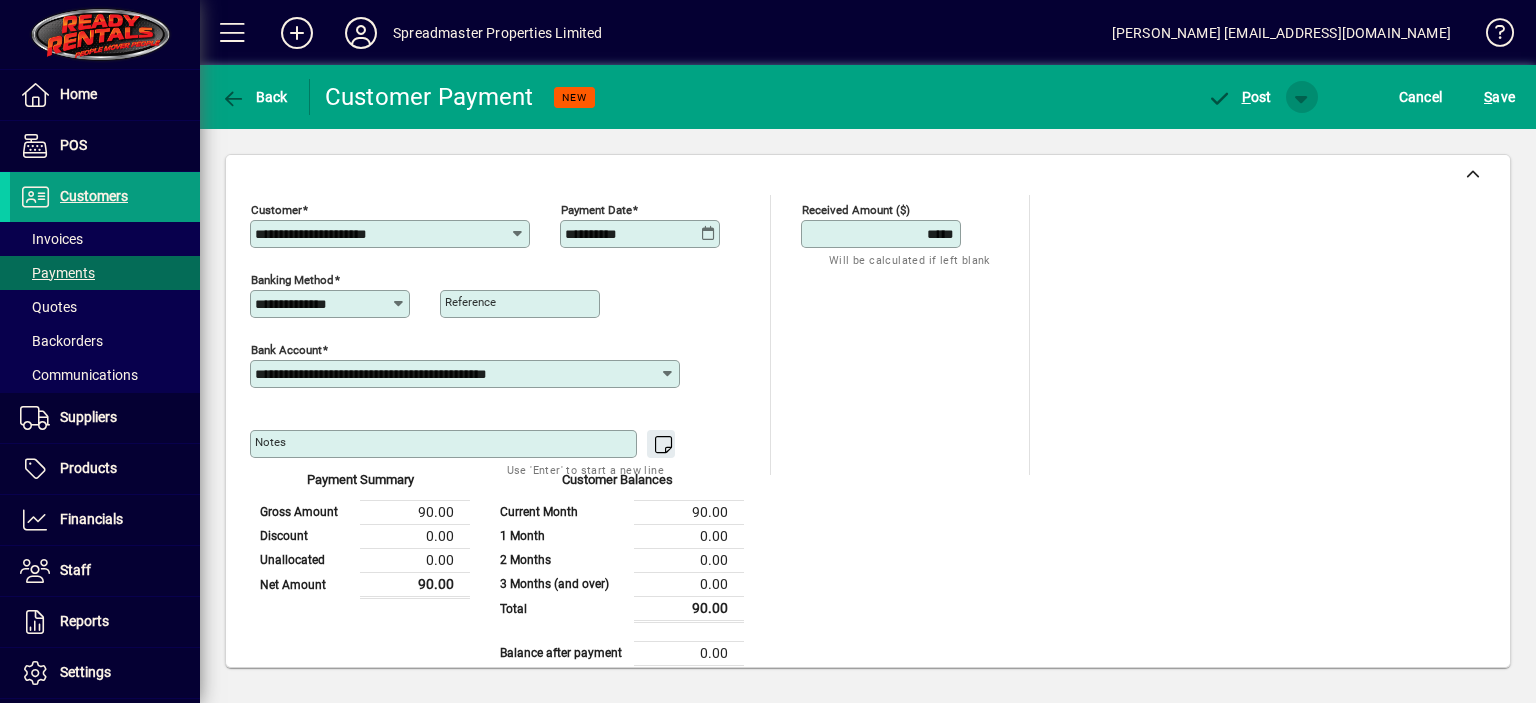 click 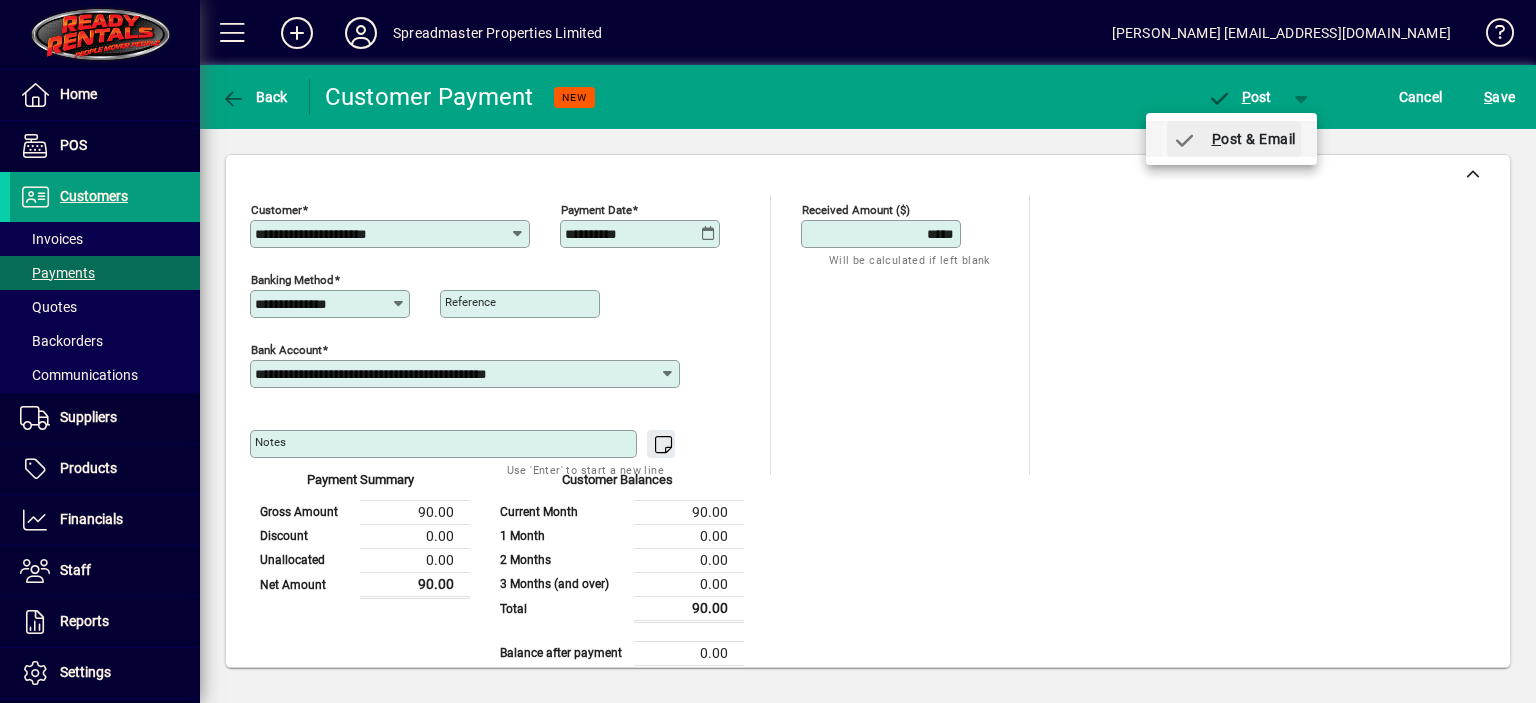 click on "P ost & Email" at bounding box center (1234, 139) 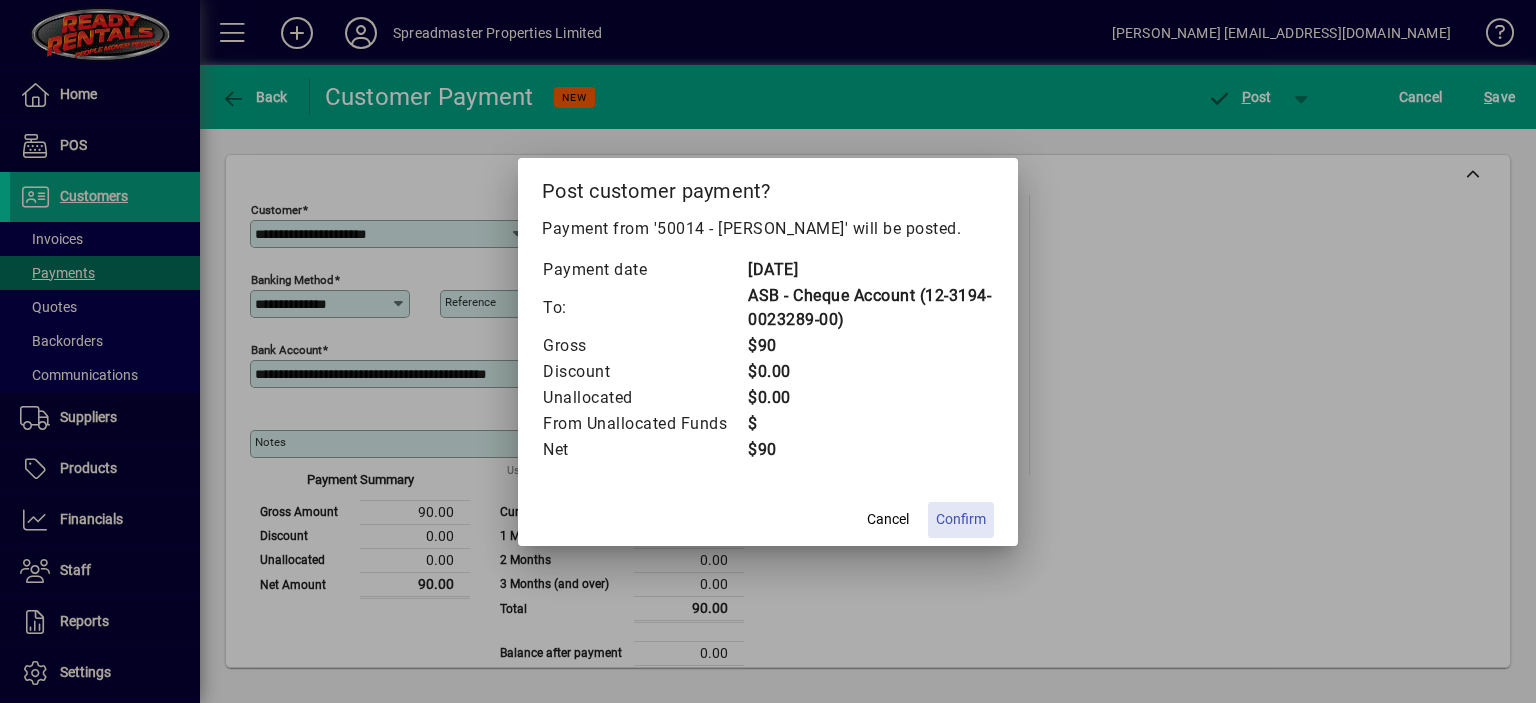 click on "Confirm" 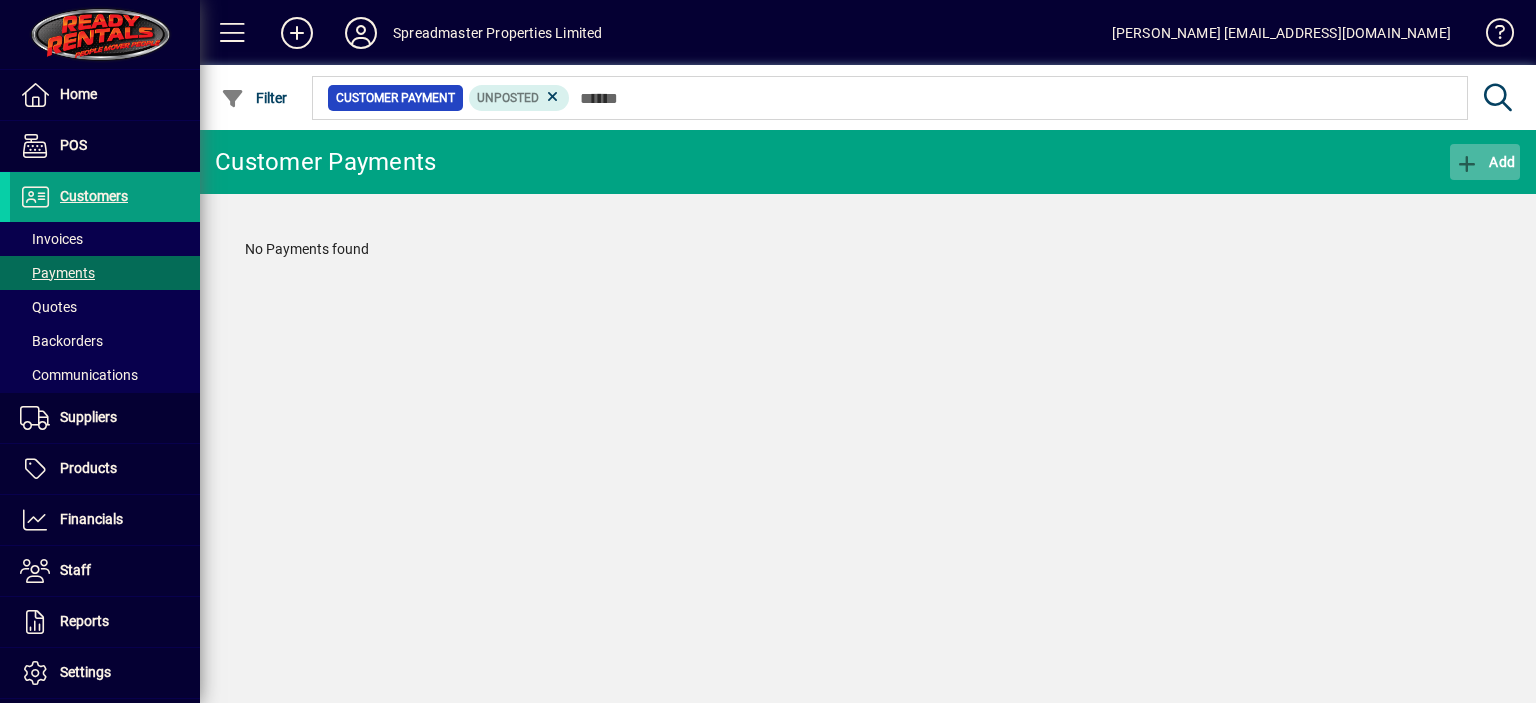 click on "Add" 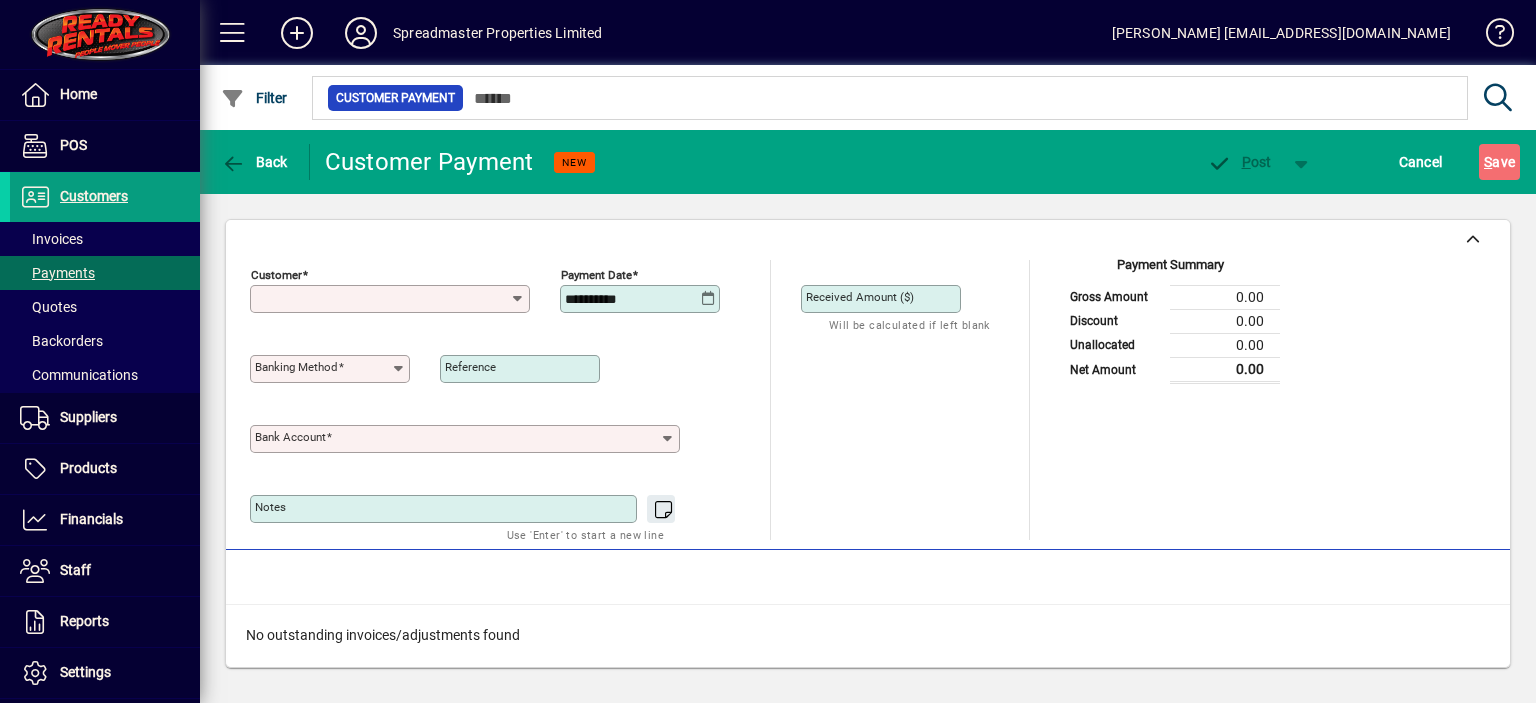 type on "**********" 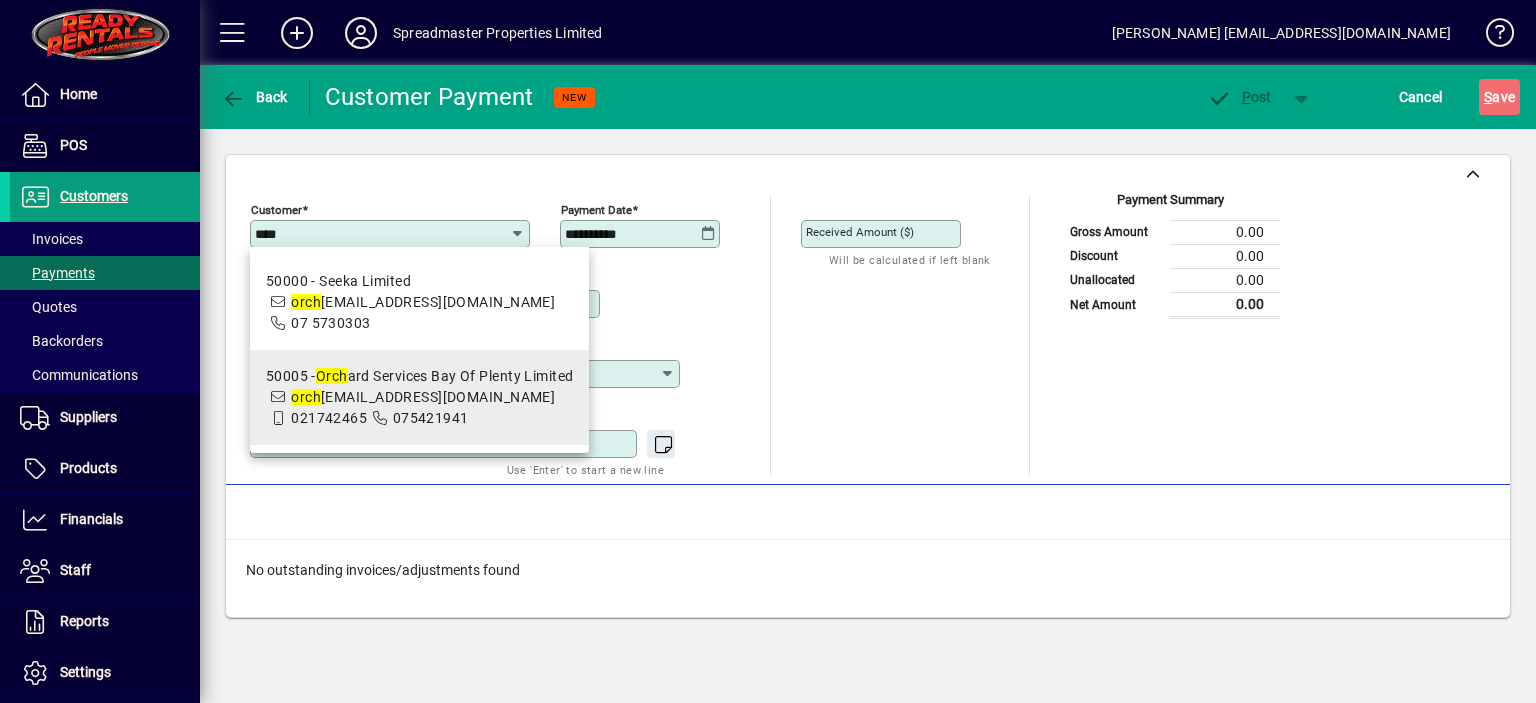 click on "50005 -  Orch ard Services Bay Of Plenty Limited orch [EMAIL_ADDRESS][DOMAIN_NAME] 021742465 075421941" at bounding box center (420, 397) 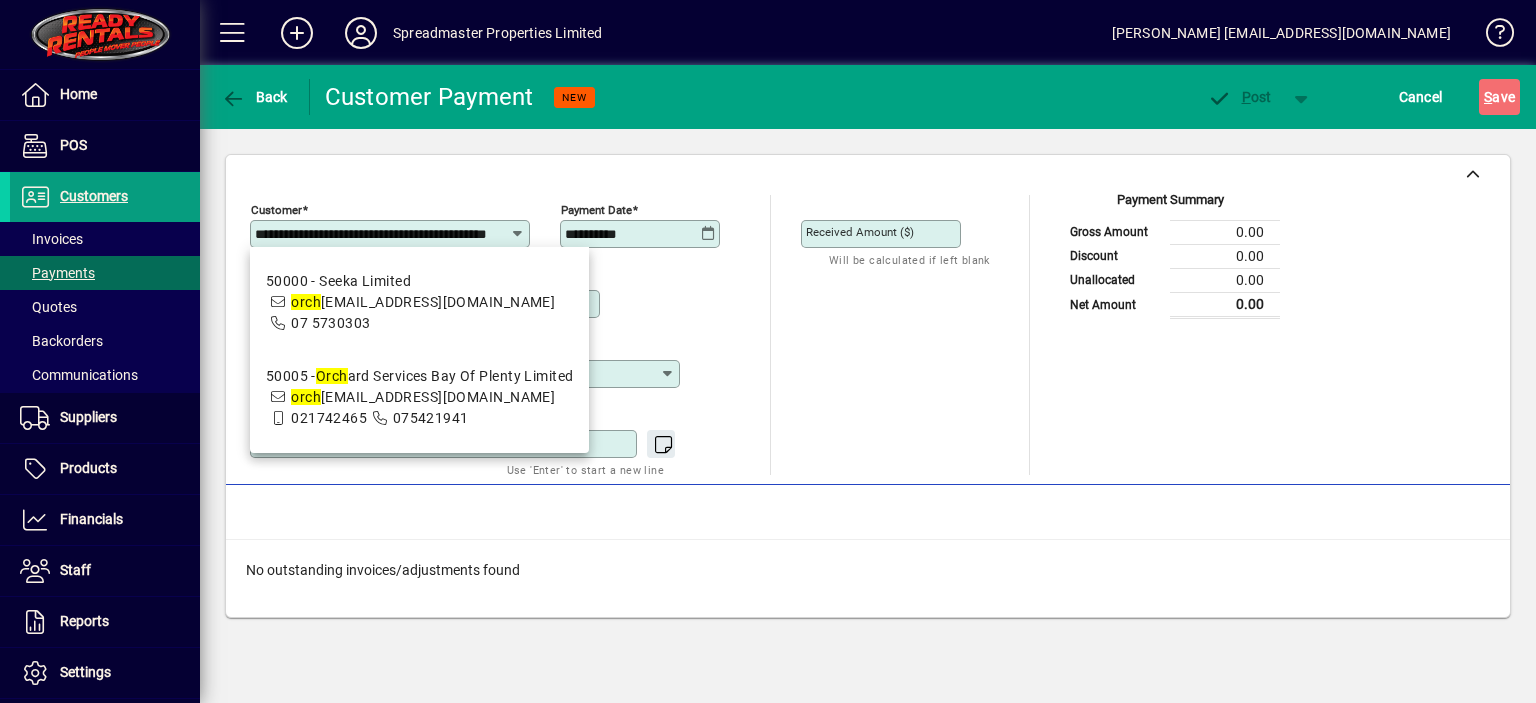 scroll, scrollTop: 0, scrollLeft: 51, axis: horizontal 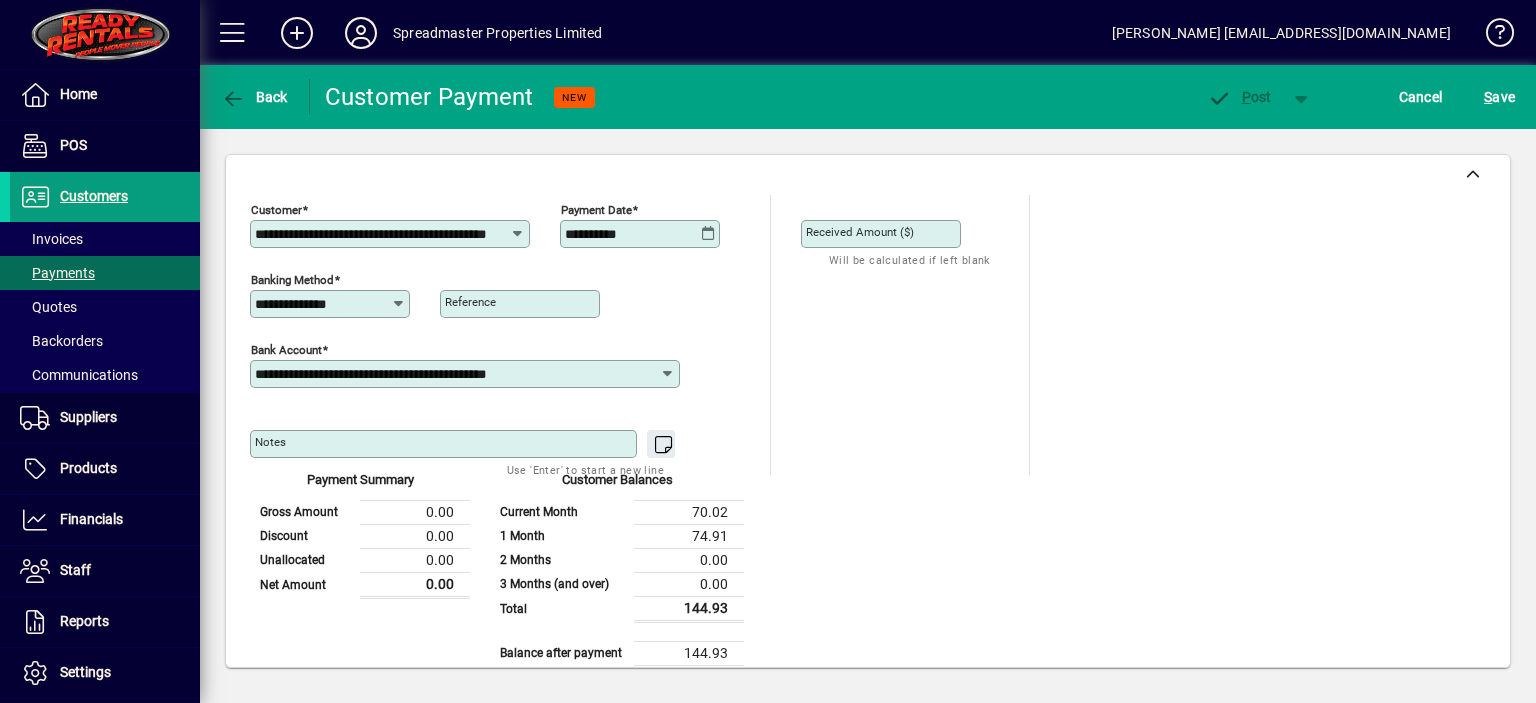 click 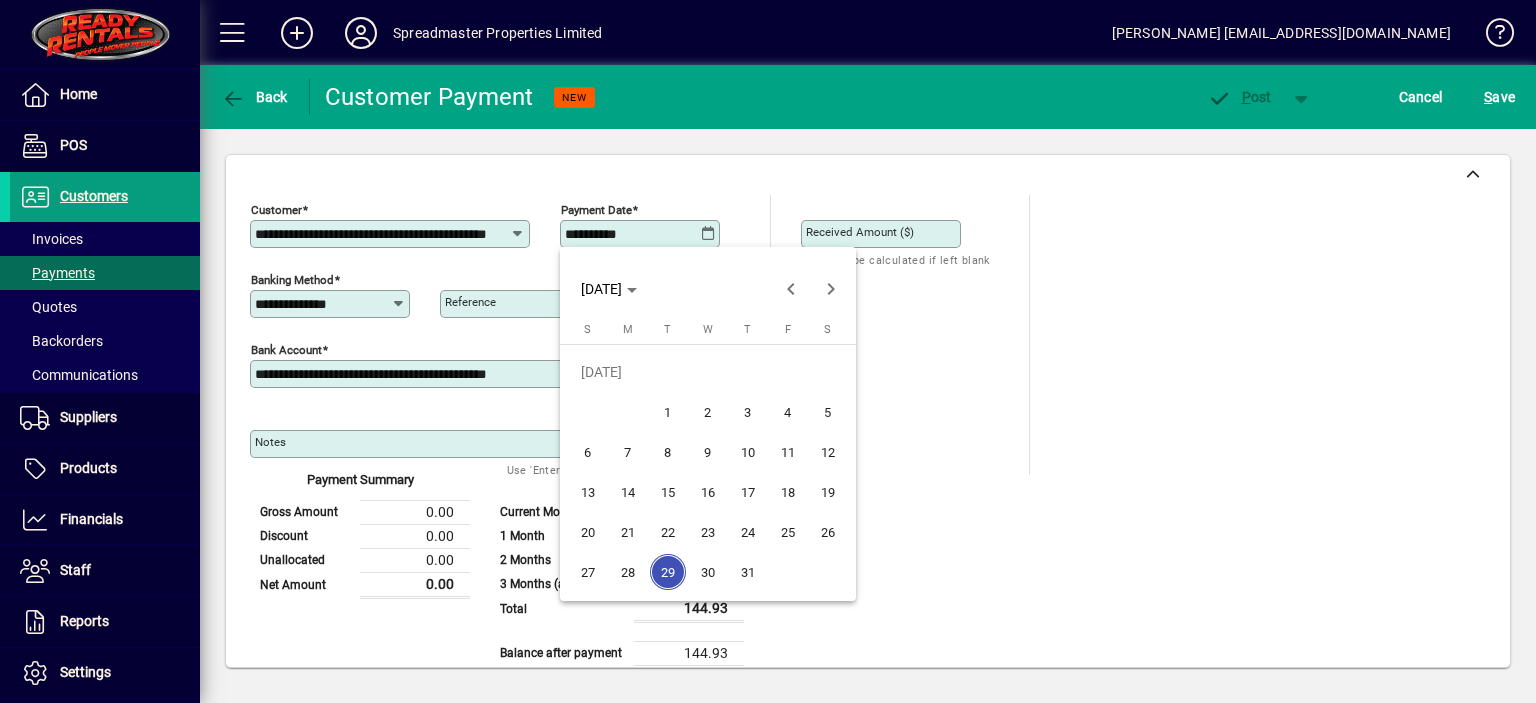 click on "28" at bounding box center [628, 572] 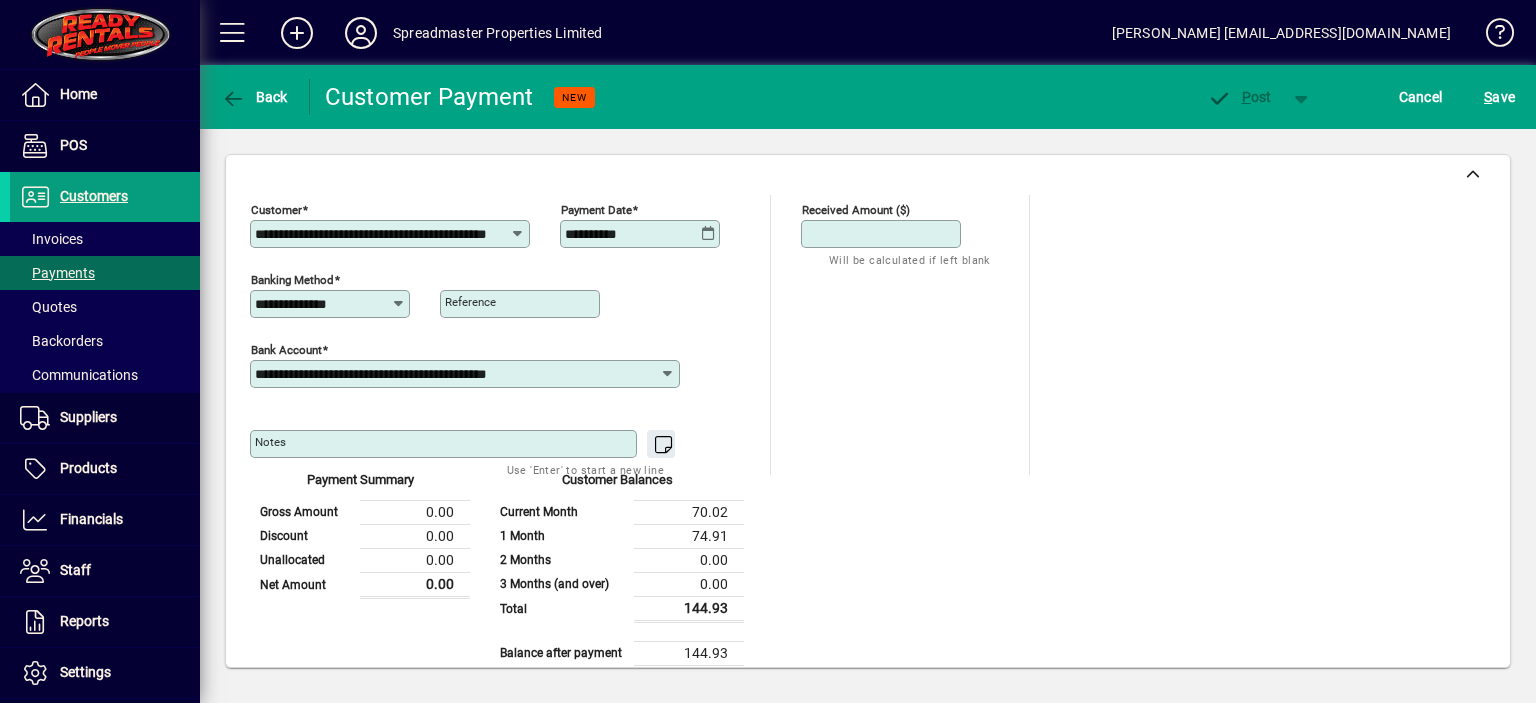 click on "Received Amount ($)" at bounding box center (883, 234) 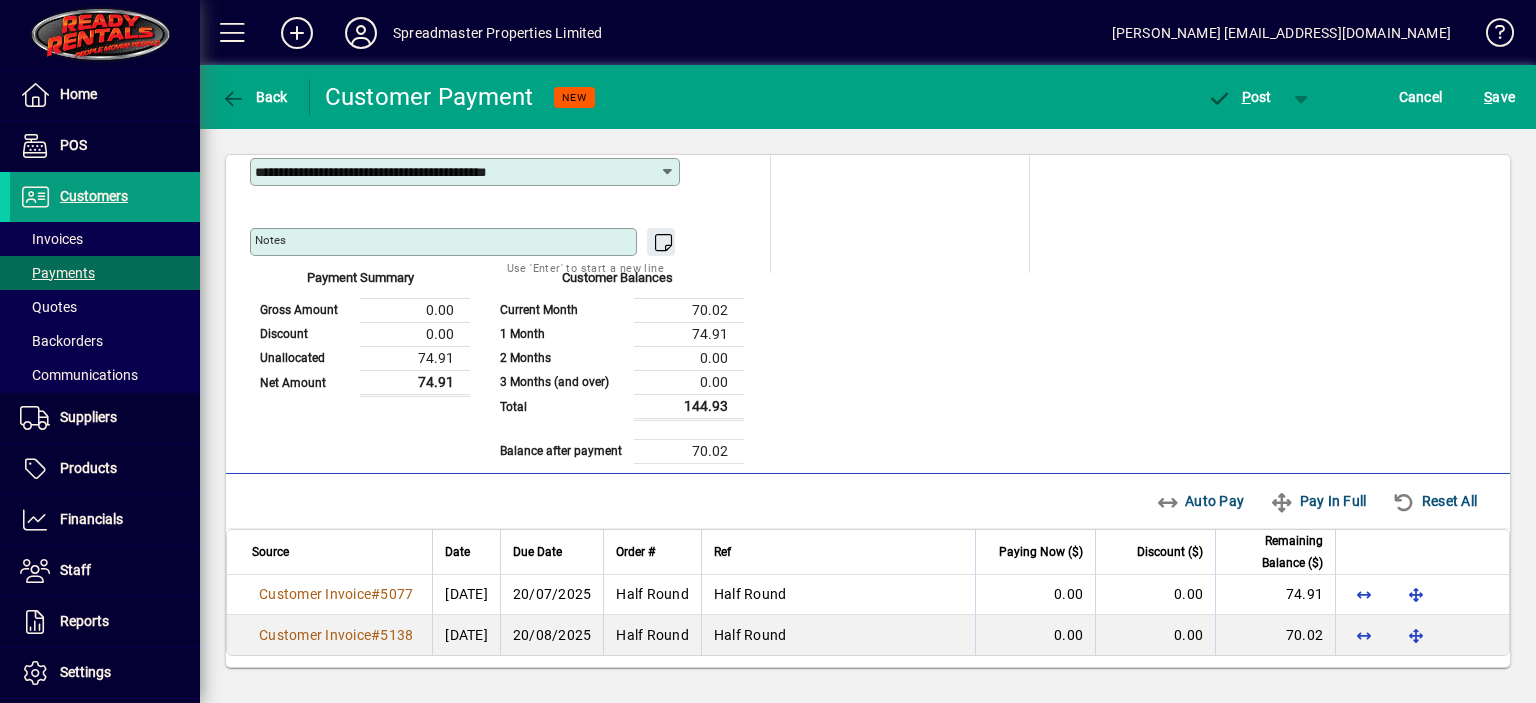 scroll, scrollTop: 204, scrollLeft: 0, axis: vertical 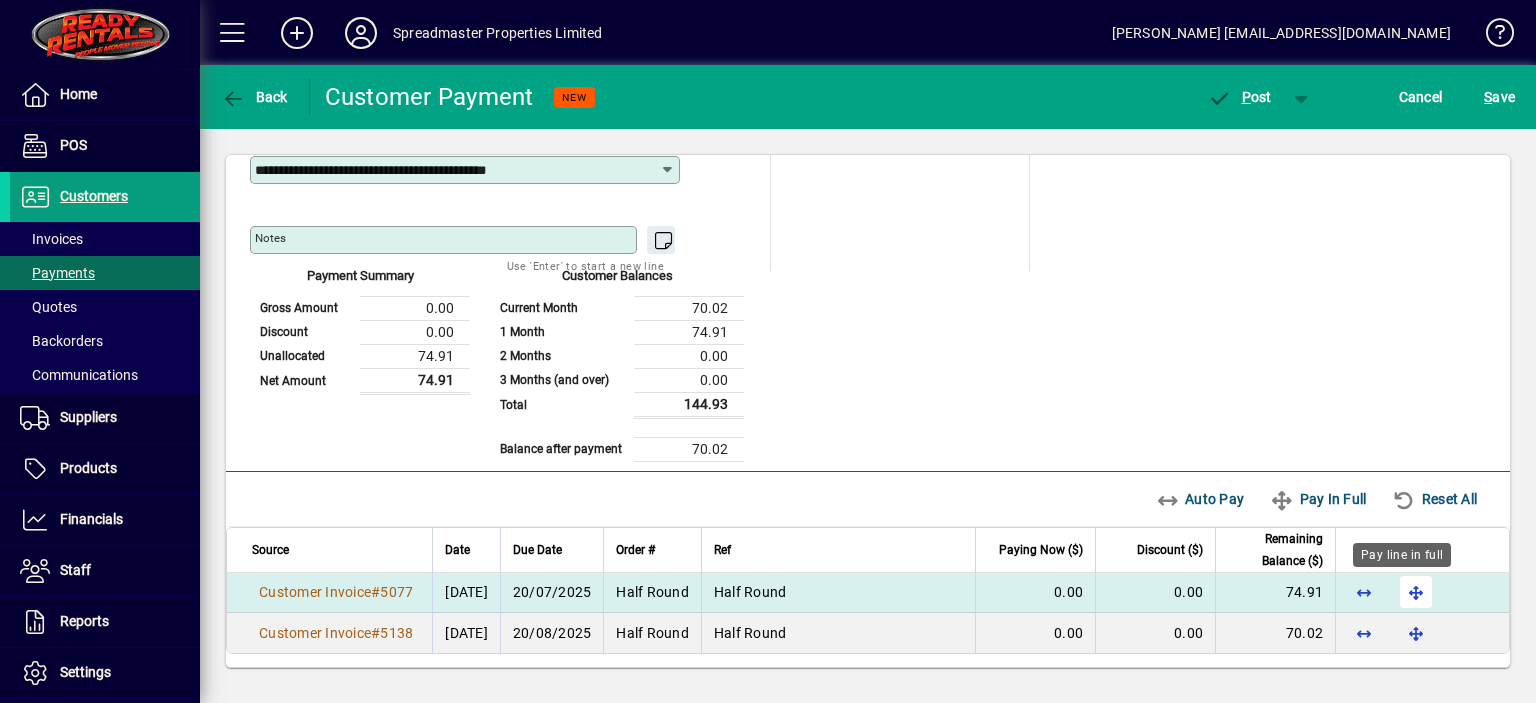 type on "*****" 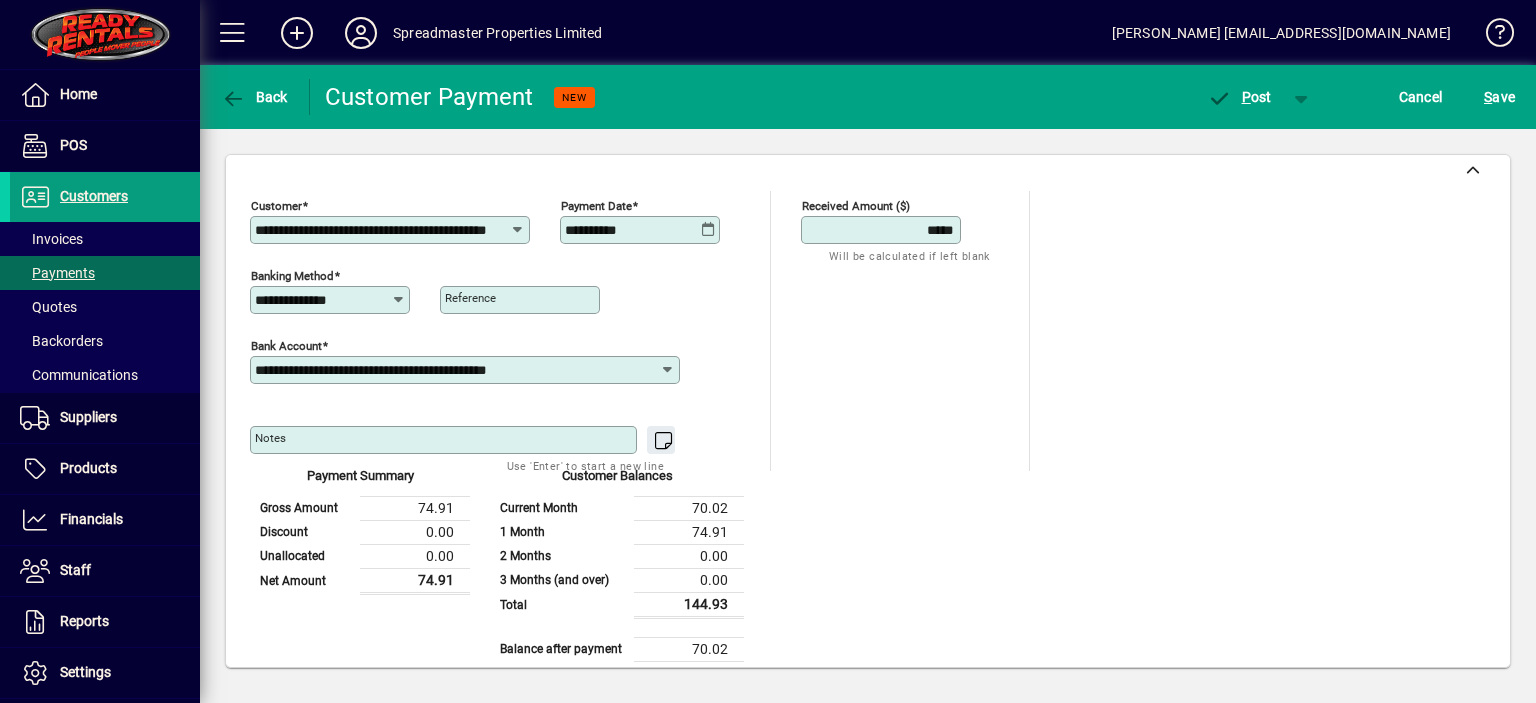 scroll, scrollTop: 0, scrollLeft: 0, axis: both 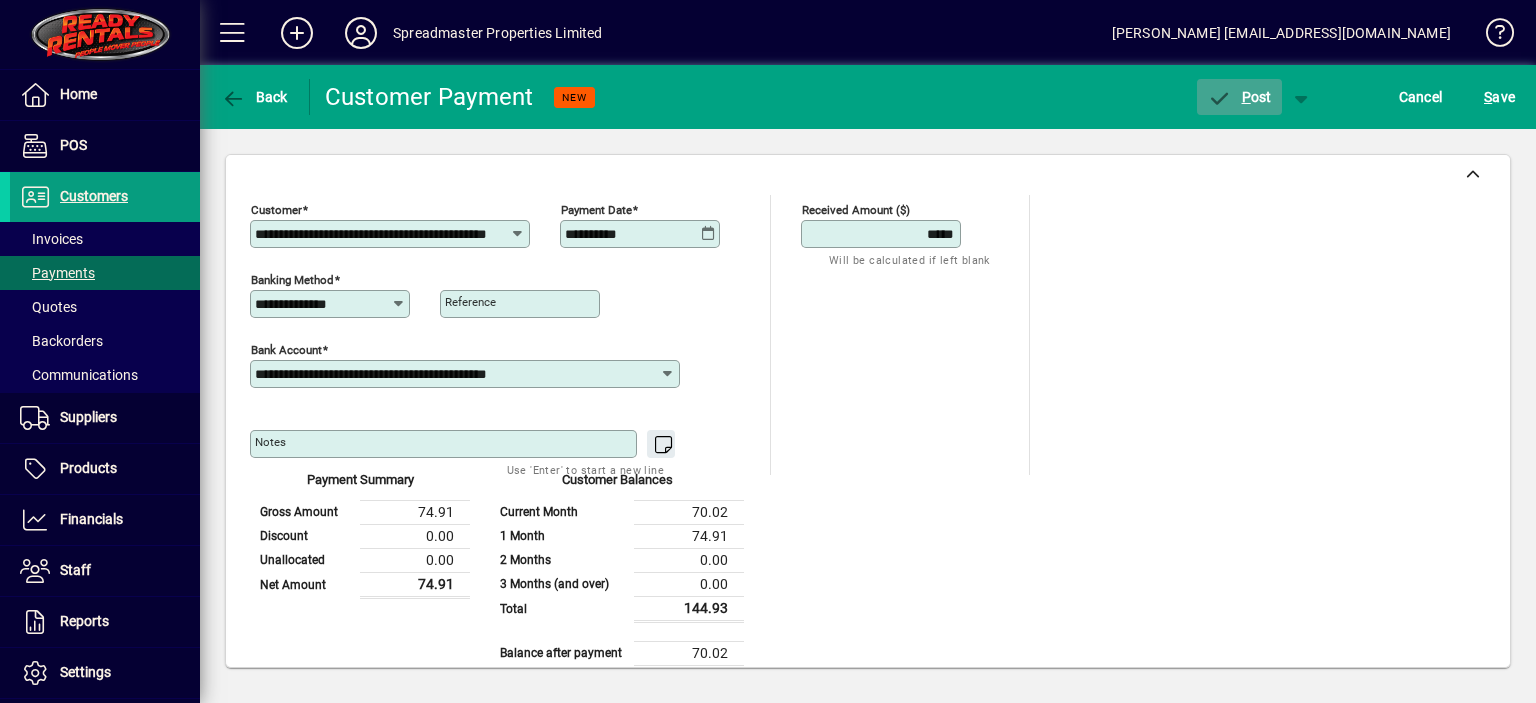click on "P ost" 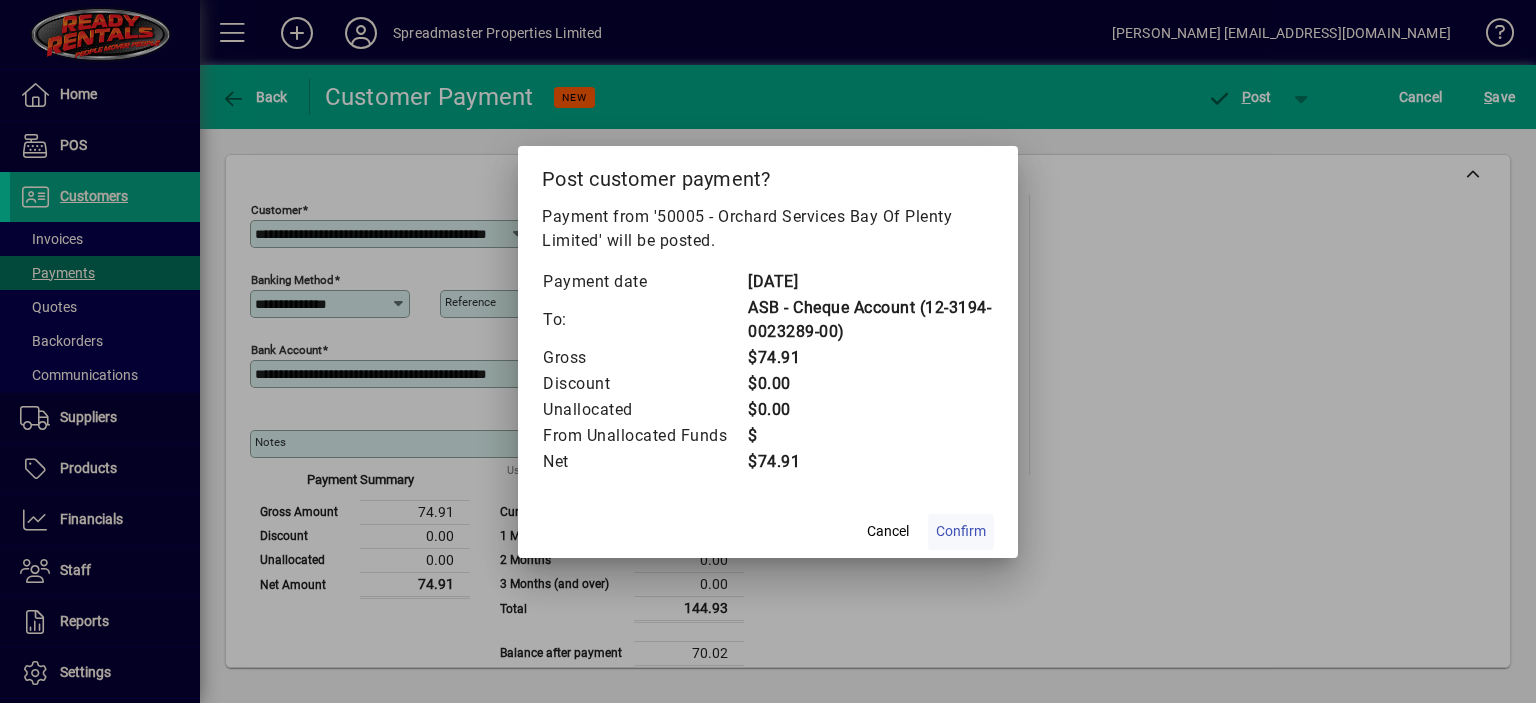 click on "Confirm" 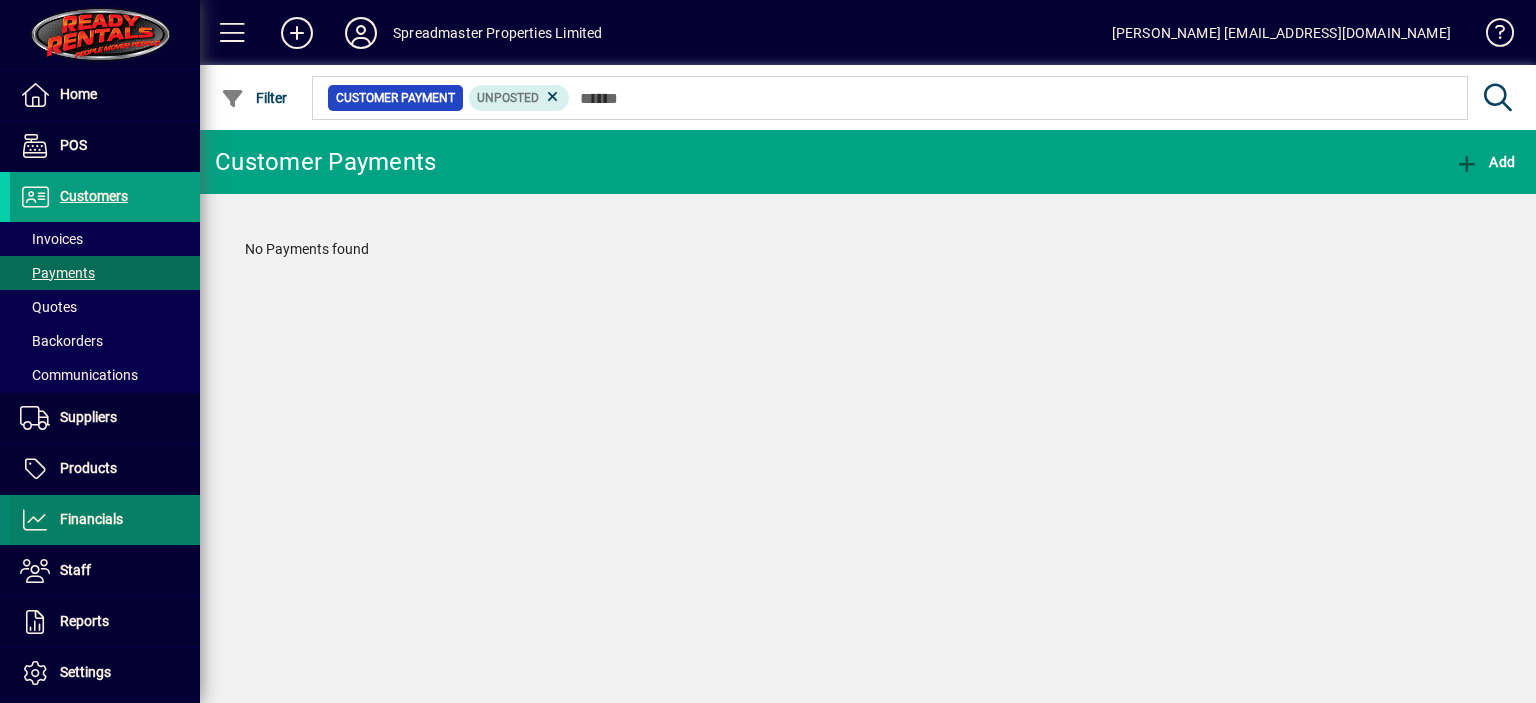 click on "Financials" at bounding box center (91, 519) 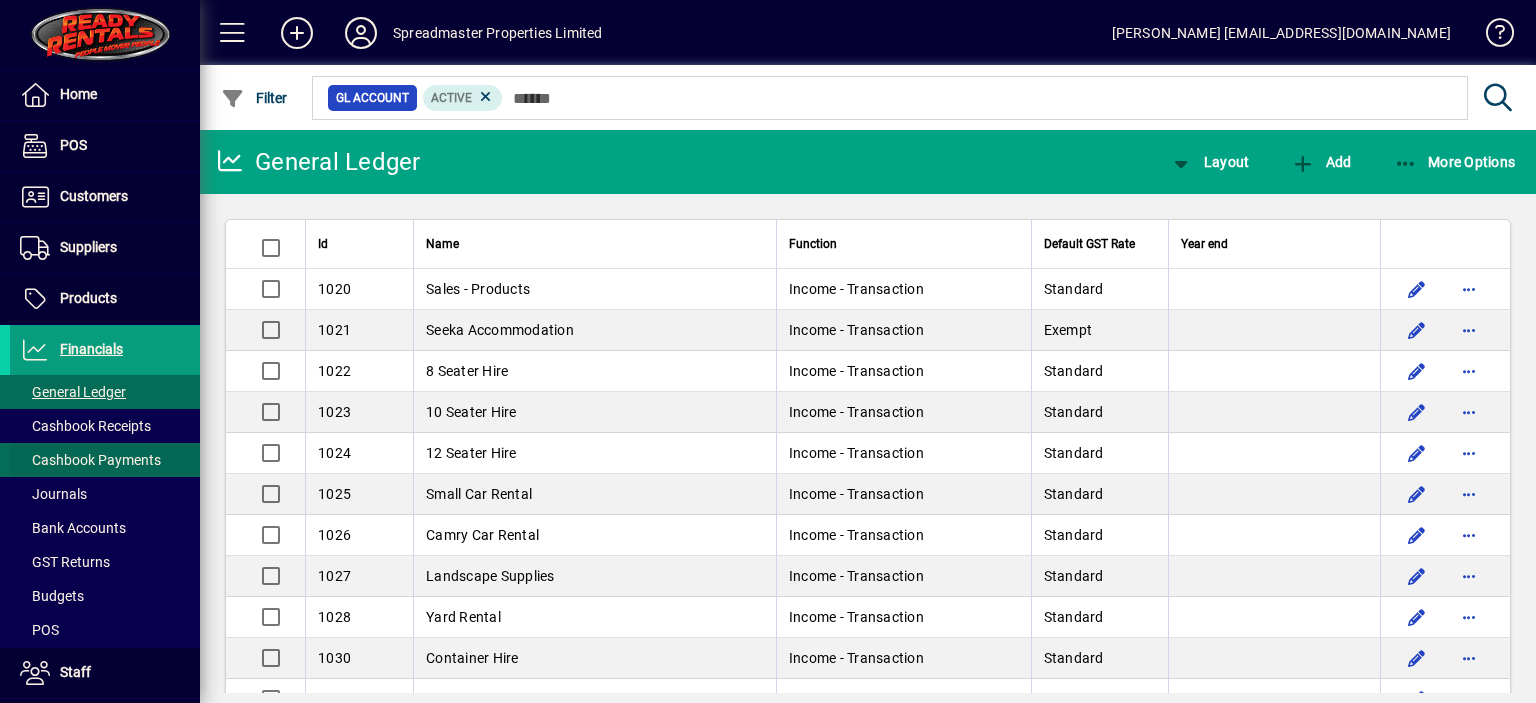 click on "Cashbook Payments" at bounding box center [90, 460] 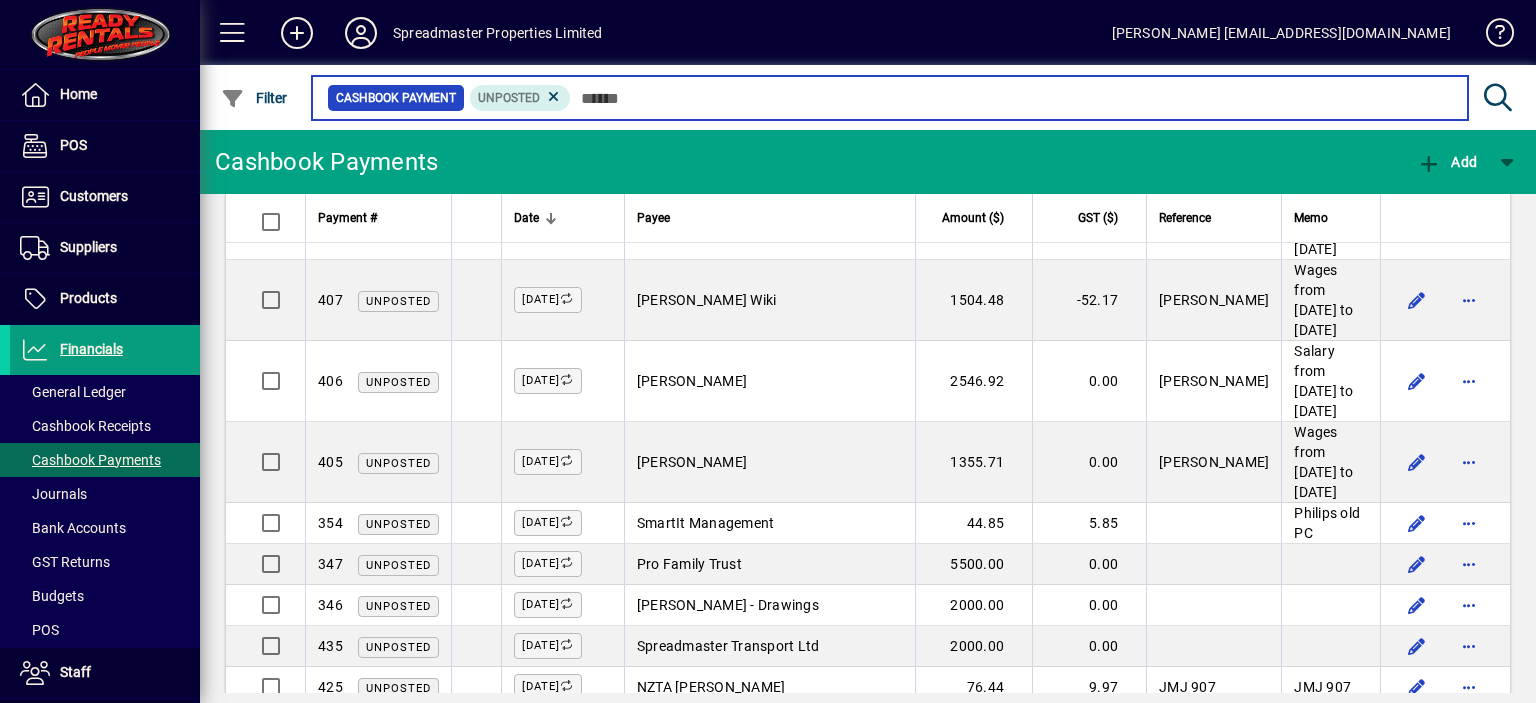 scroll, scrollTop: 1387, scrollLeft: 0, axis: vertical 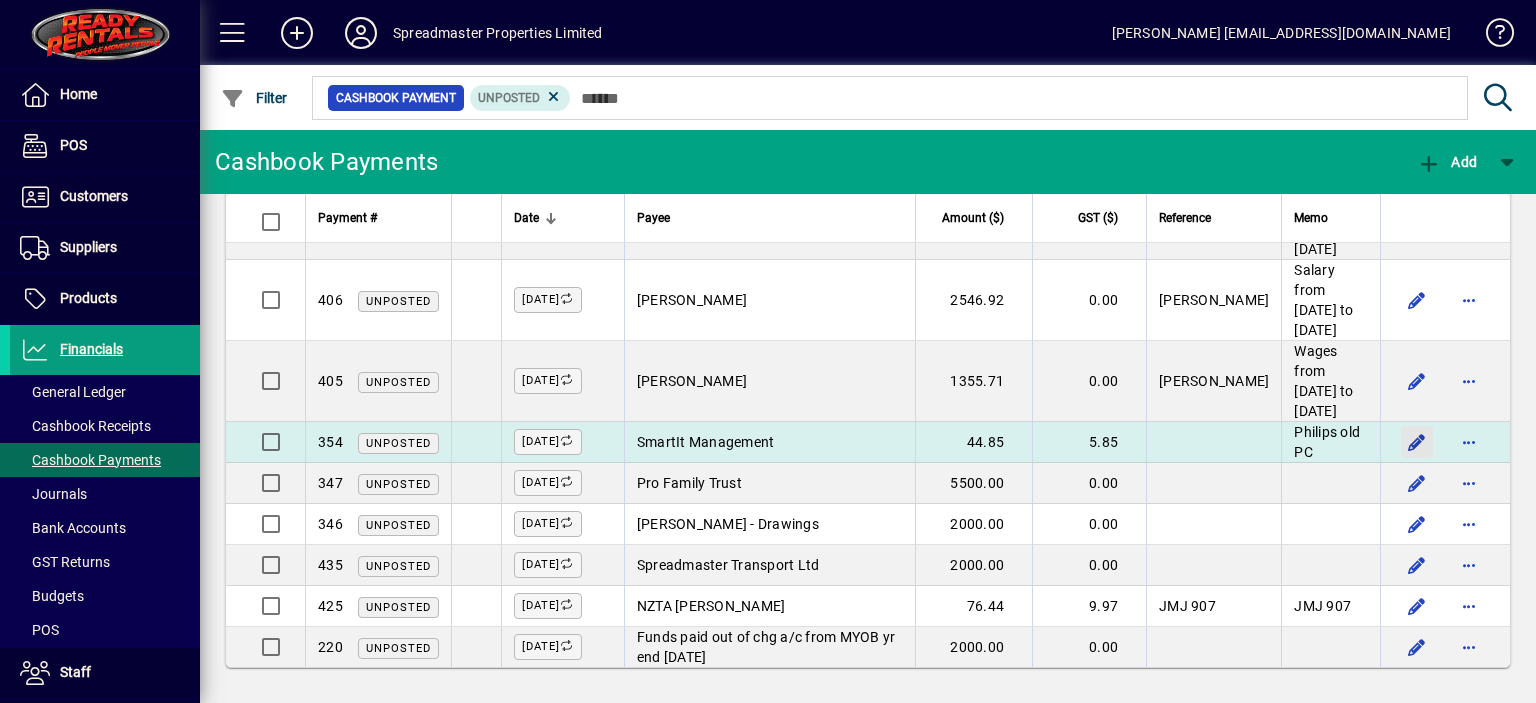 click at bounding box center [1417, 442] 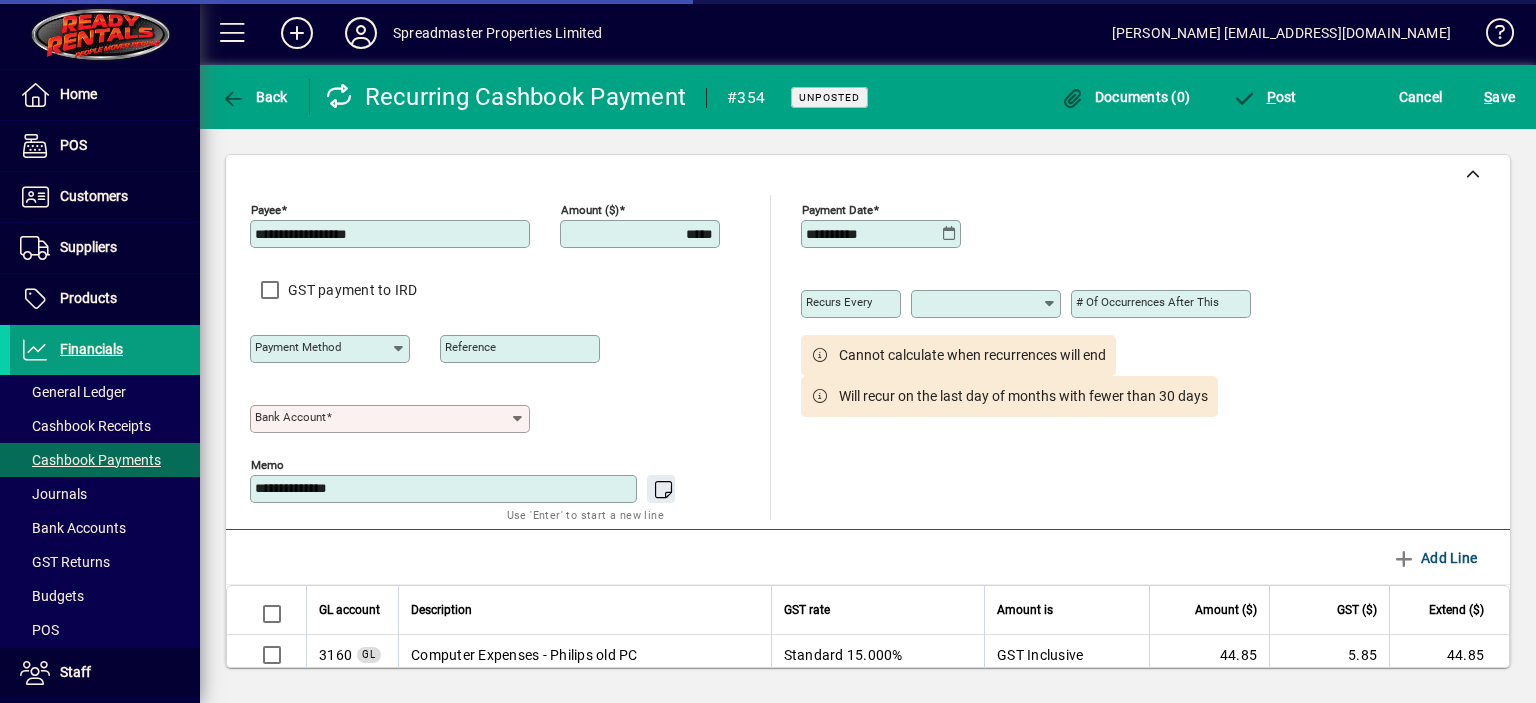 type on "**********" 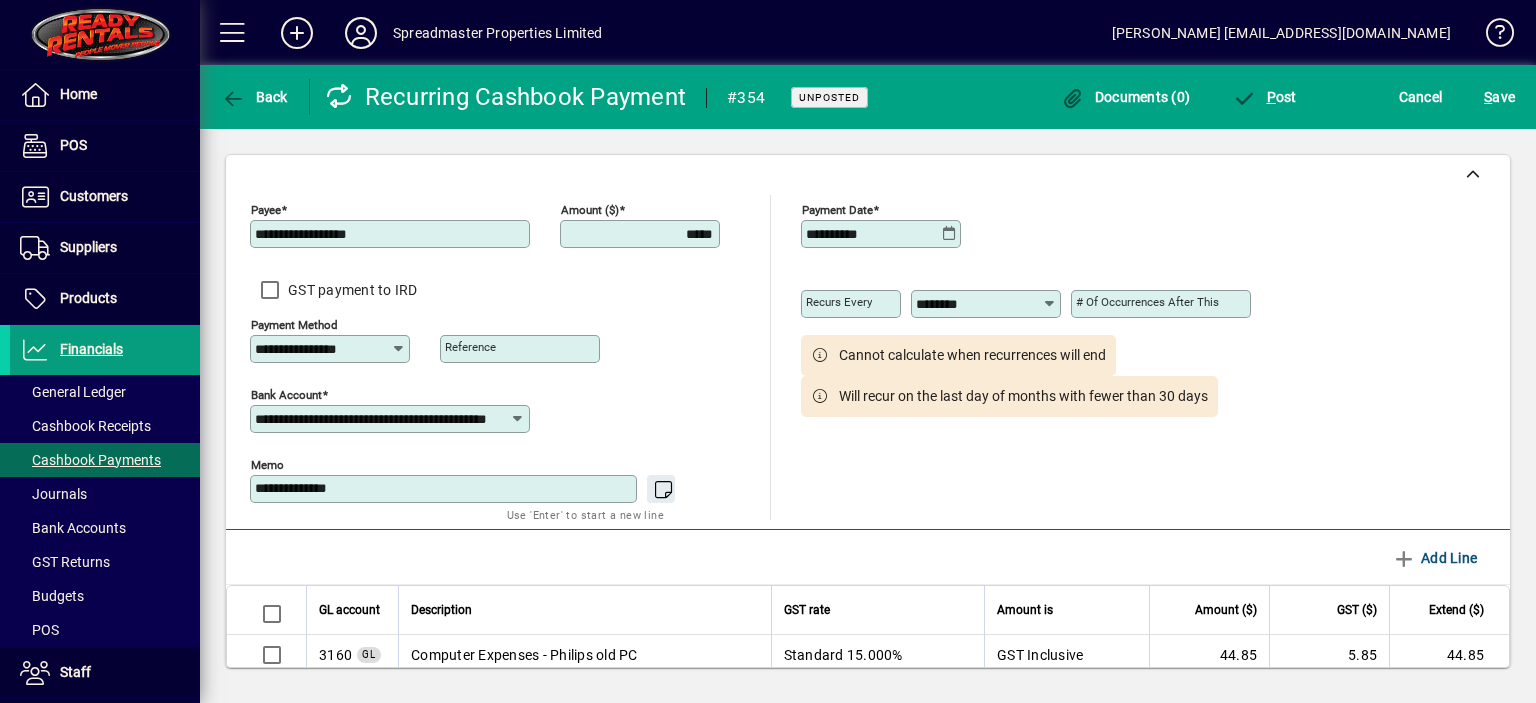click 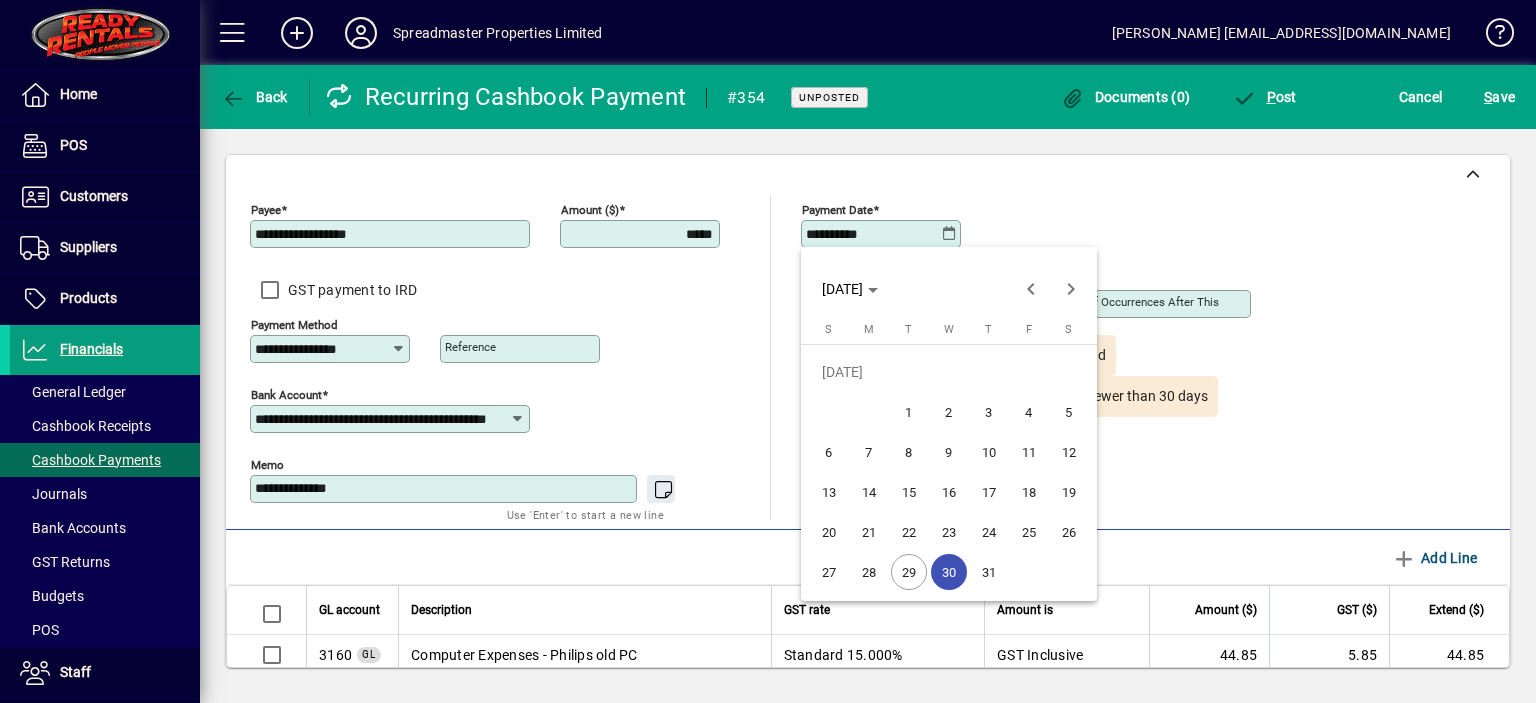 click on "28" at bounding box center [869, 572] 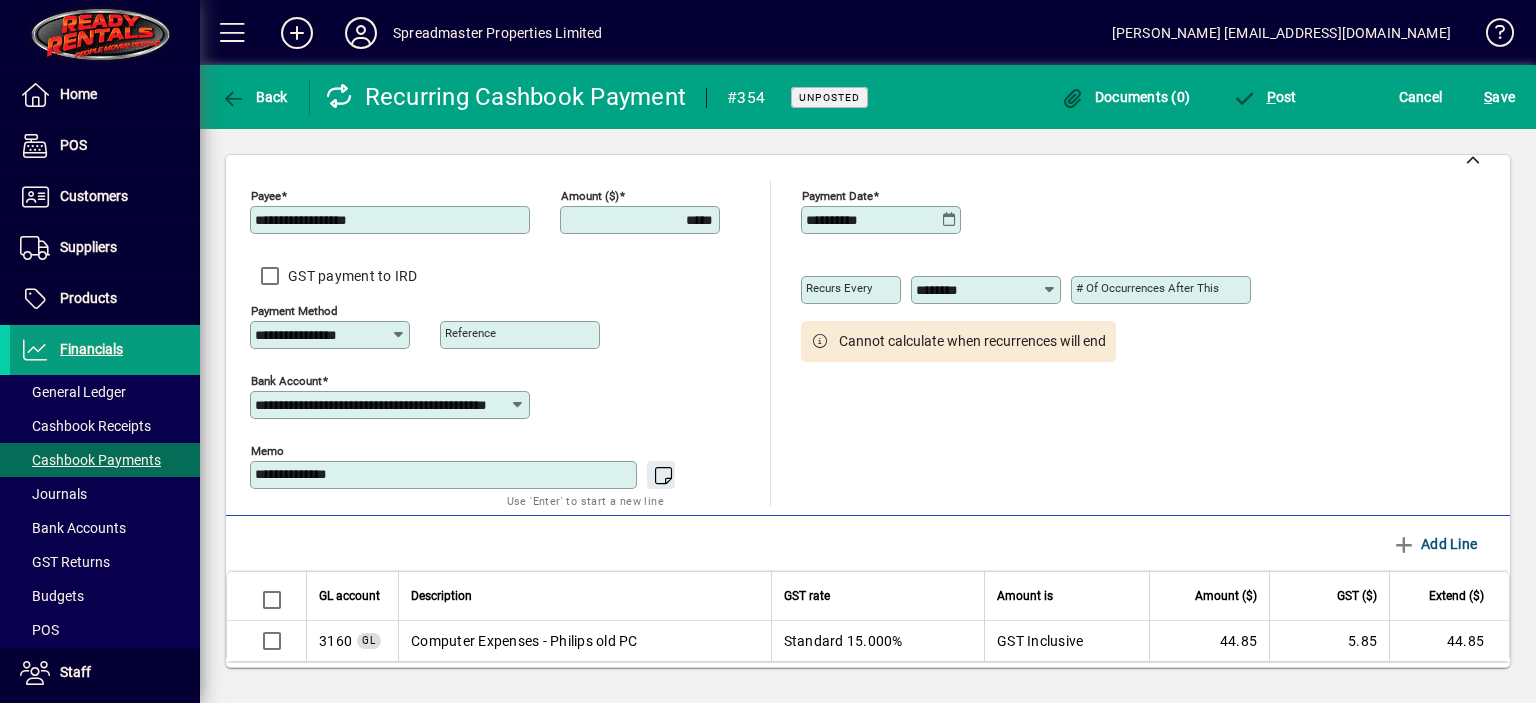scroll, scrollTop: 0, scrollLeft: 0, axis: both 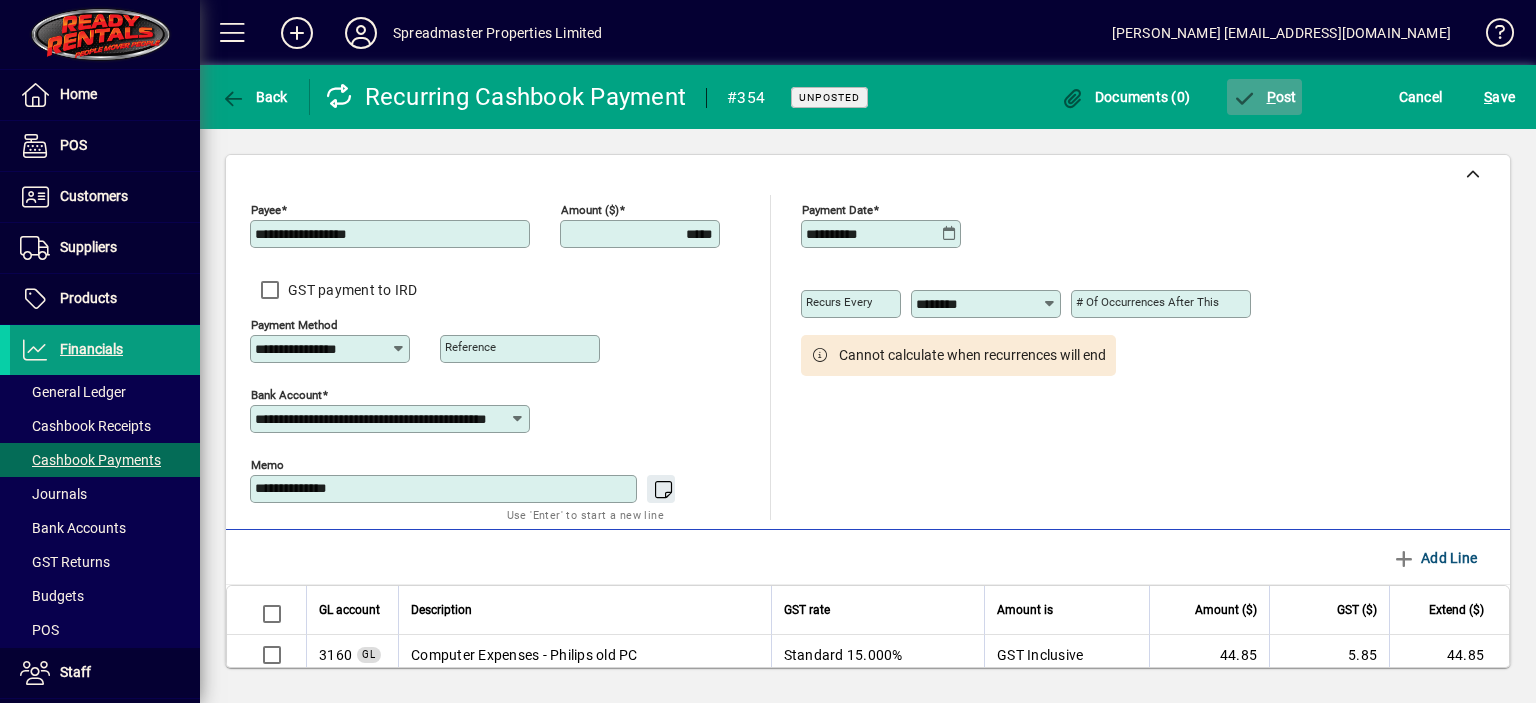 click on "P ost" 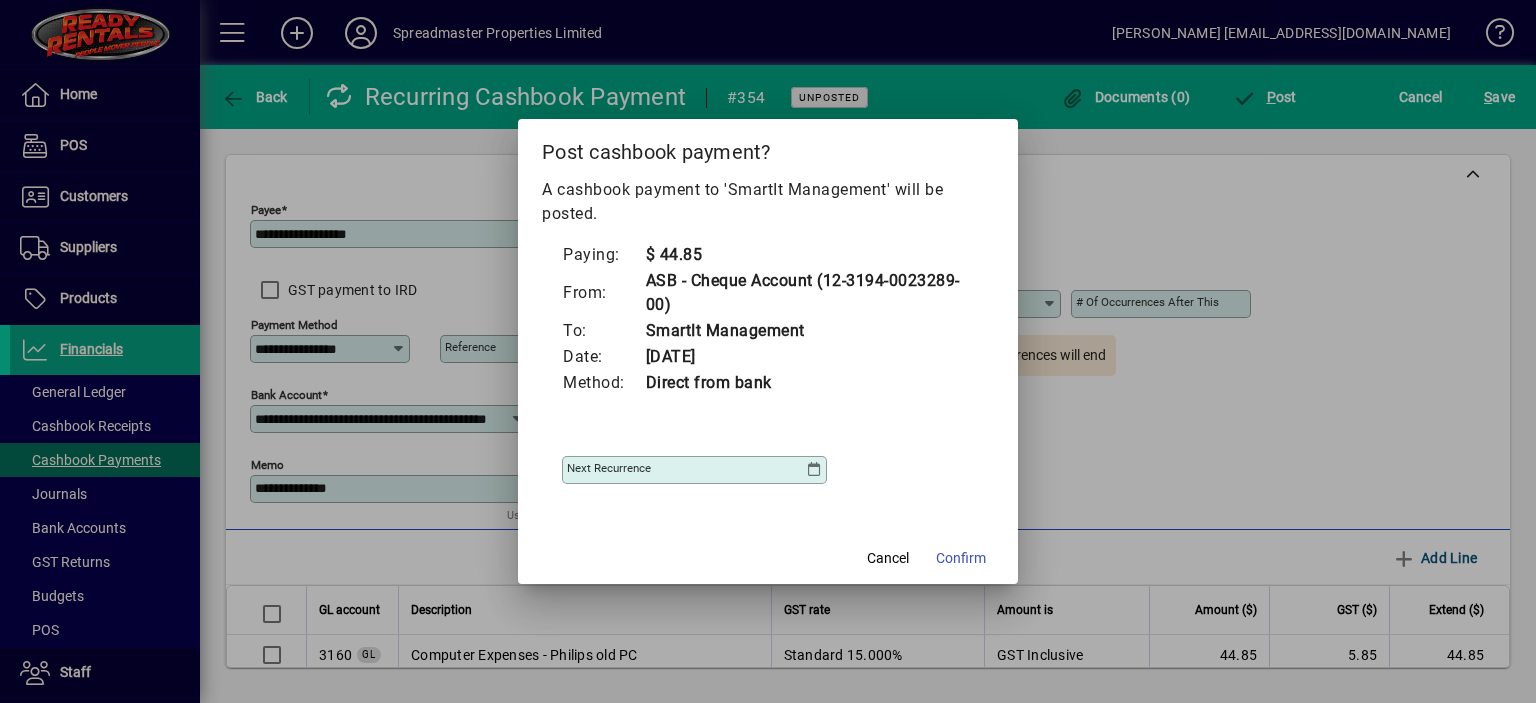 click at bounding box center [814, 470] 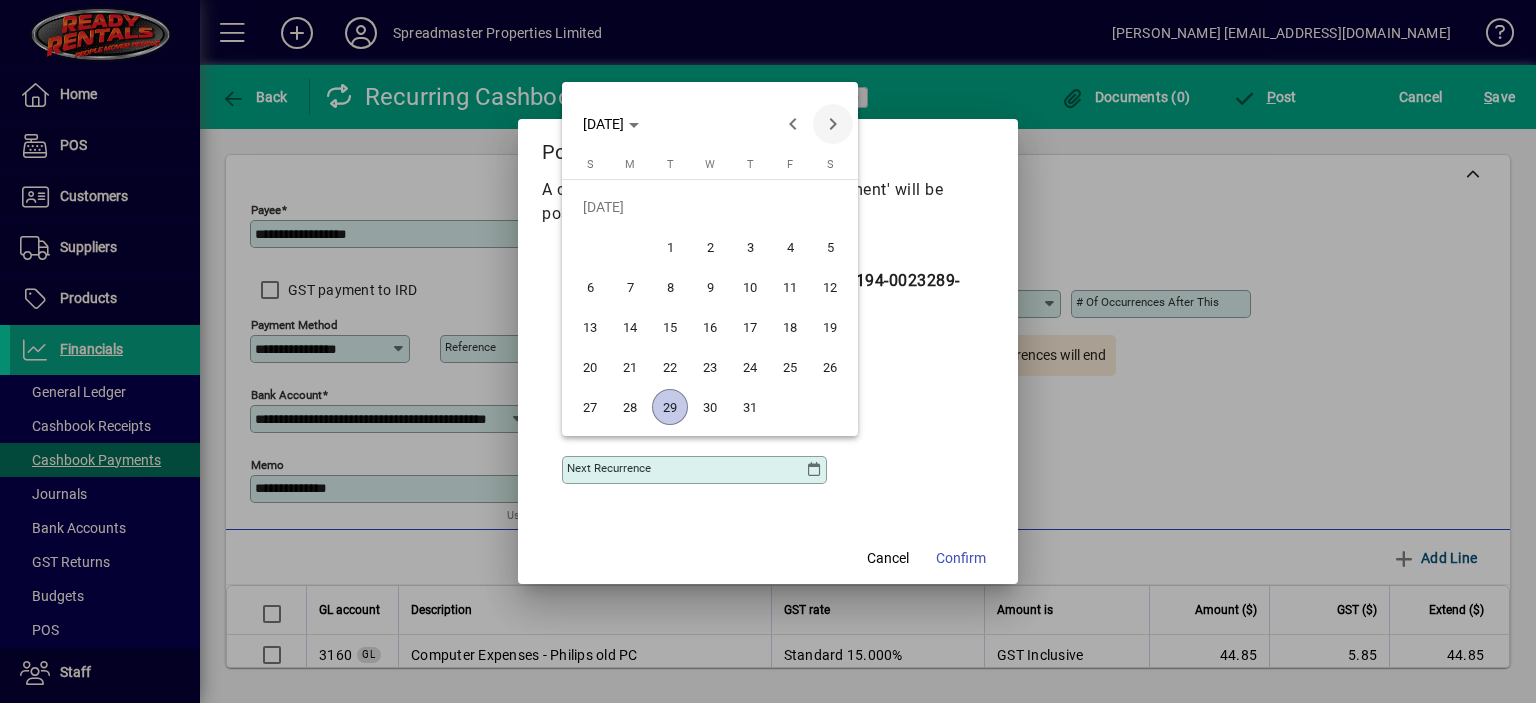 click at bounding box center (833, 124) 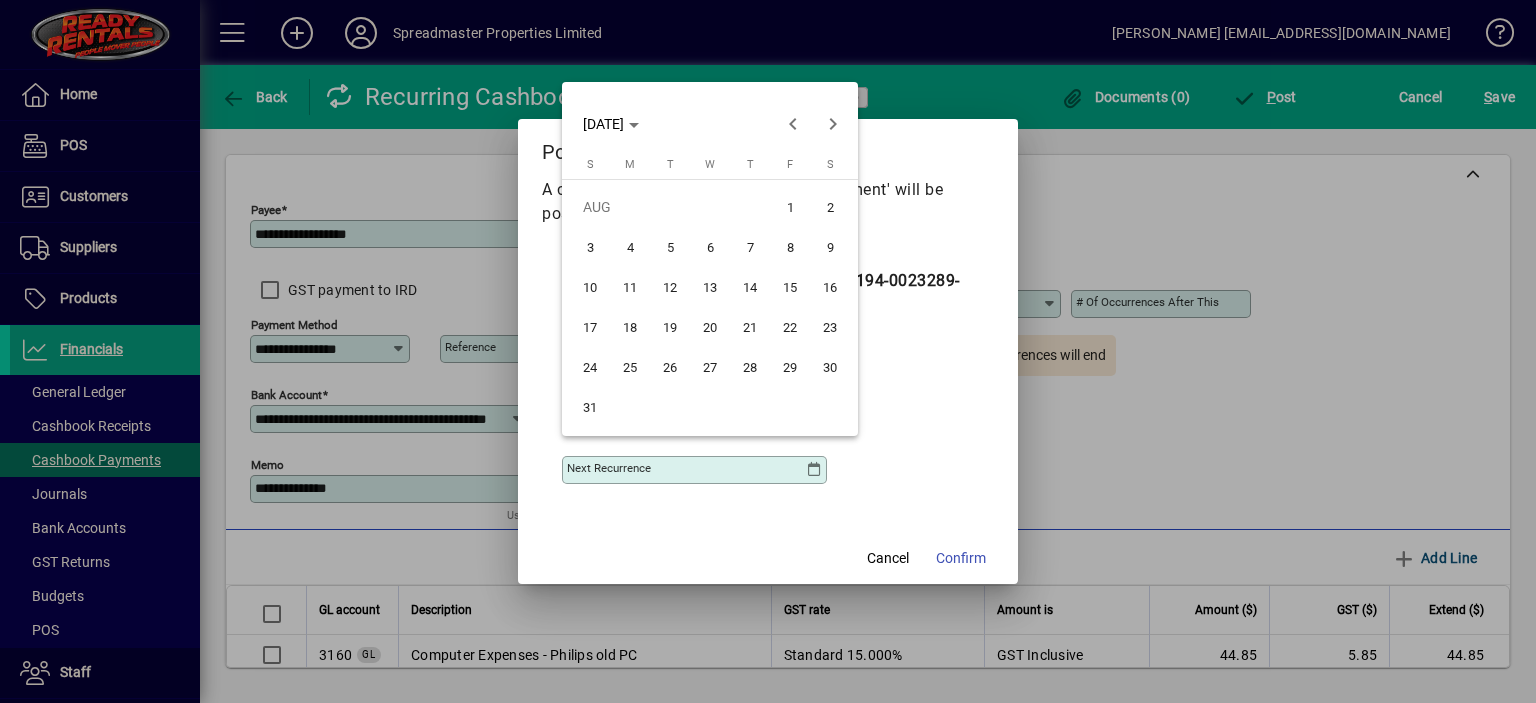 click on "28" at bounding box center [750, 367] 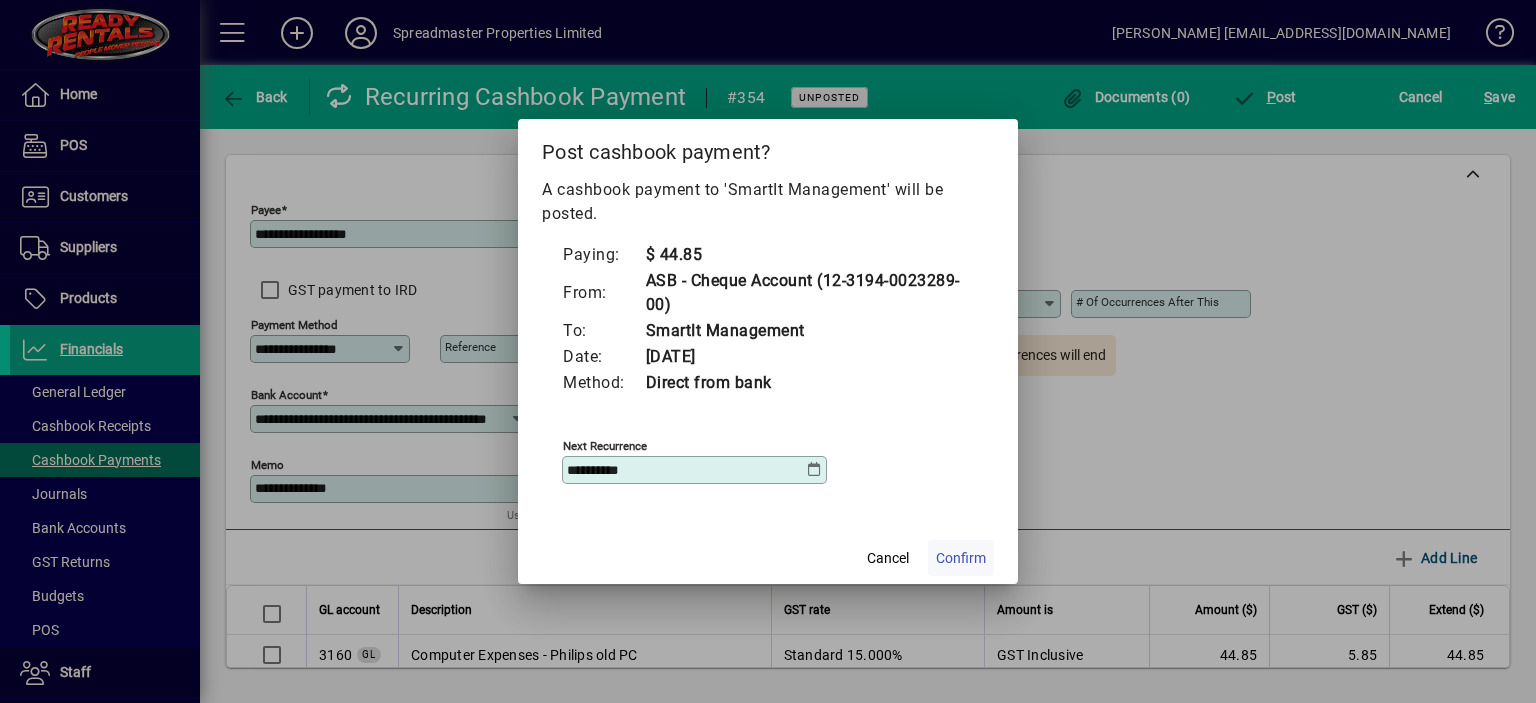 click on "Confirm" 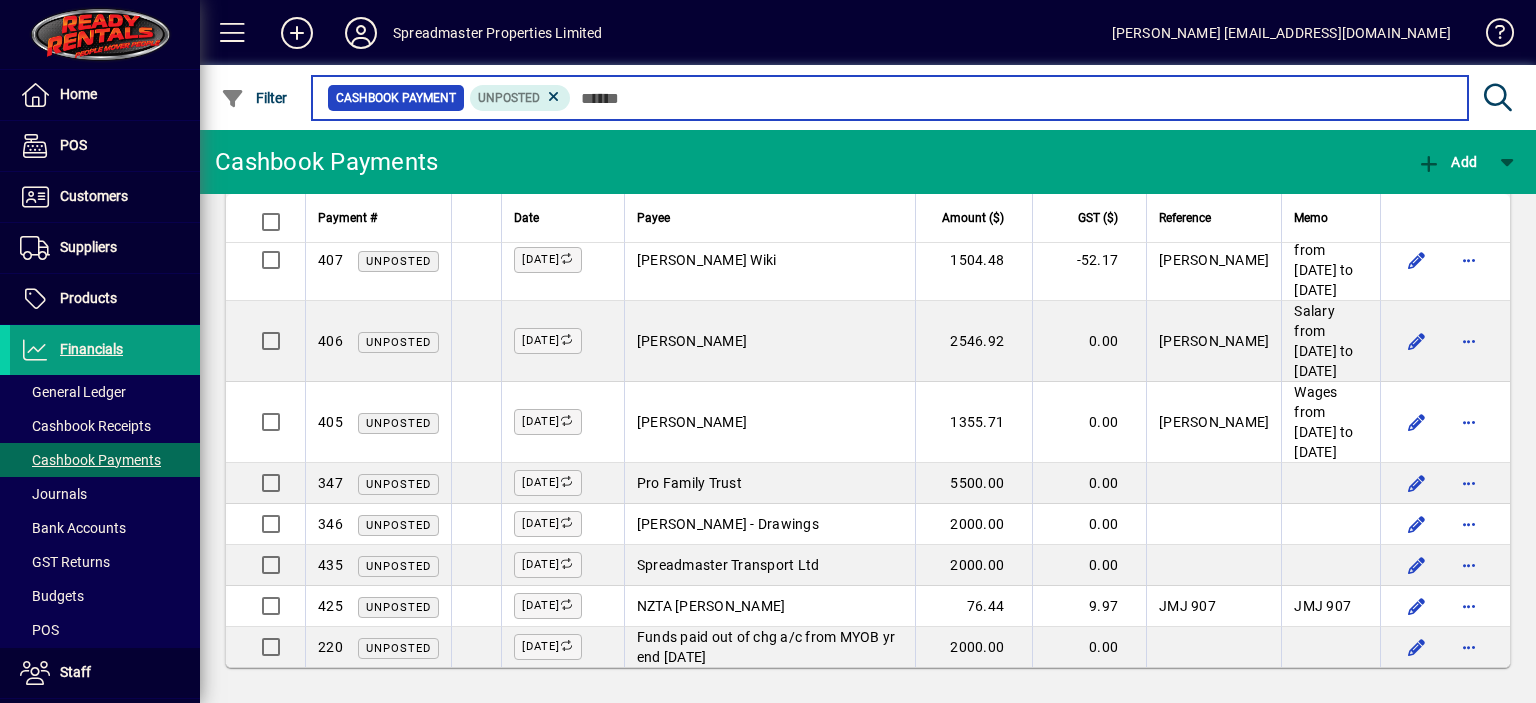 scroll, scrollTop: 1387, scrollLeft: 0, axis: vertical 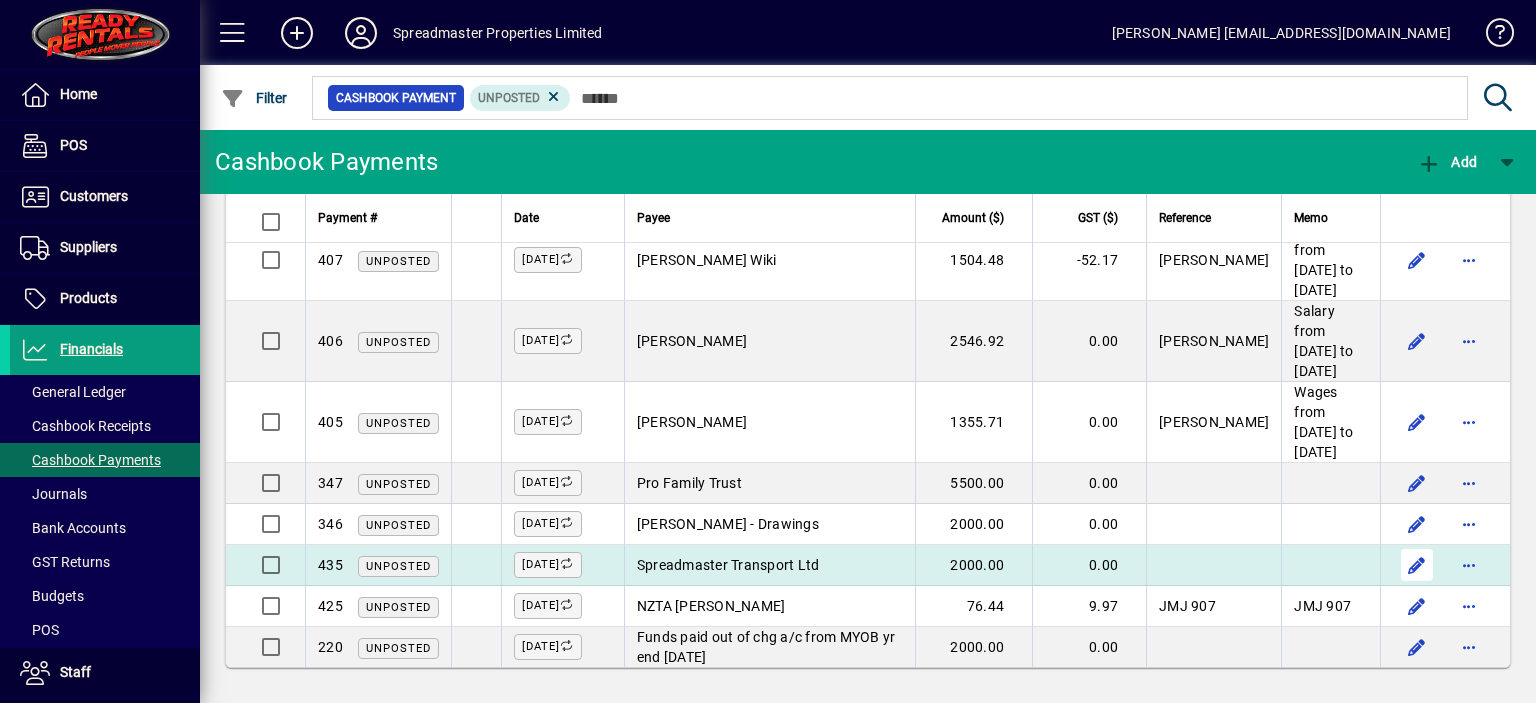 click at bounding box center [1417, 565] 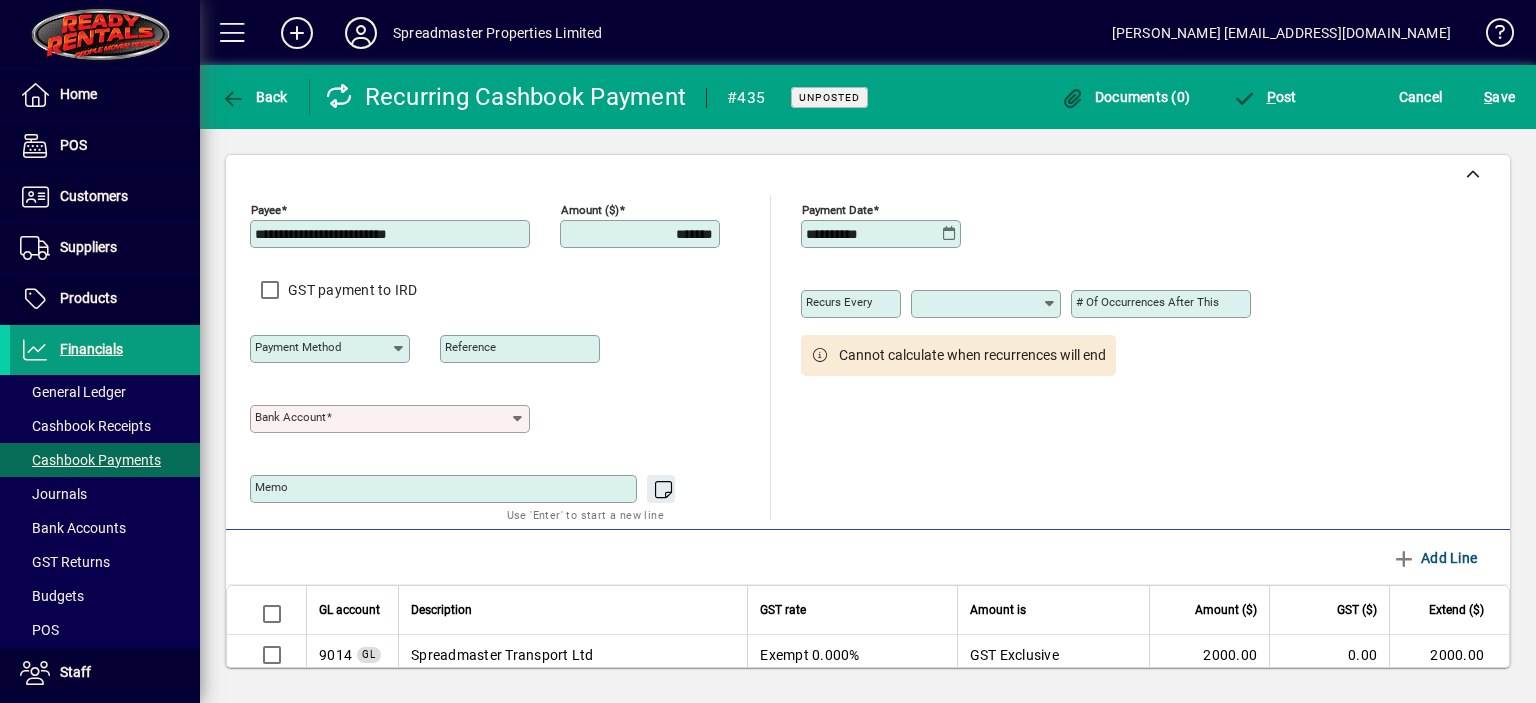 type on "**********" 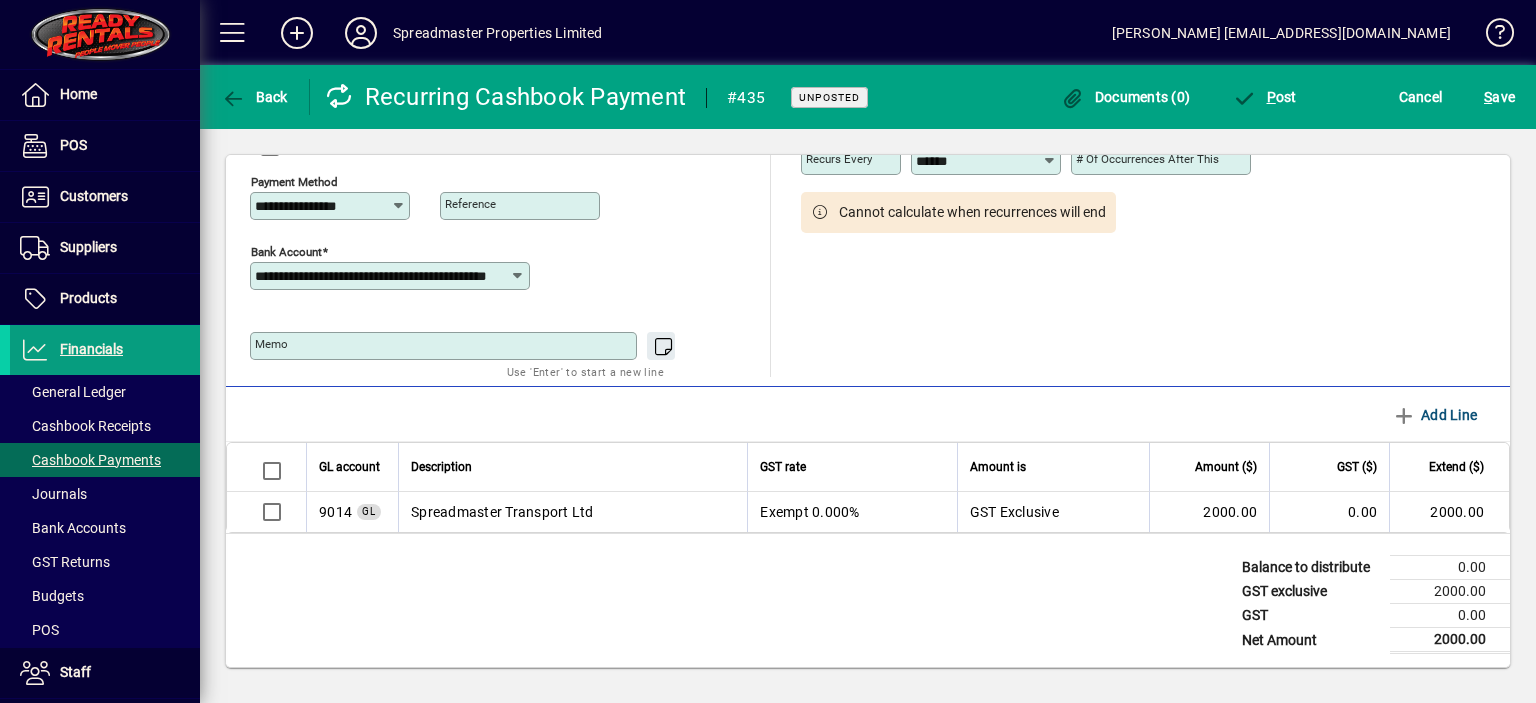 scroll, scrollTop: 0, scrollLeft: 0, axis: both 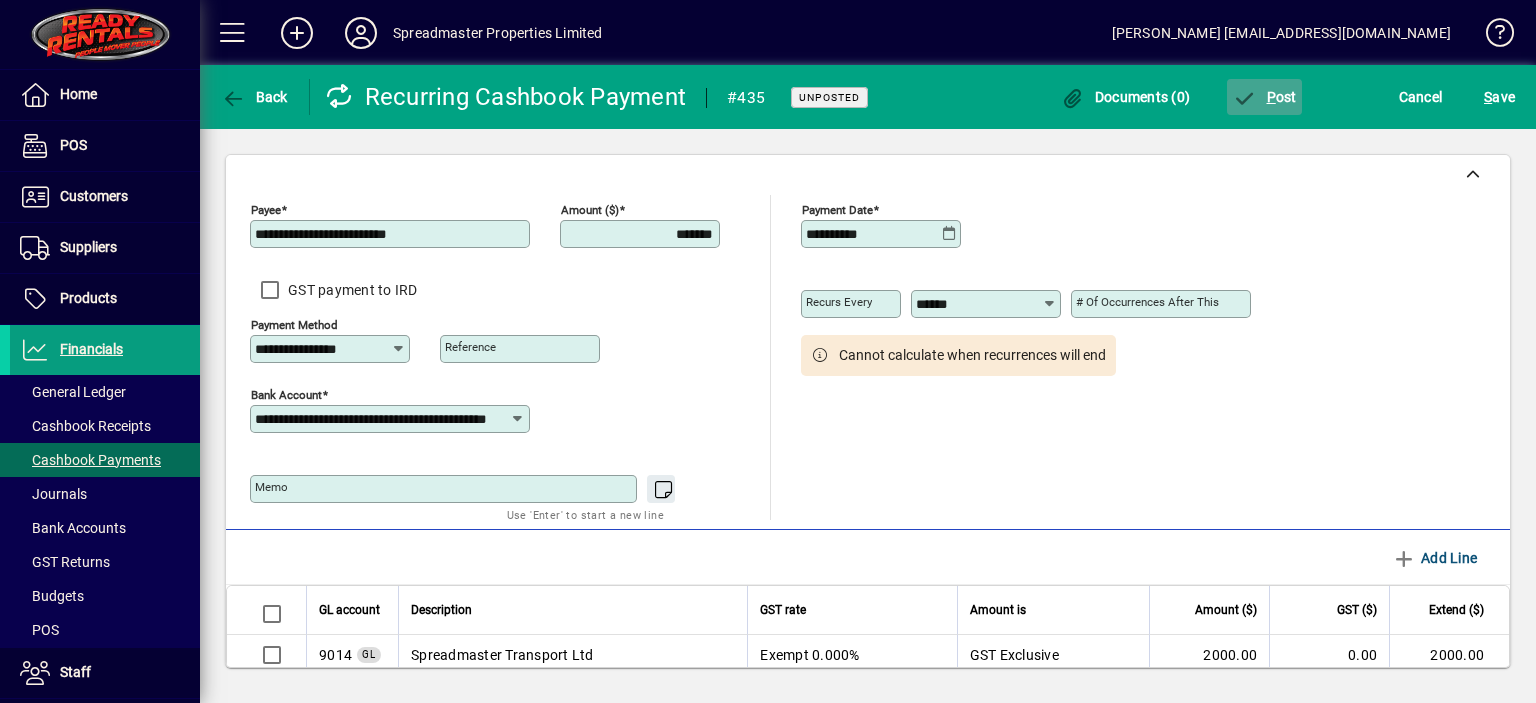 click on "P ost" 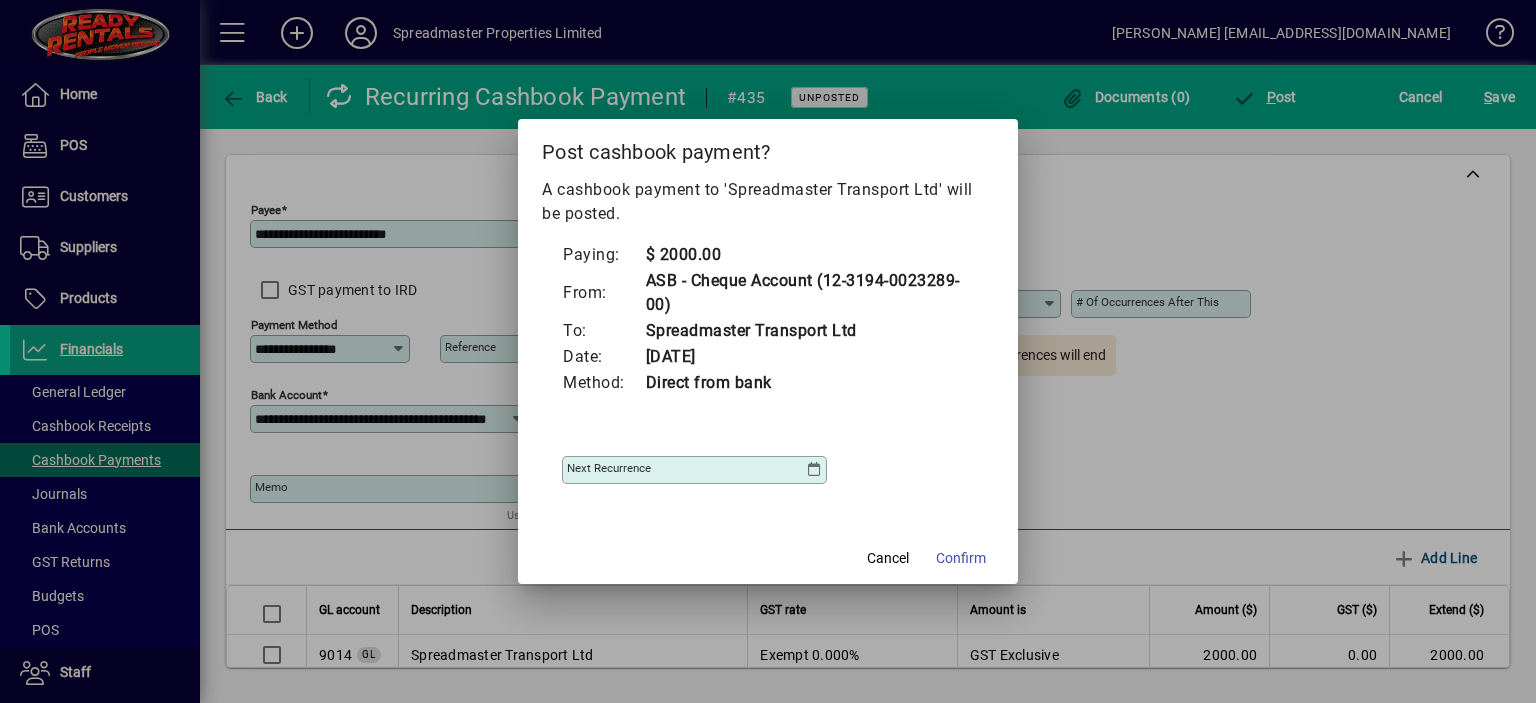 click at bounding box center (814, 470) 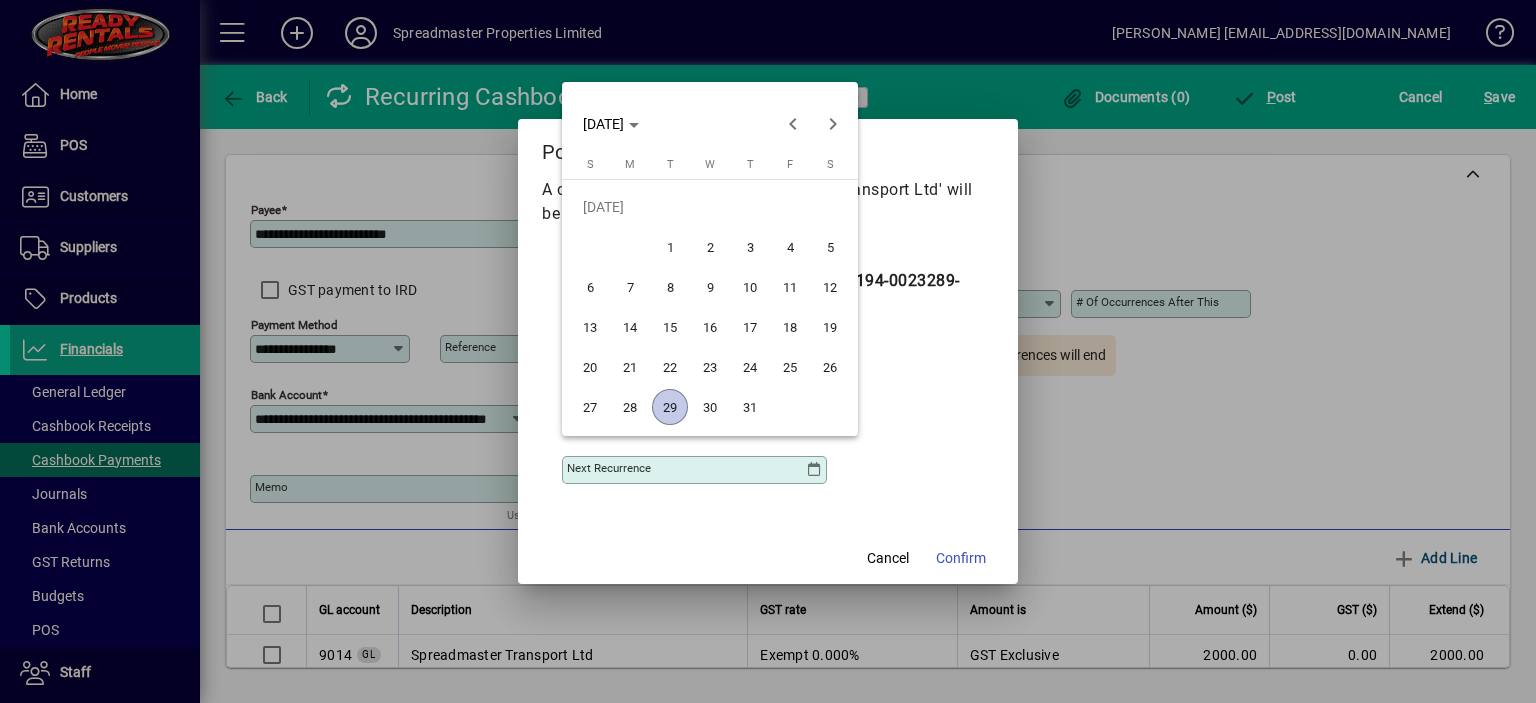click on "29" at bounding box center [670, 407] 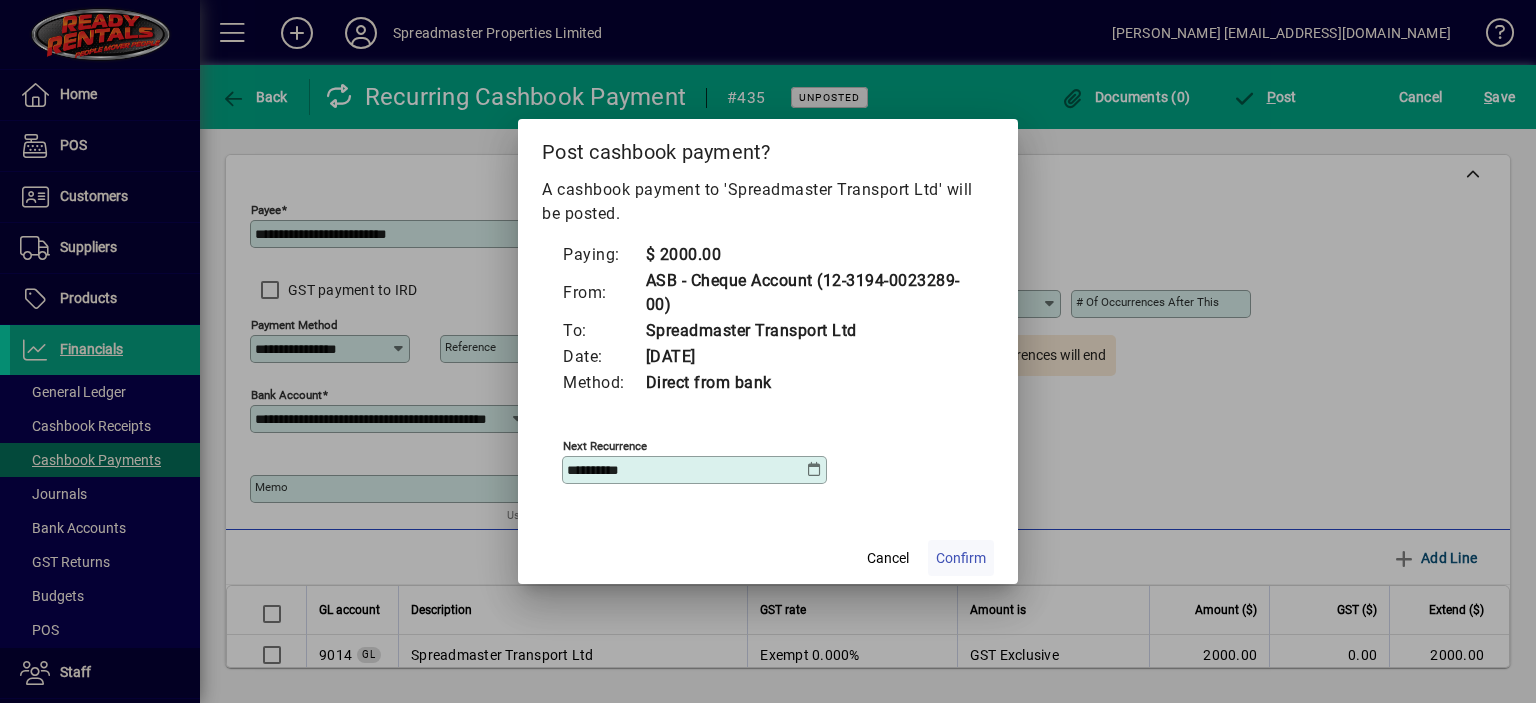 click on "Confirm" 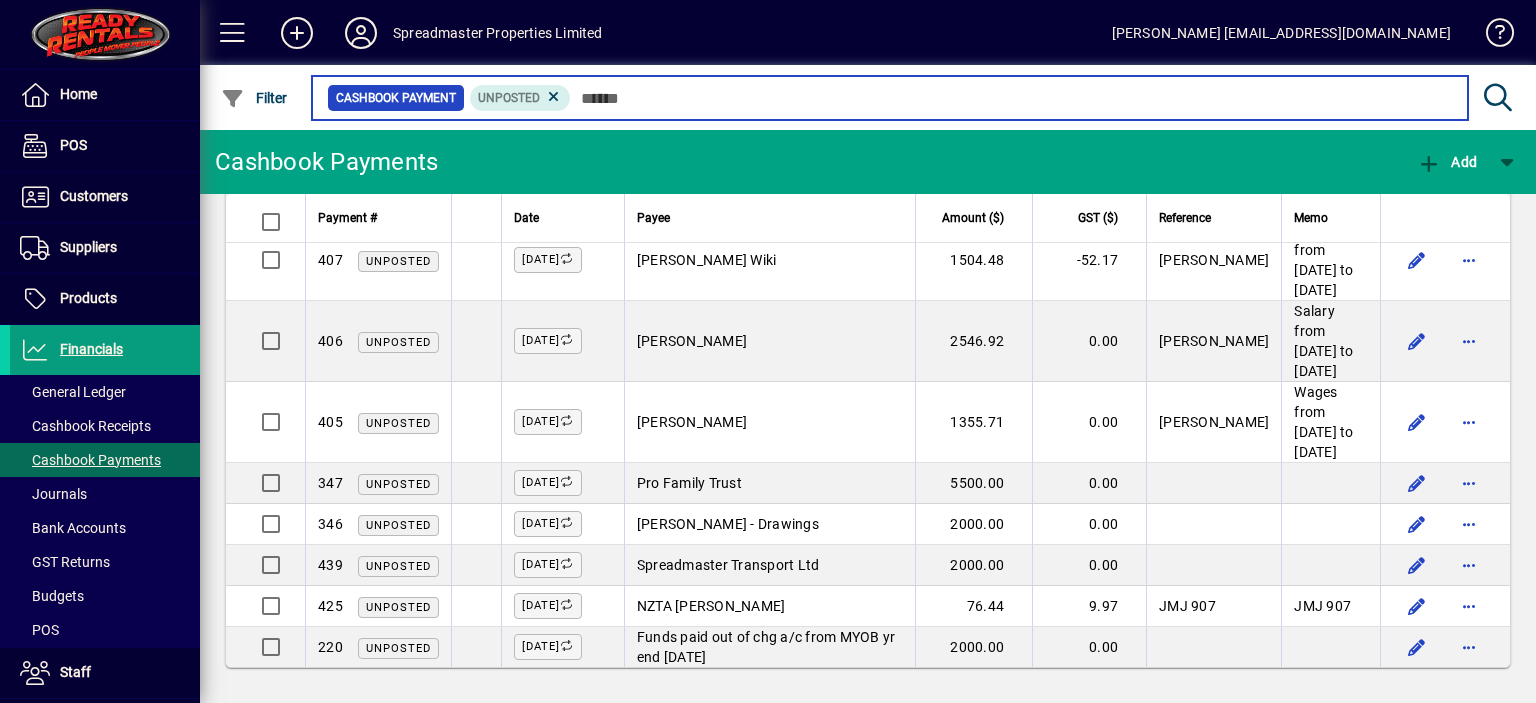 scroll, scrollTop: 1387, scrollLeft: 0, axis: vertical 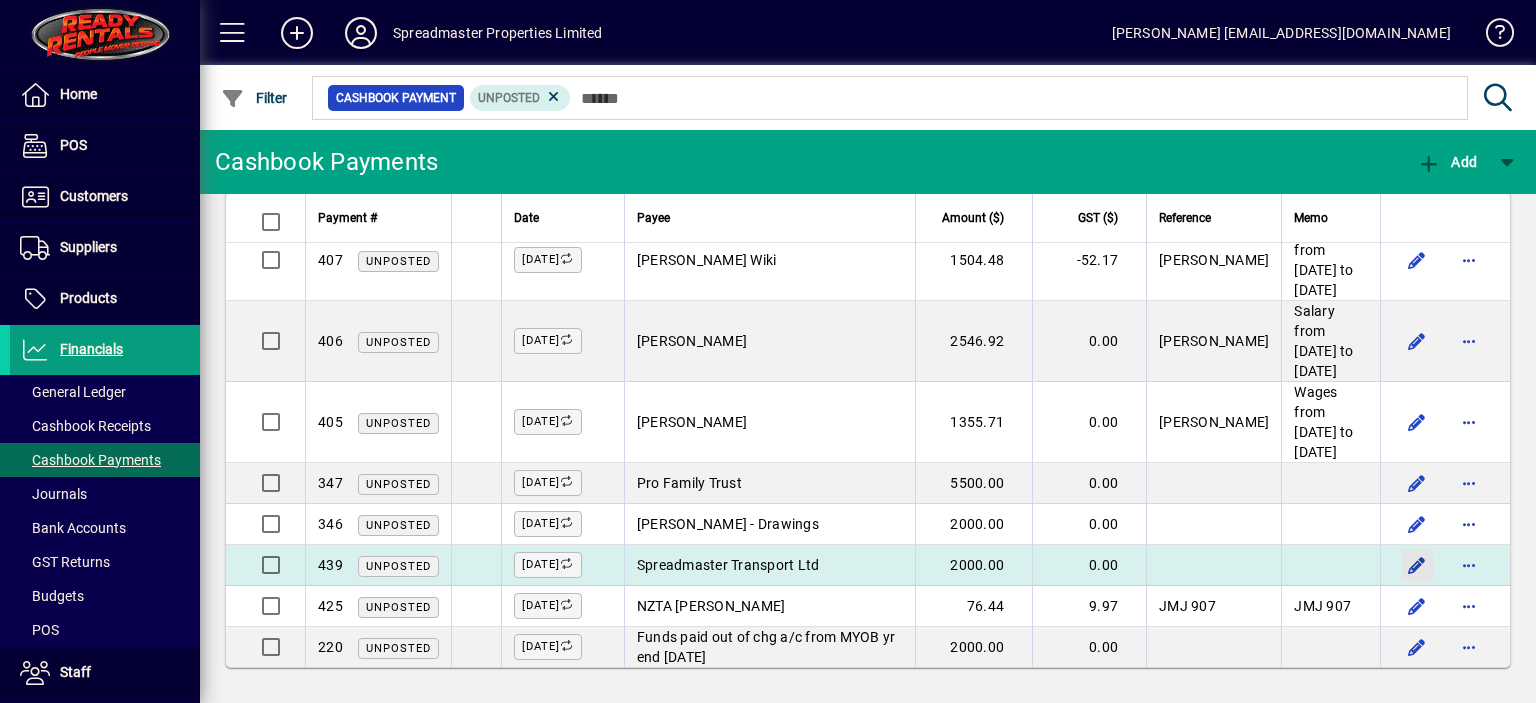 click at bounding box center (1417, 565) 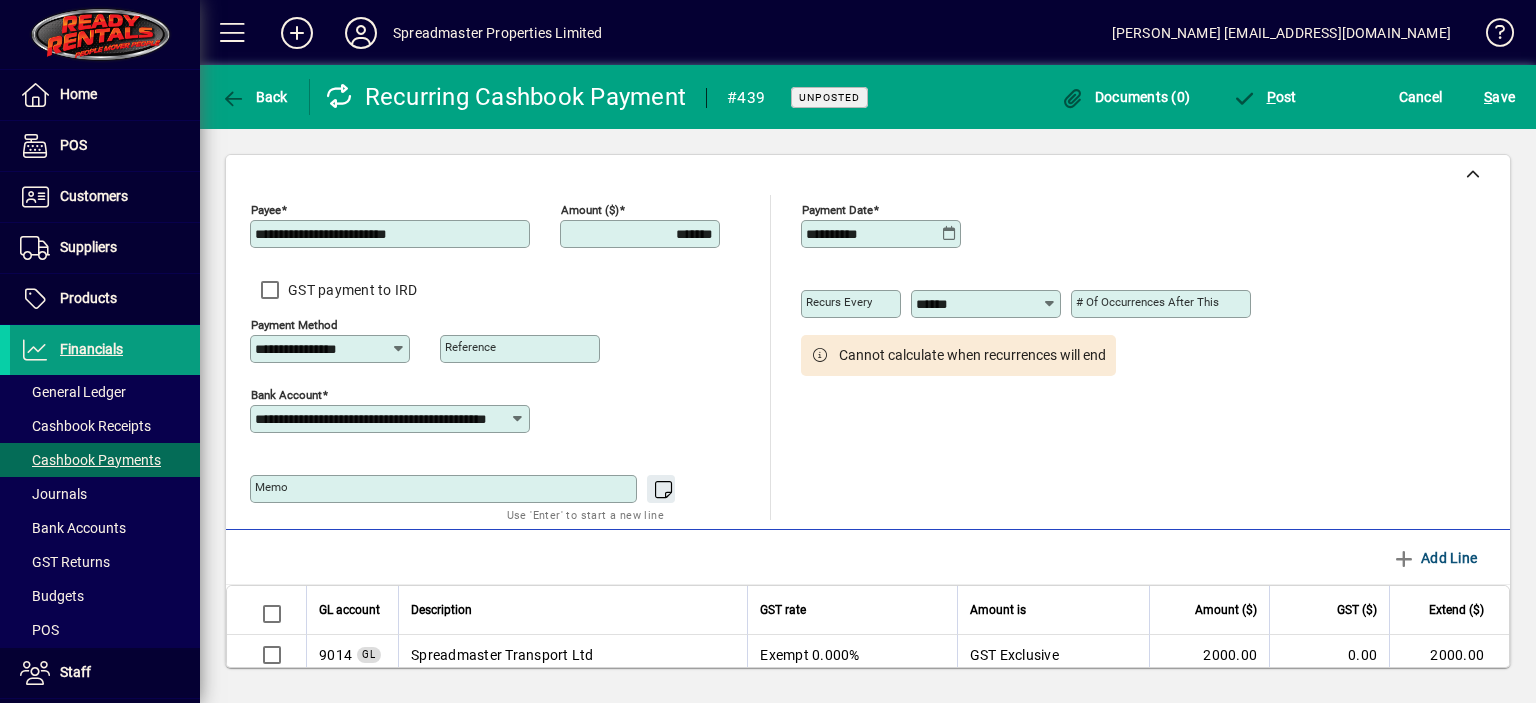 click on "*******" at bounding box center [642, 234] 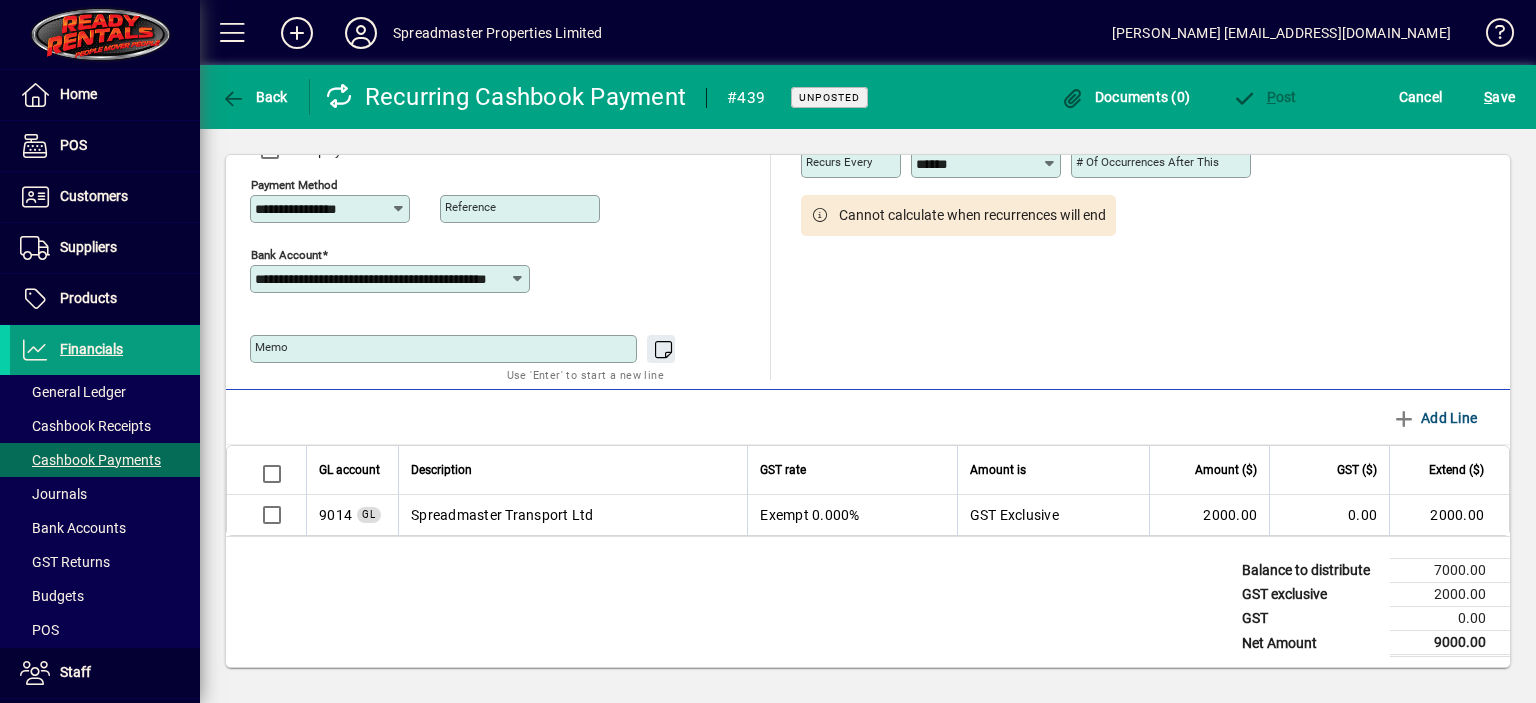 scroll, scrollTop: 143, scrollLeft: 0, axis: vertical 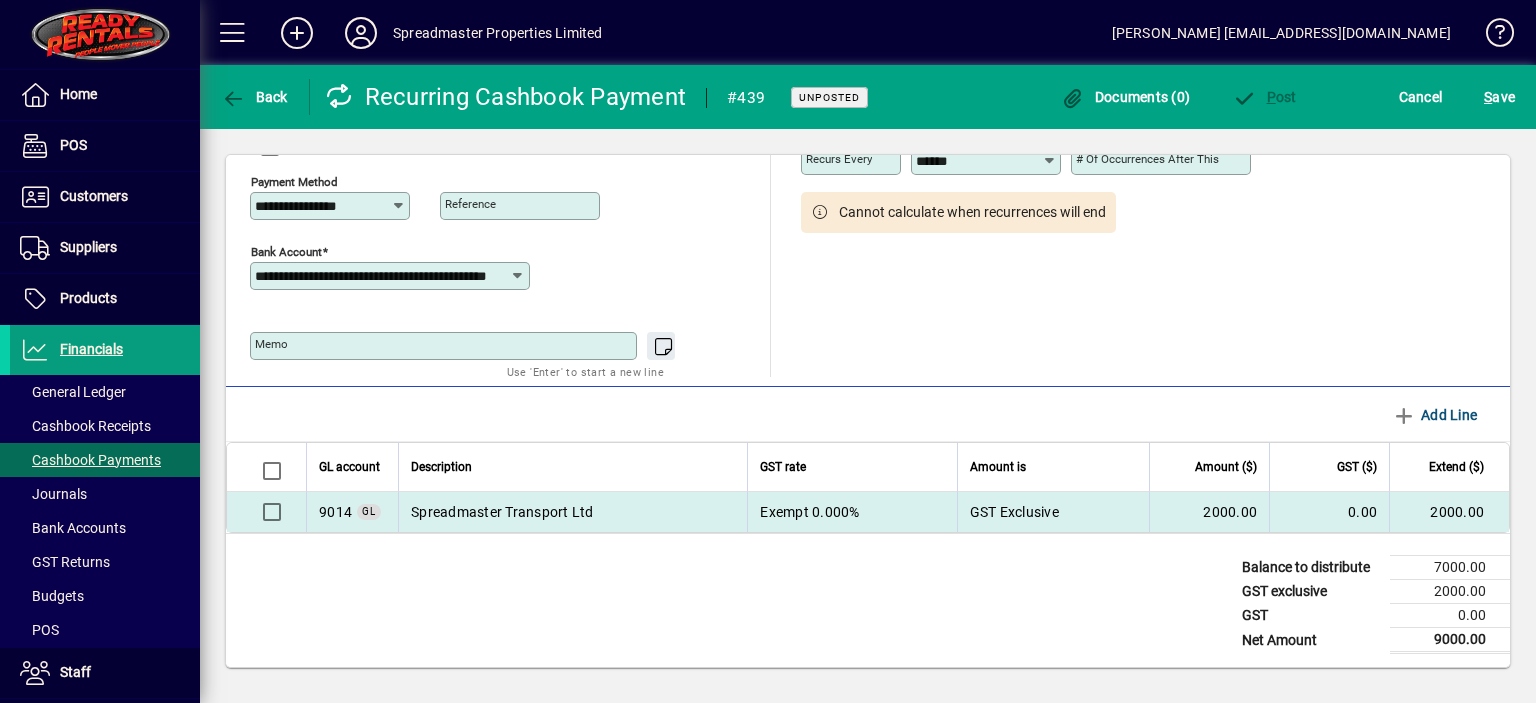 type on "*******" 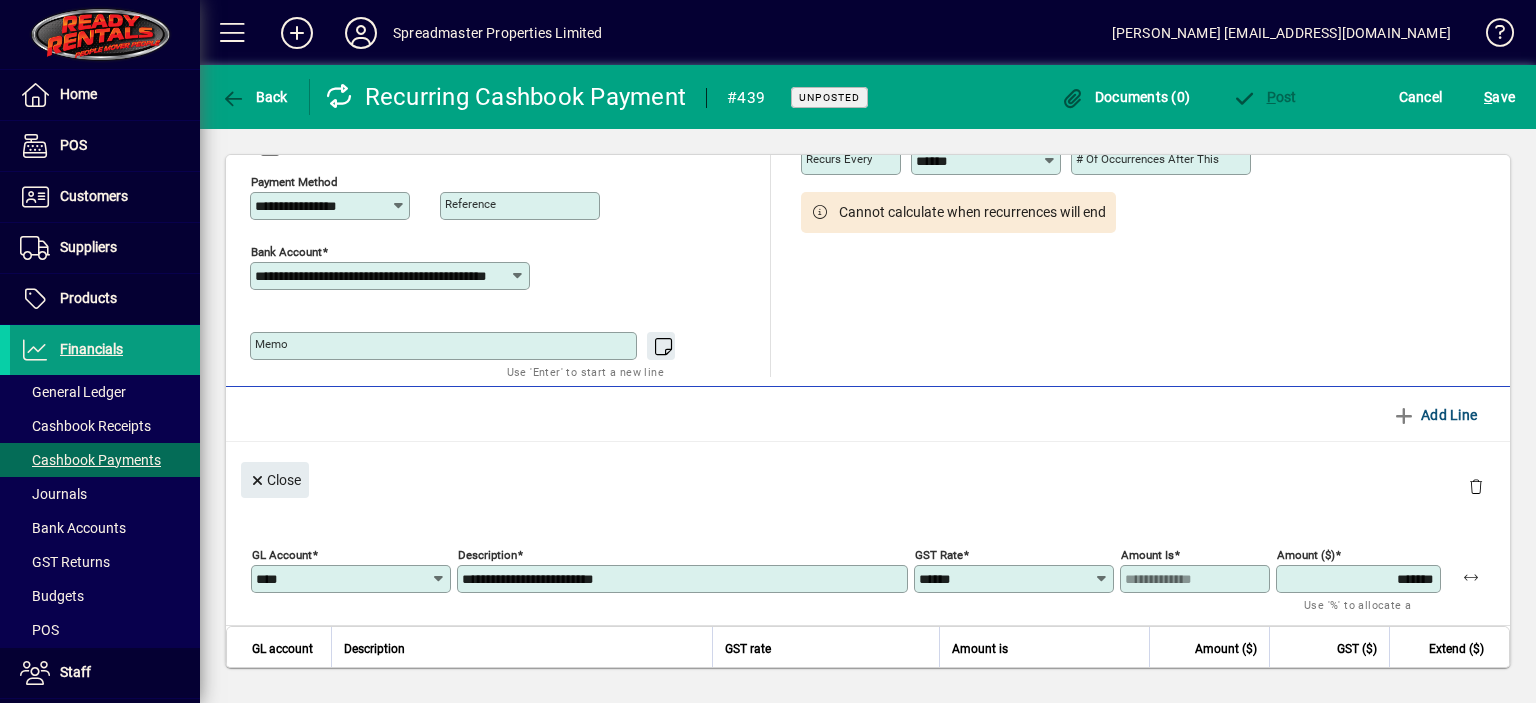 click on "*******" at bounding box center (1360, 579) 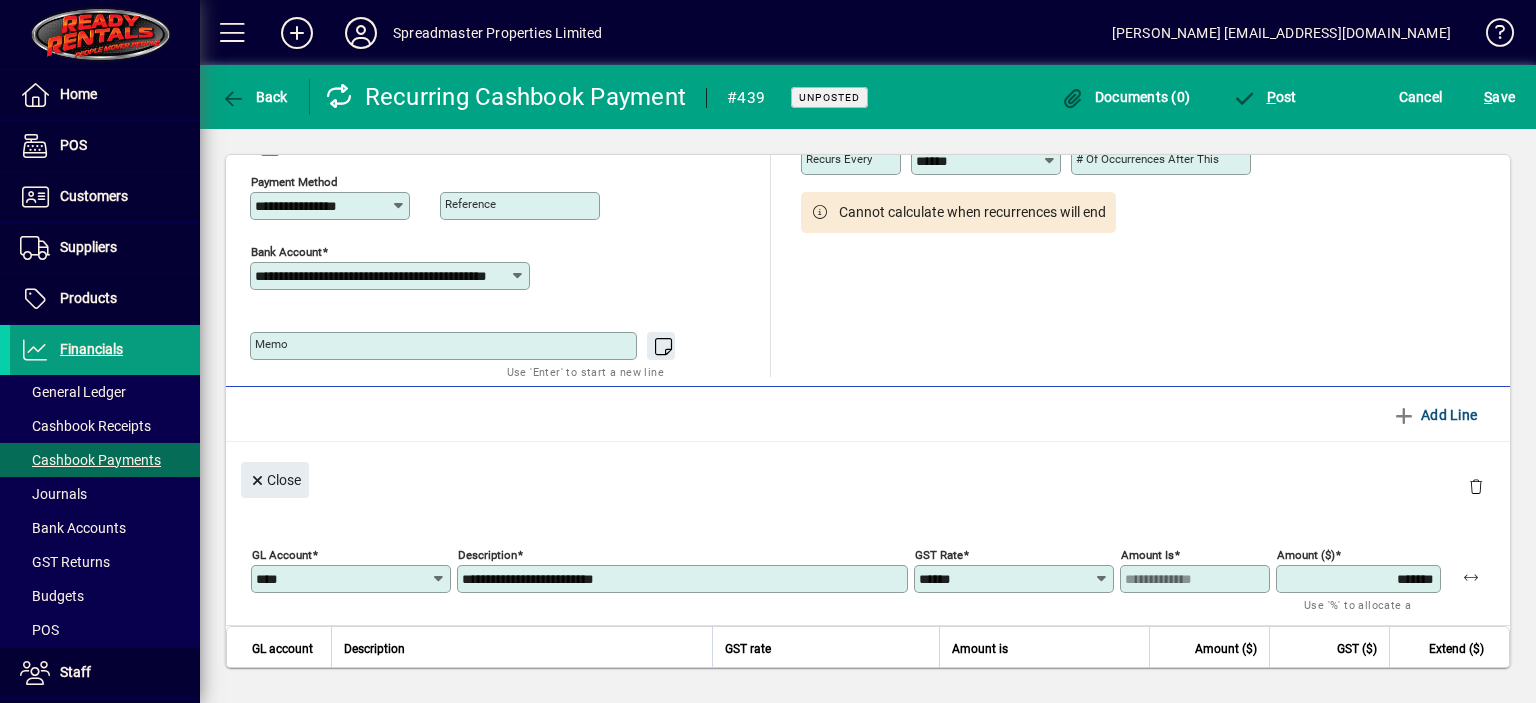 type on "*******" 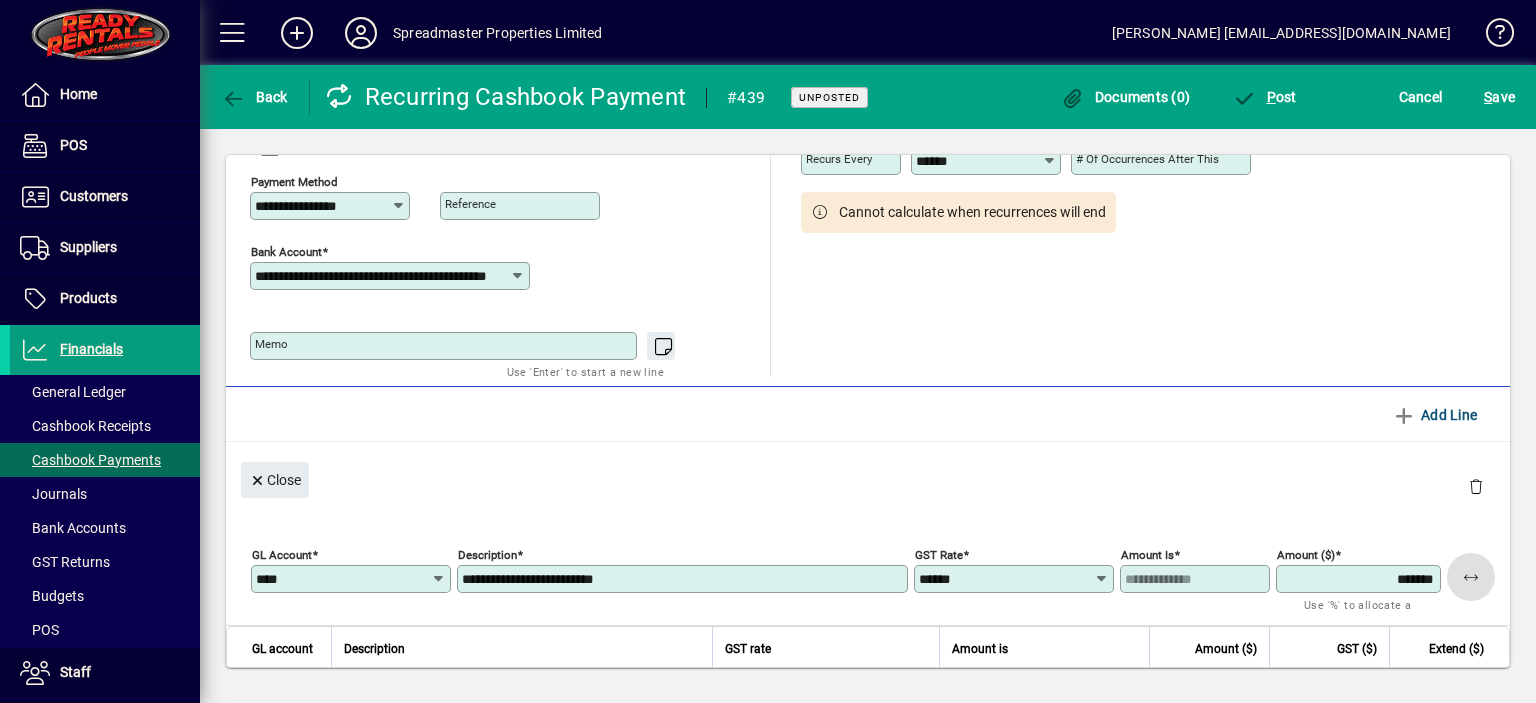 type 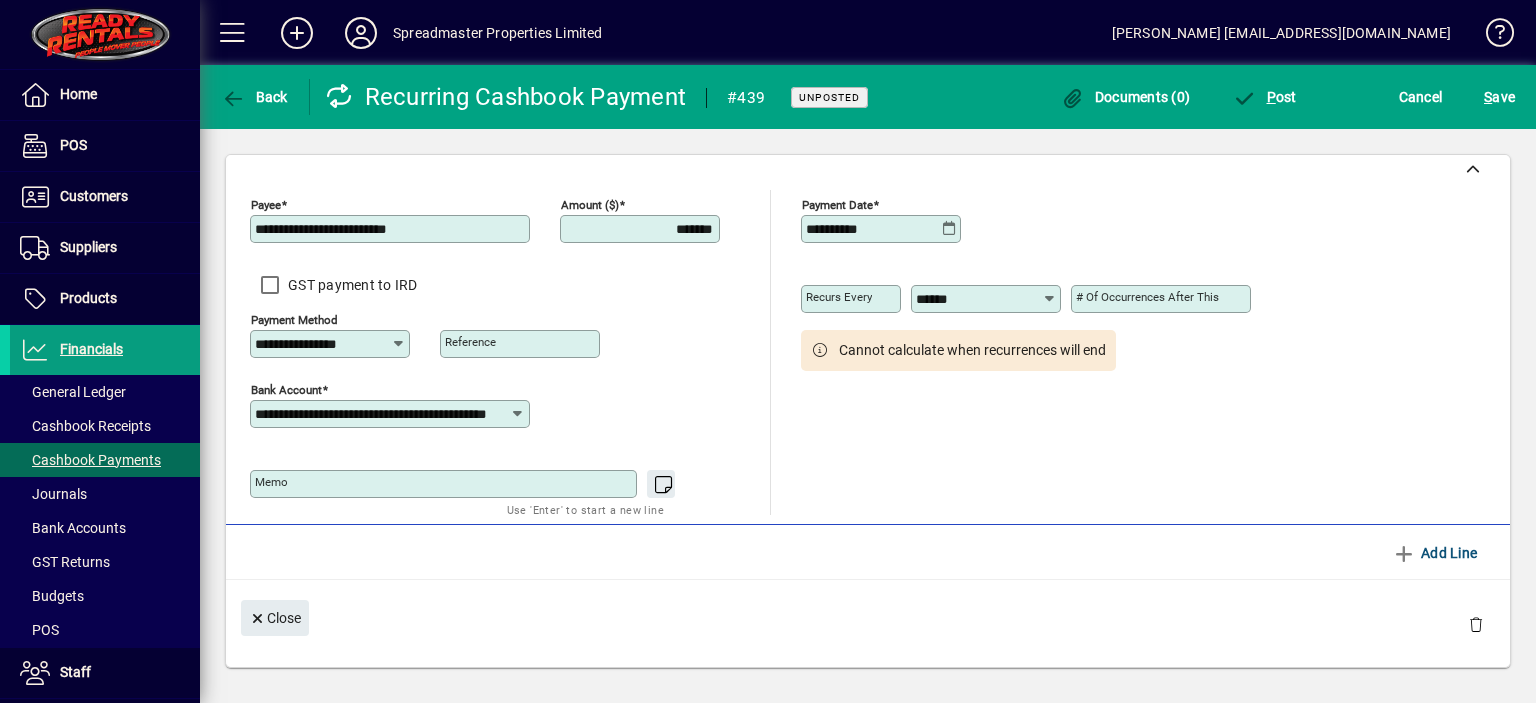 scroll, scrollTop: 0, scrollLeft: 0, axis: both 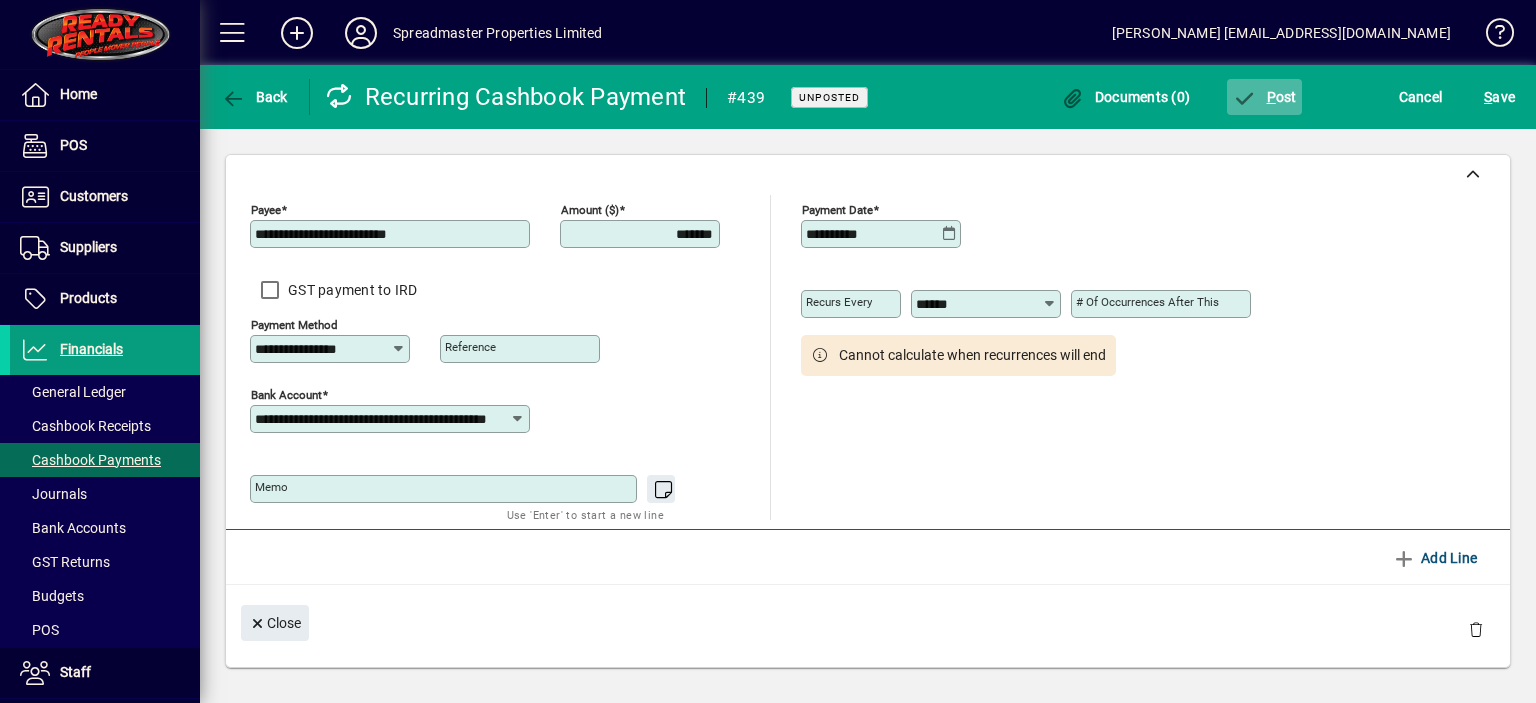 click on "P ost" 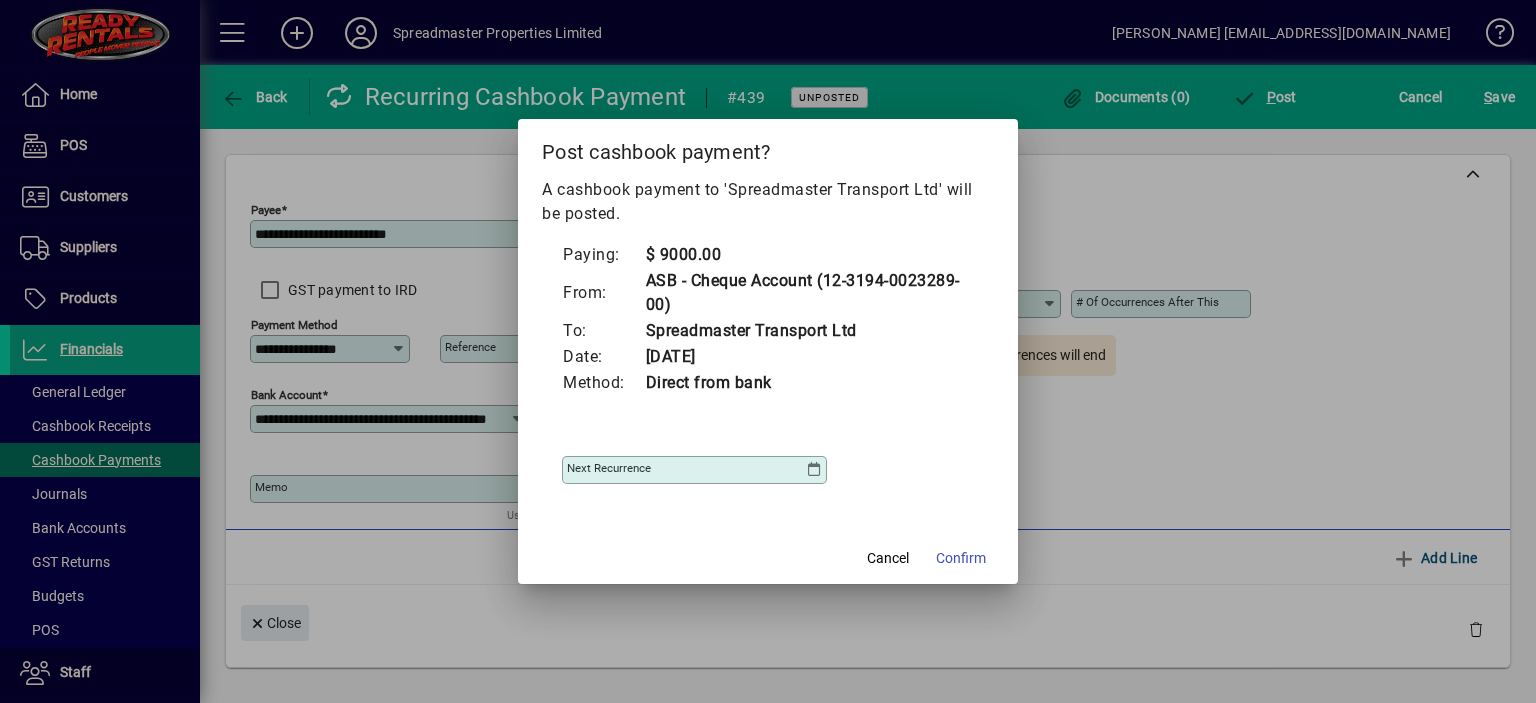 click at bounding box center (814, 470) 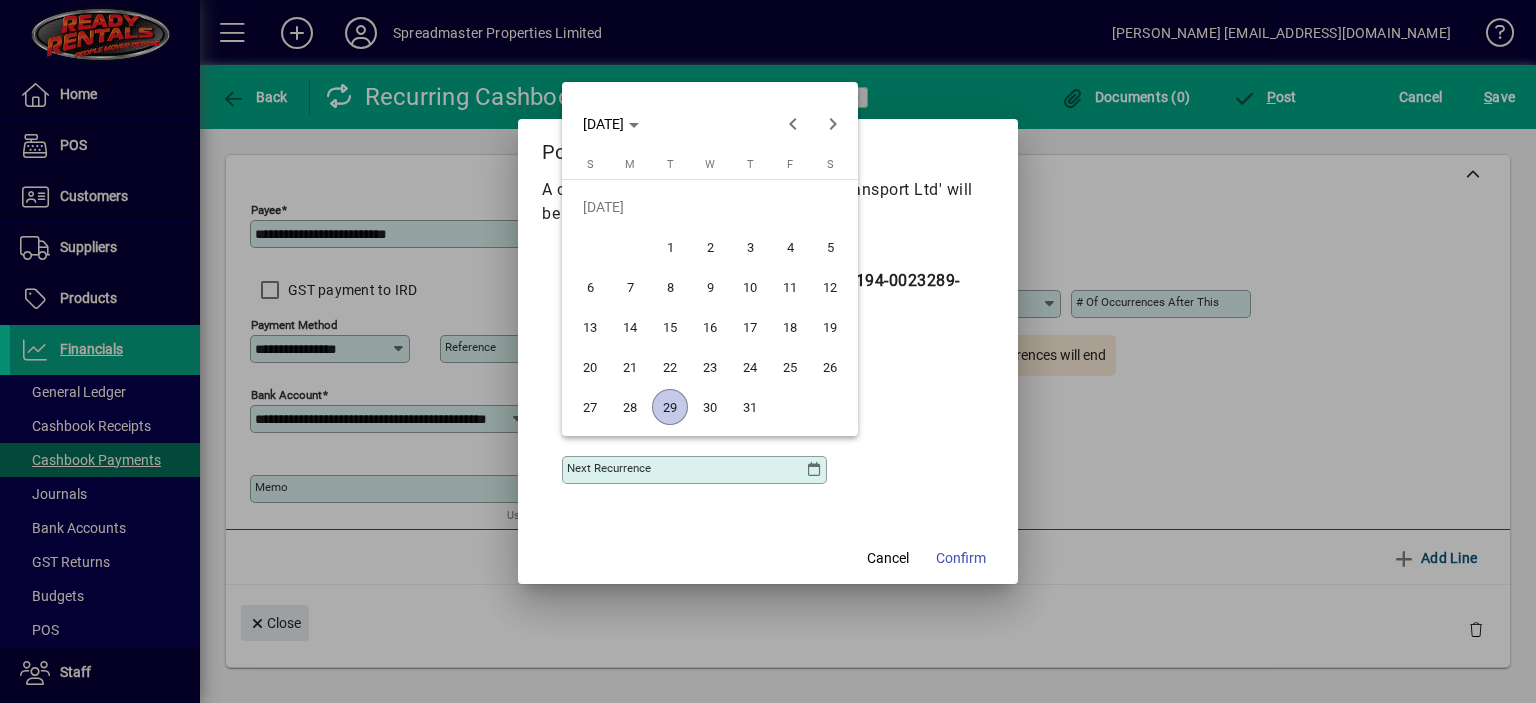 click on "29" at bounding box center (670, 407) 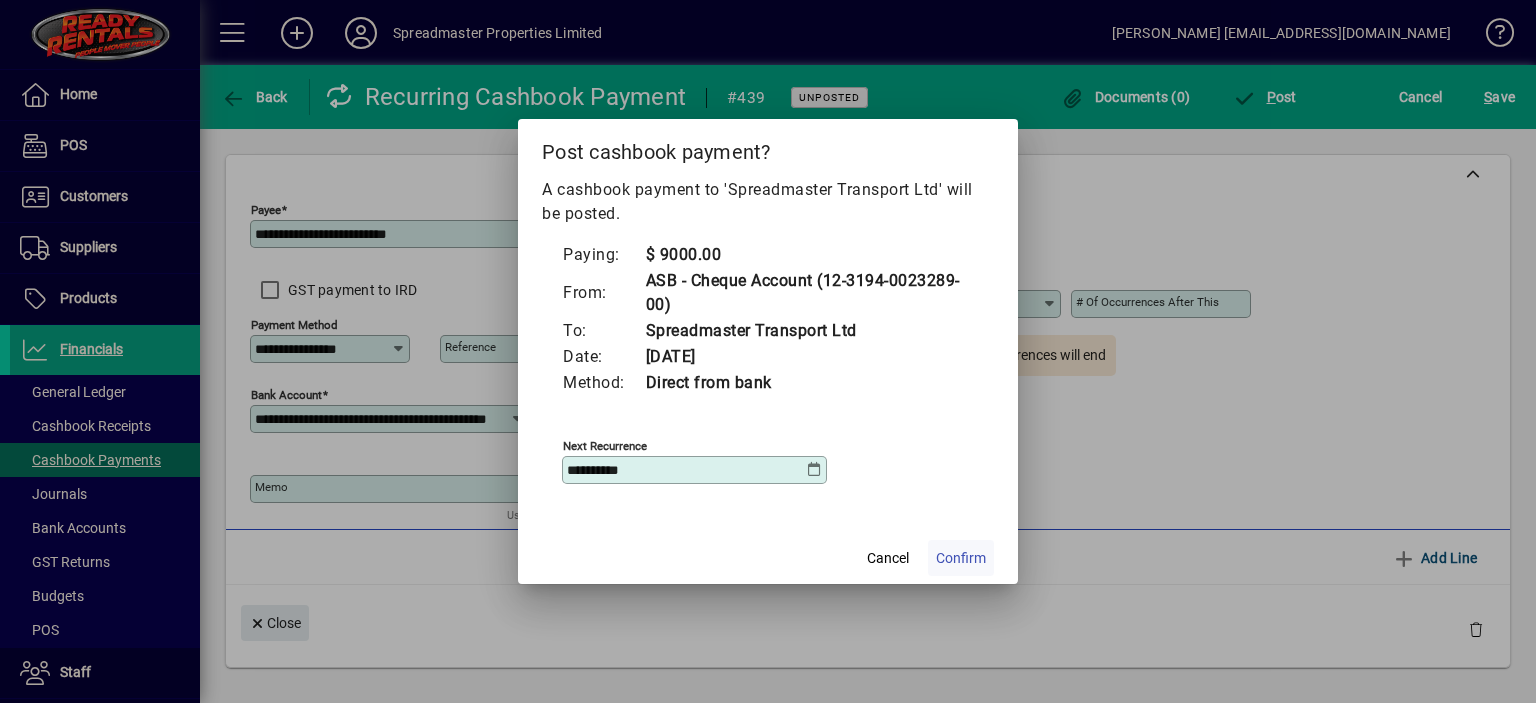 click on "Confirm" 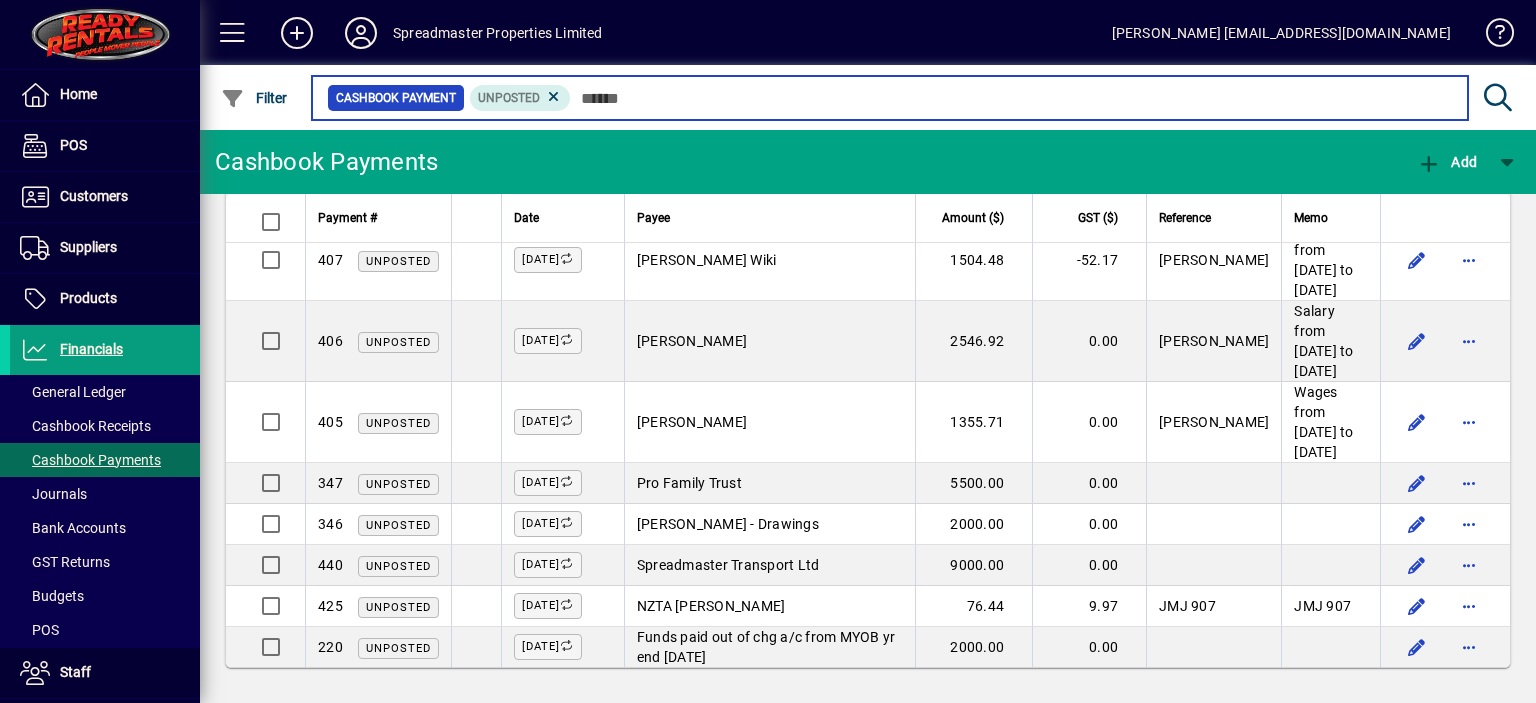 scroll, scrollTop: 1387, scrollLeft: 0, axis: vertical 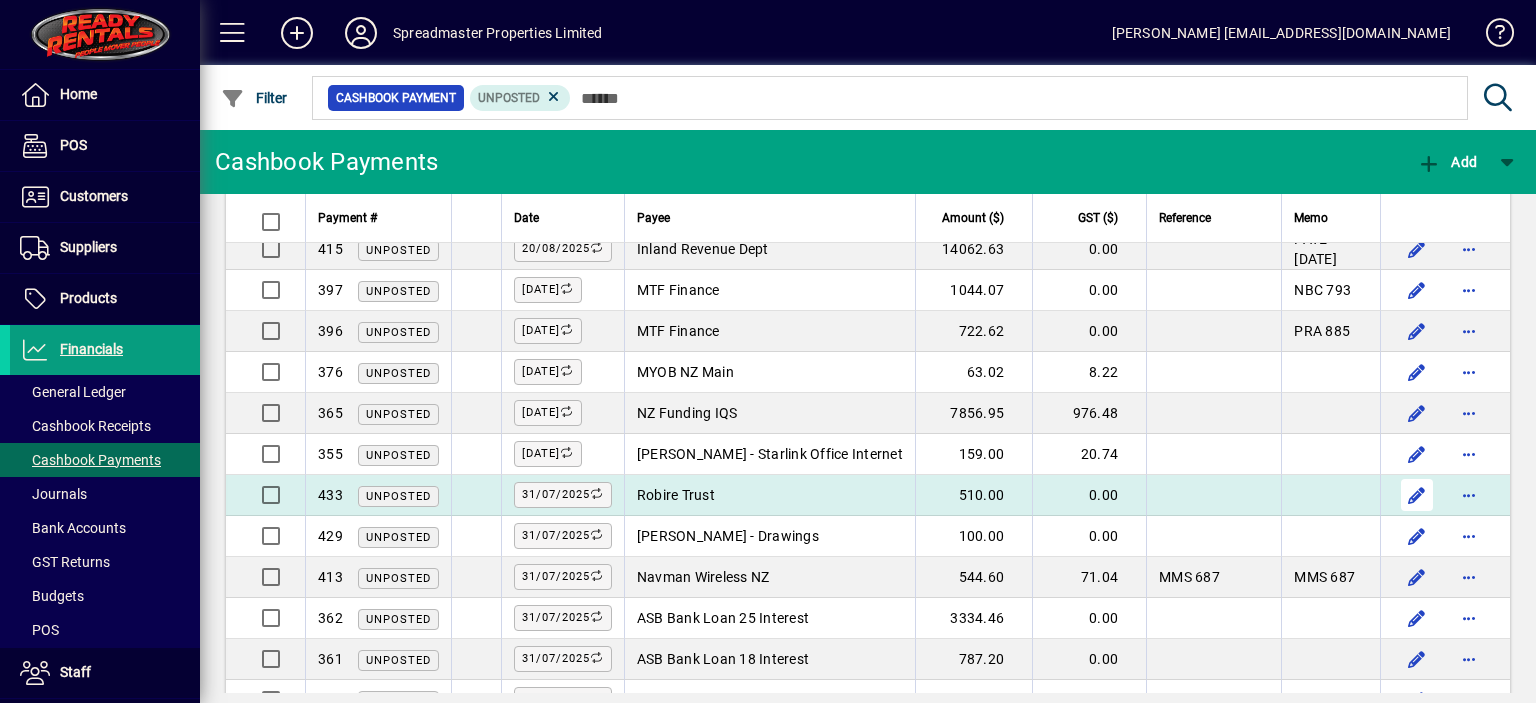 click at bounding box center (1417, 495) 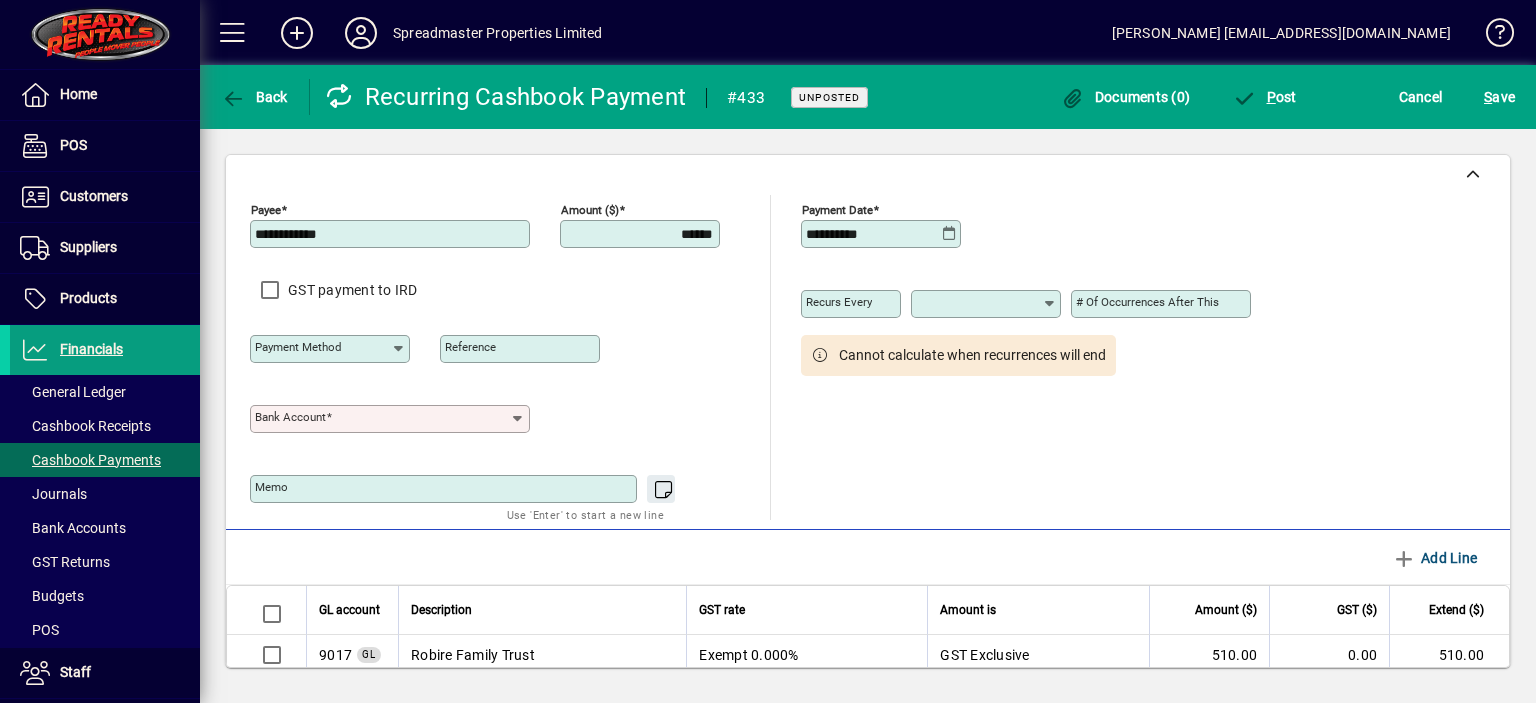 type on "**********" 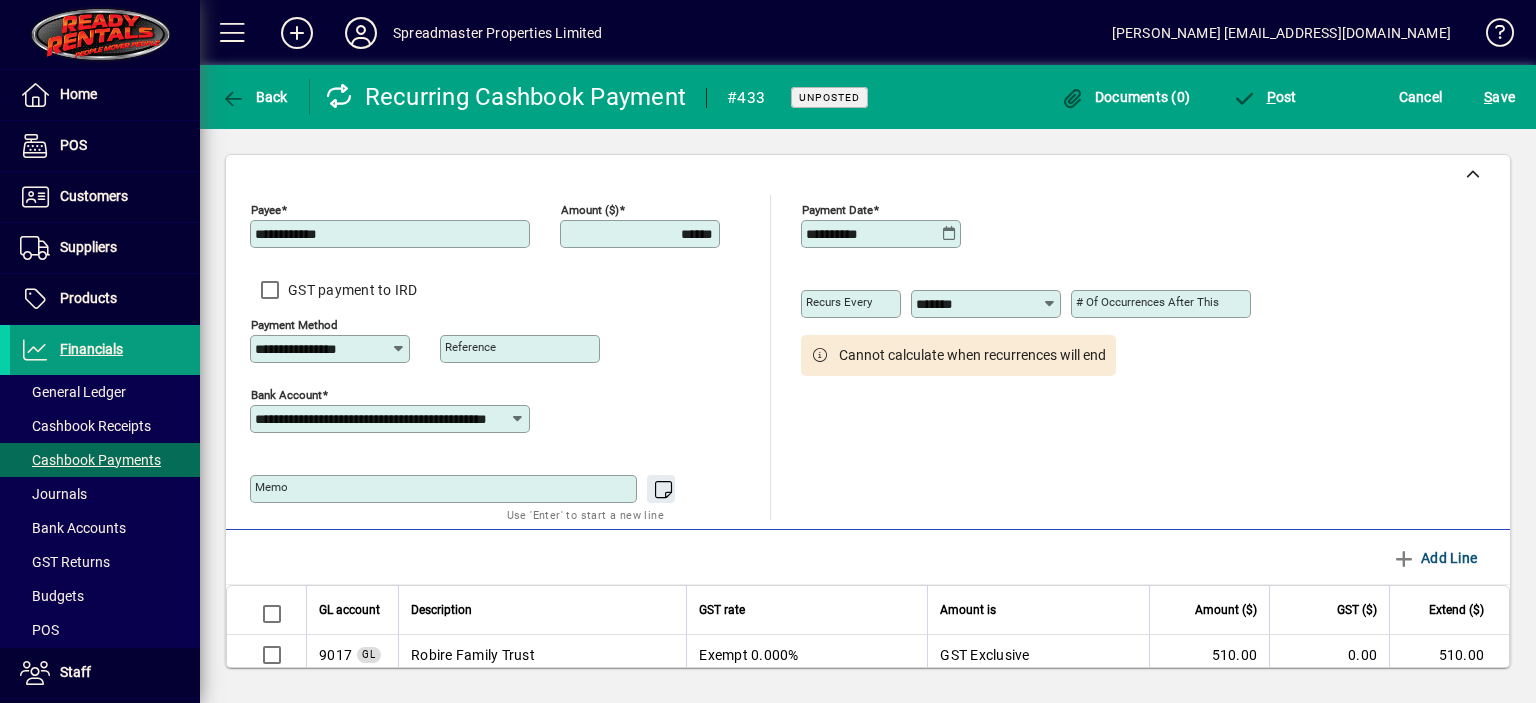 click on "******" at bounding box center (642, 234) 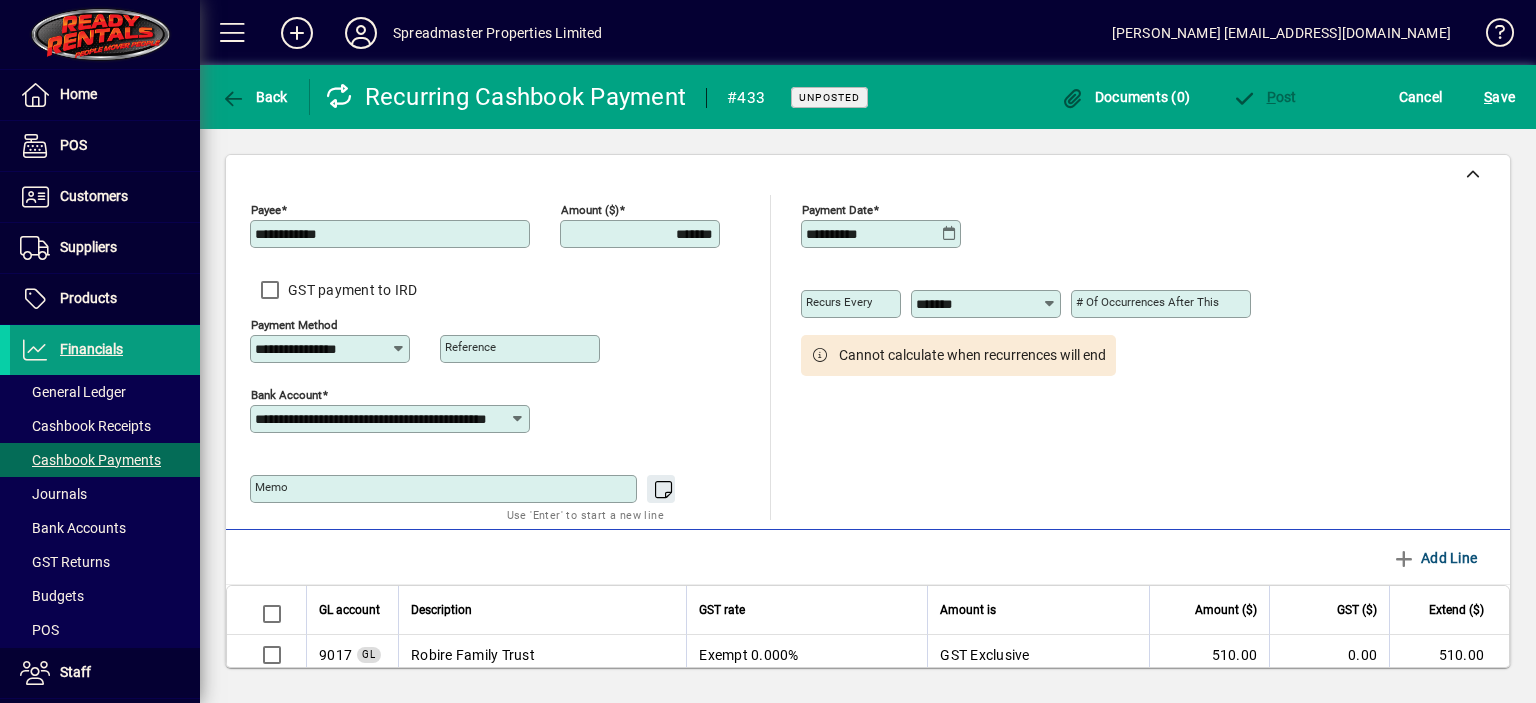 type on "*******" 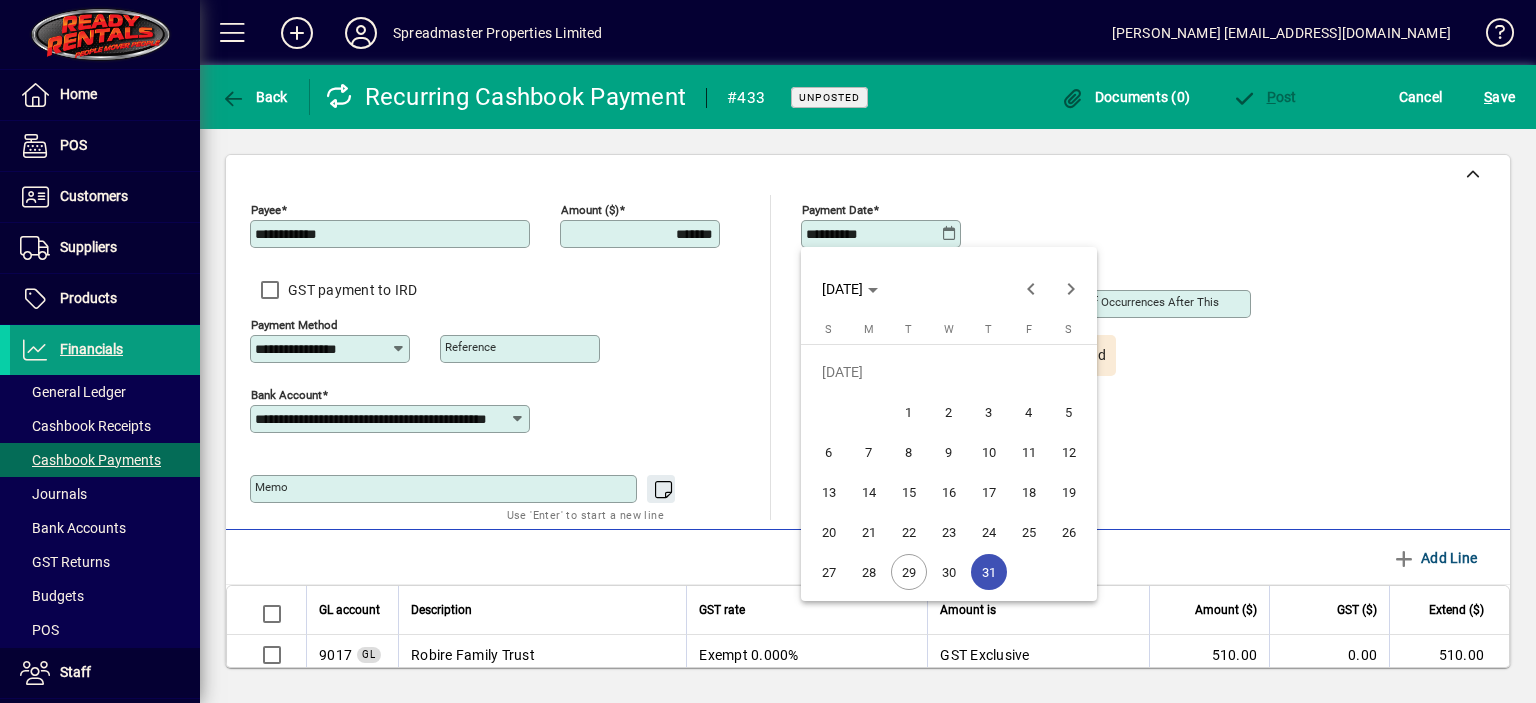 click on "28" at bounding box center [869, 572] 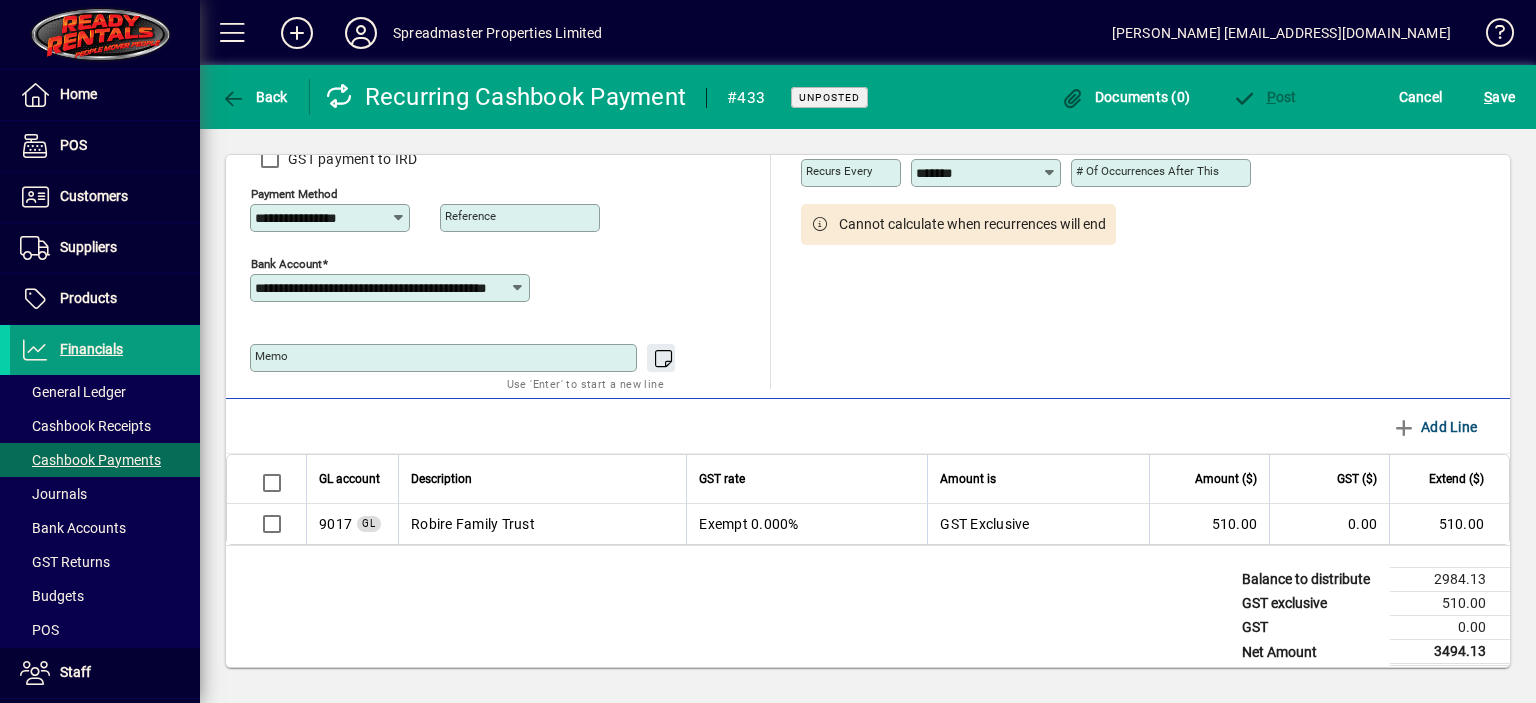 scroll, scrollTop: 143, scrollLeft: 0, axis: vertical 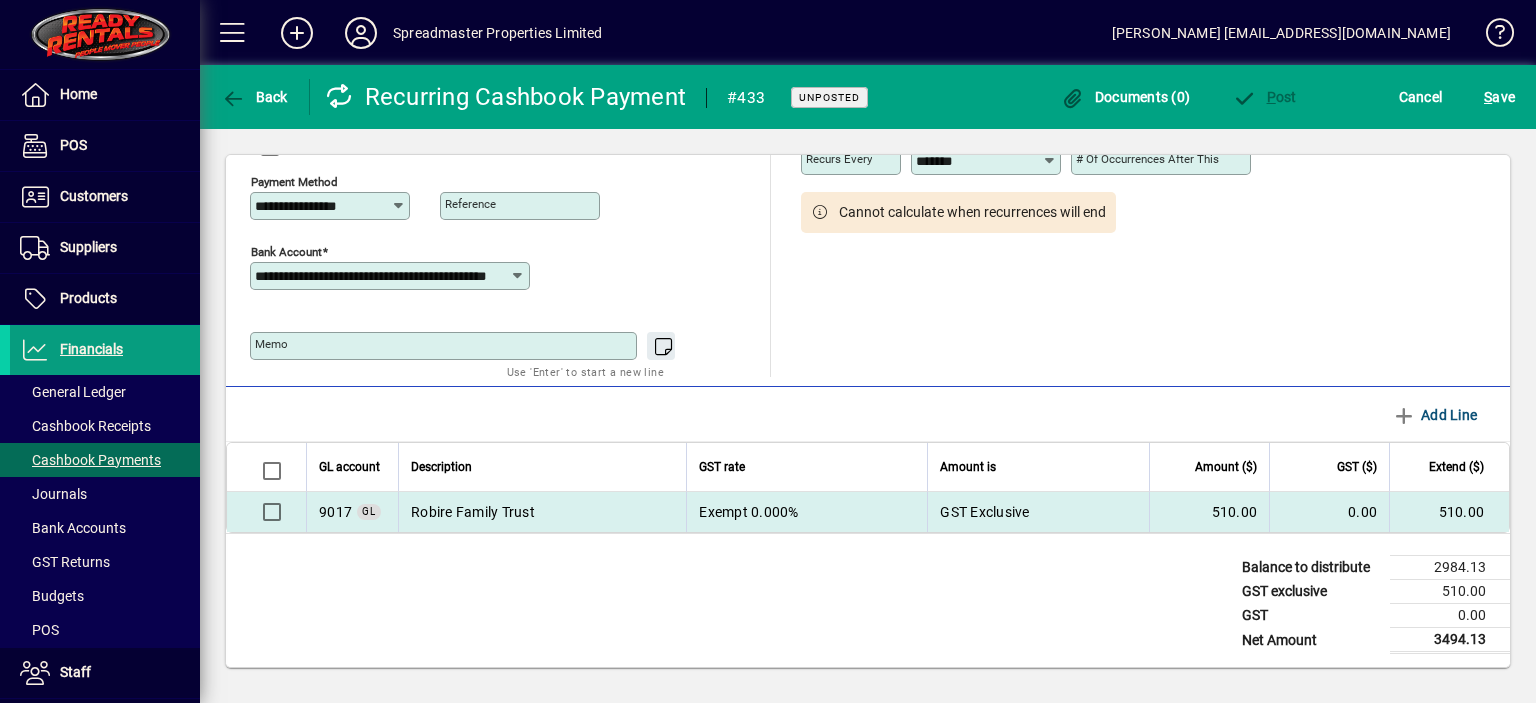 click on "Exempt 0.000%" at bounding box center [806, 512] 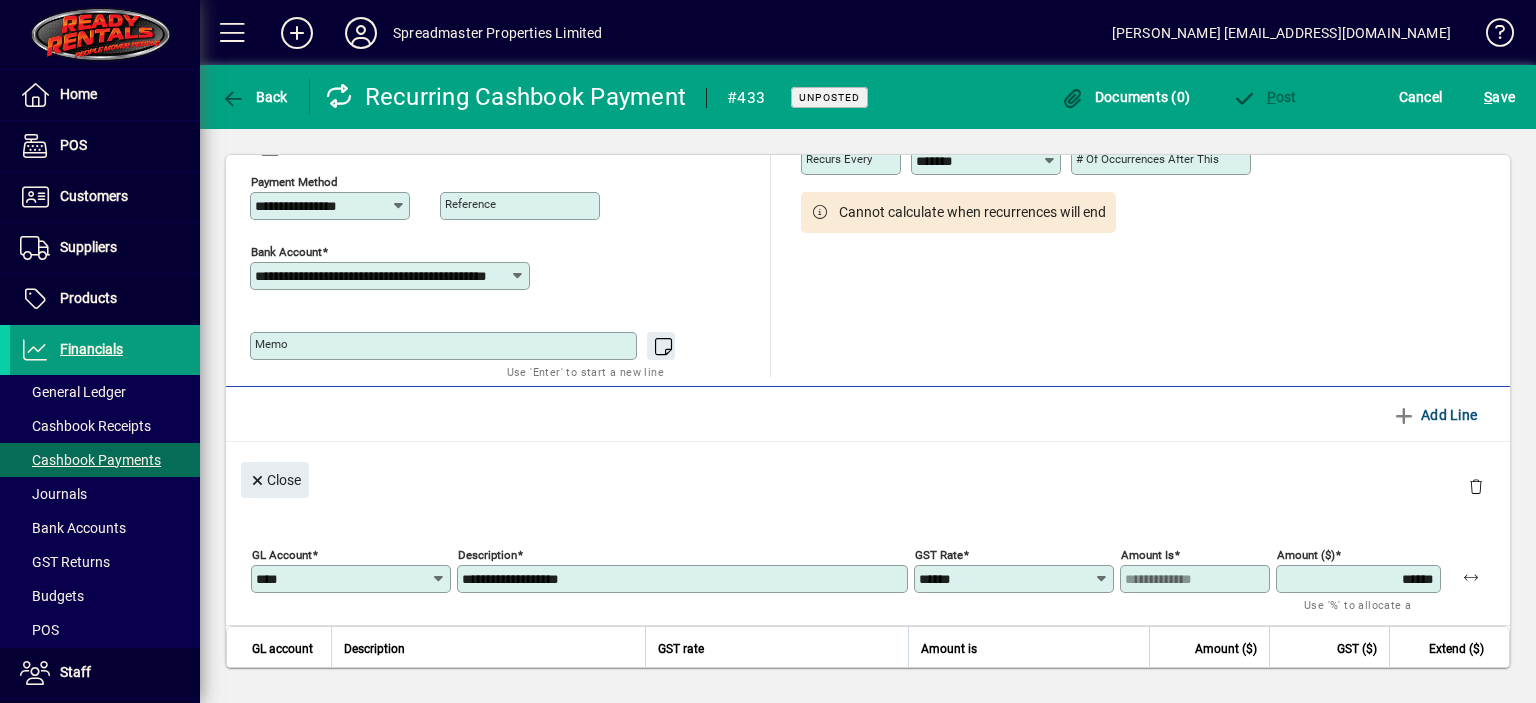 click on "******" at bounding box center [1360, 579] 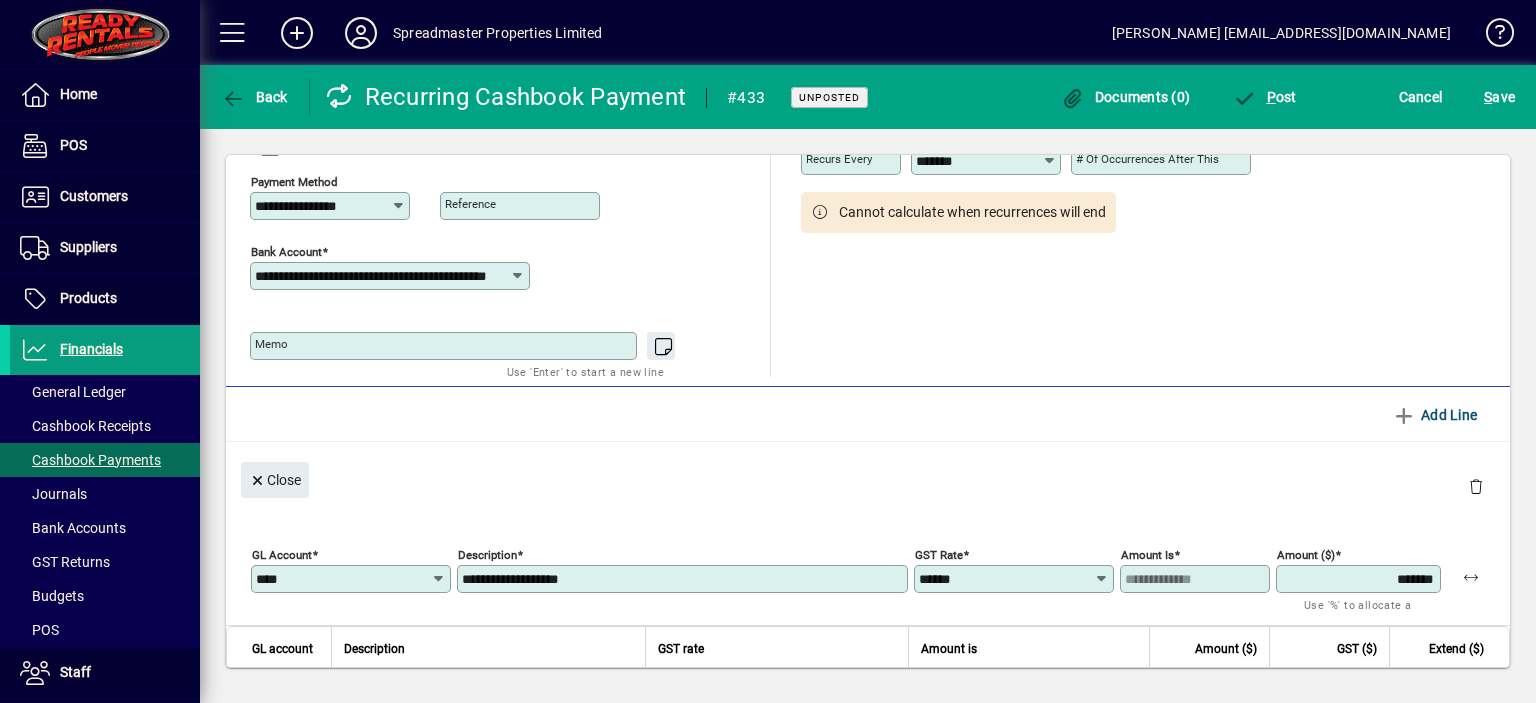 type on "*******" 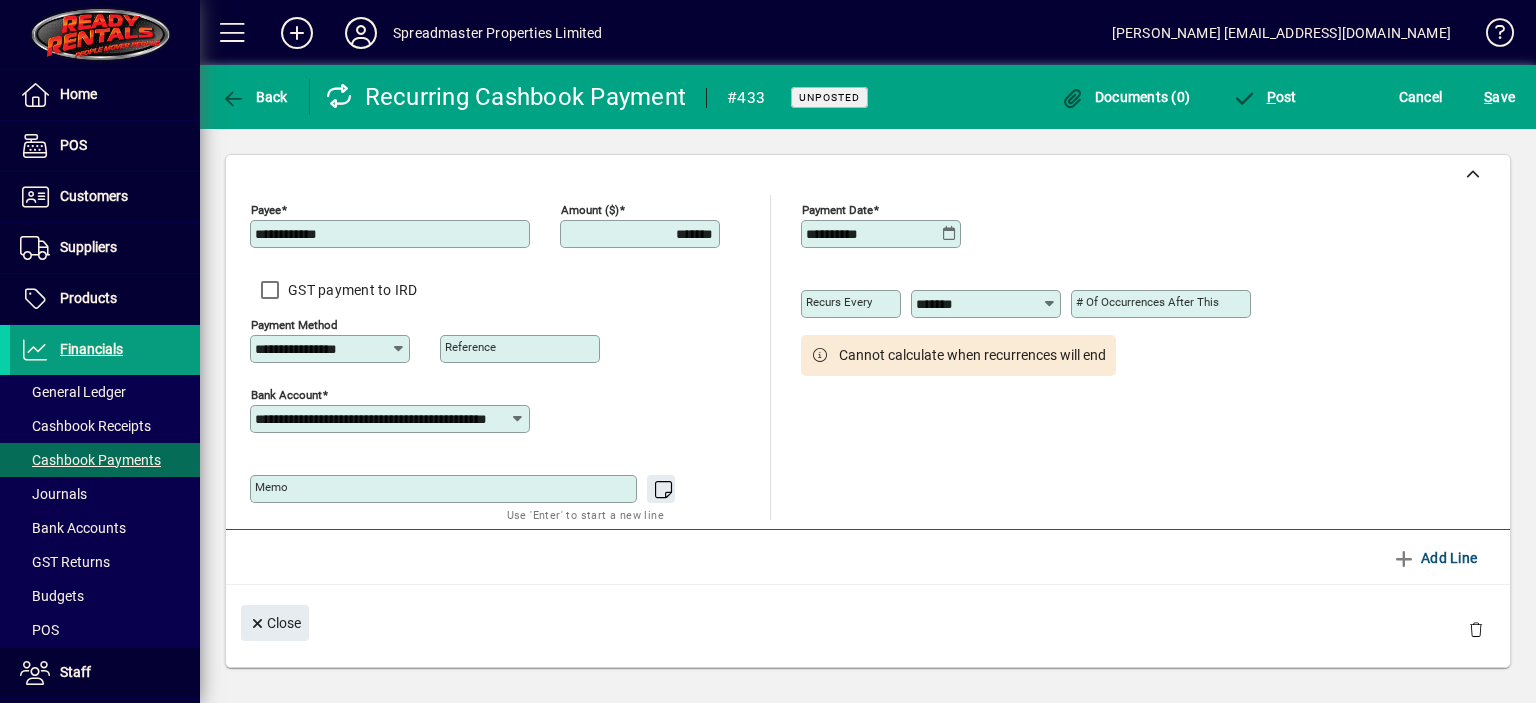 scroll, scrollTop: 0, scrollLeft: 0, axis: both 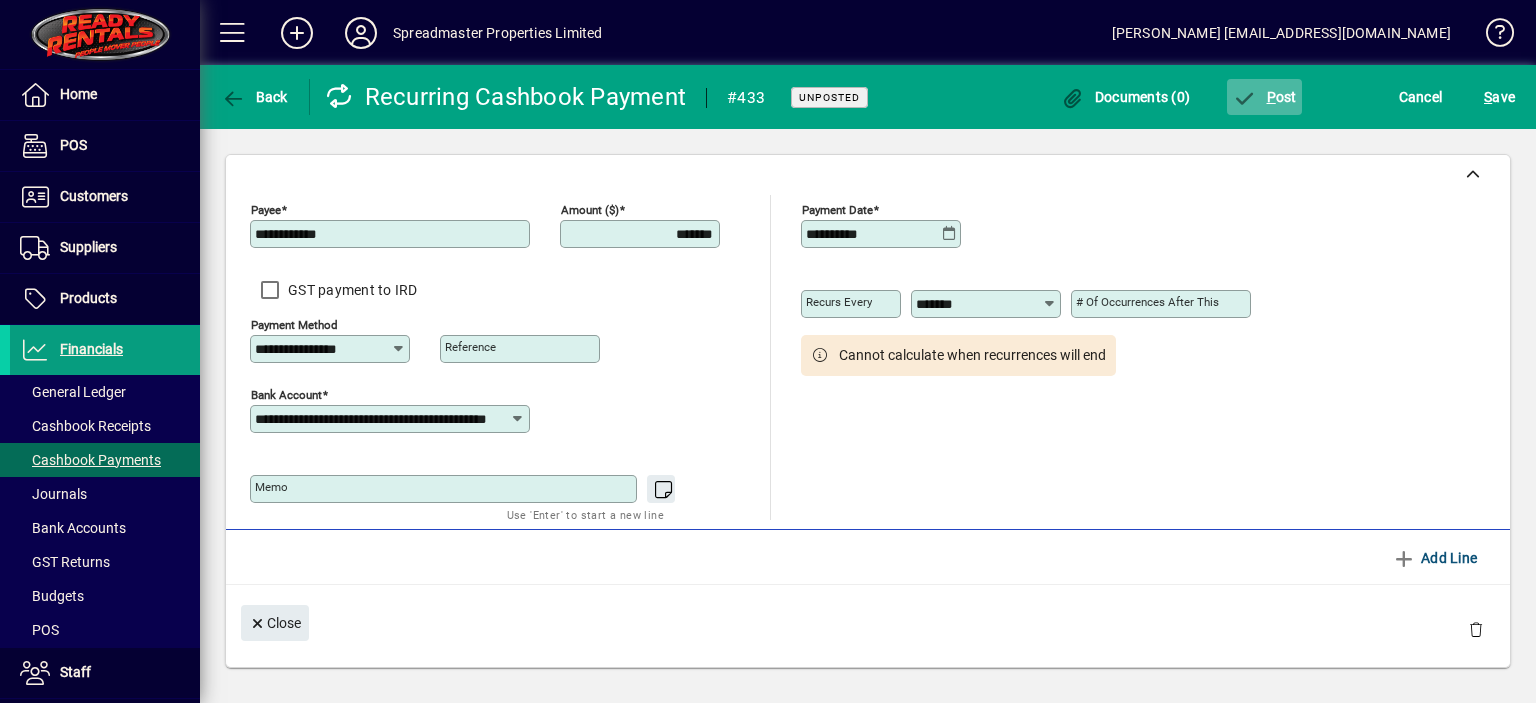 click on "P ost" 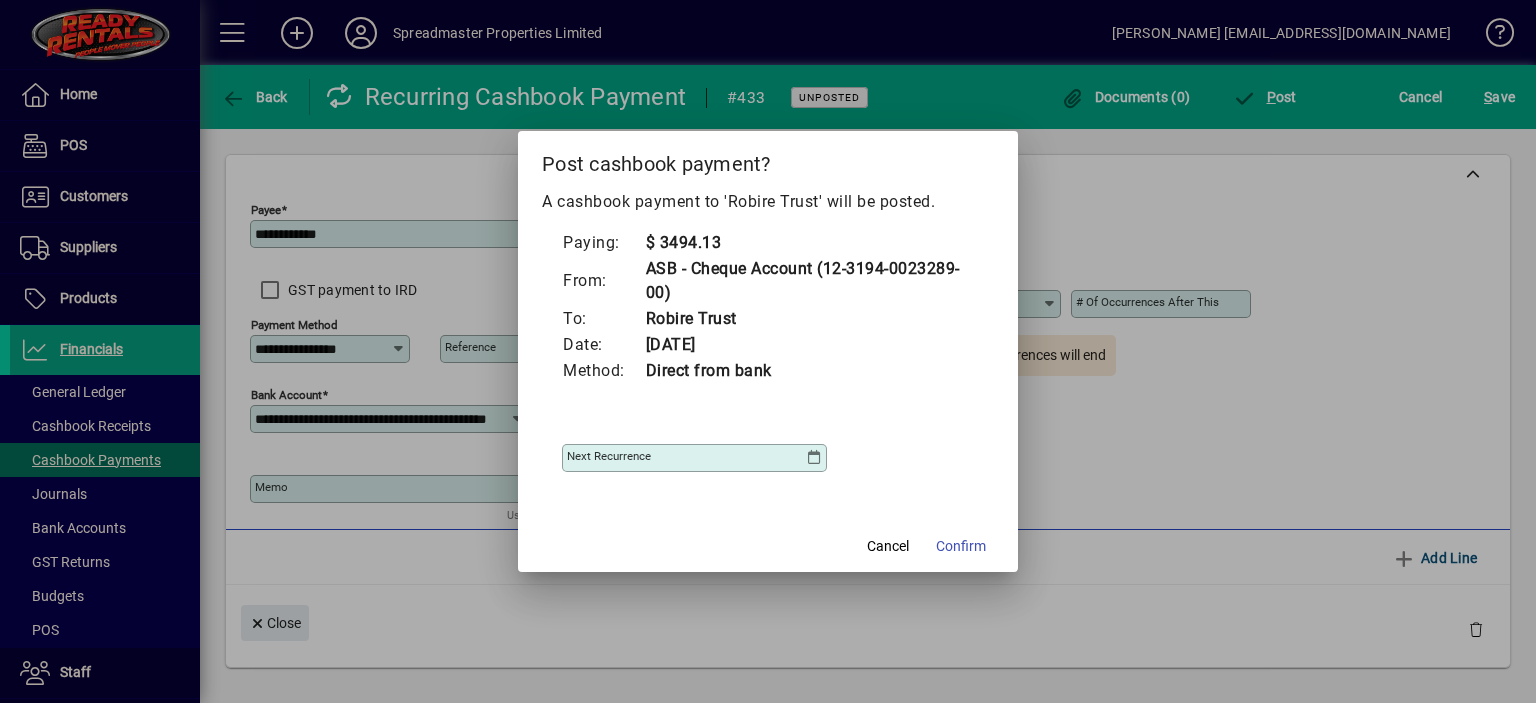 click at bounding box center (814, 458) 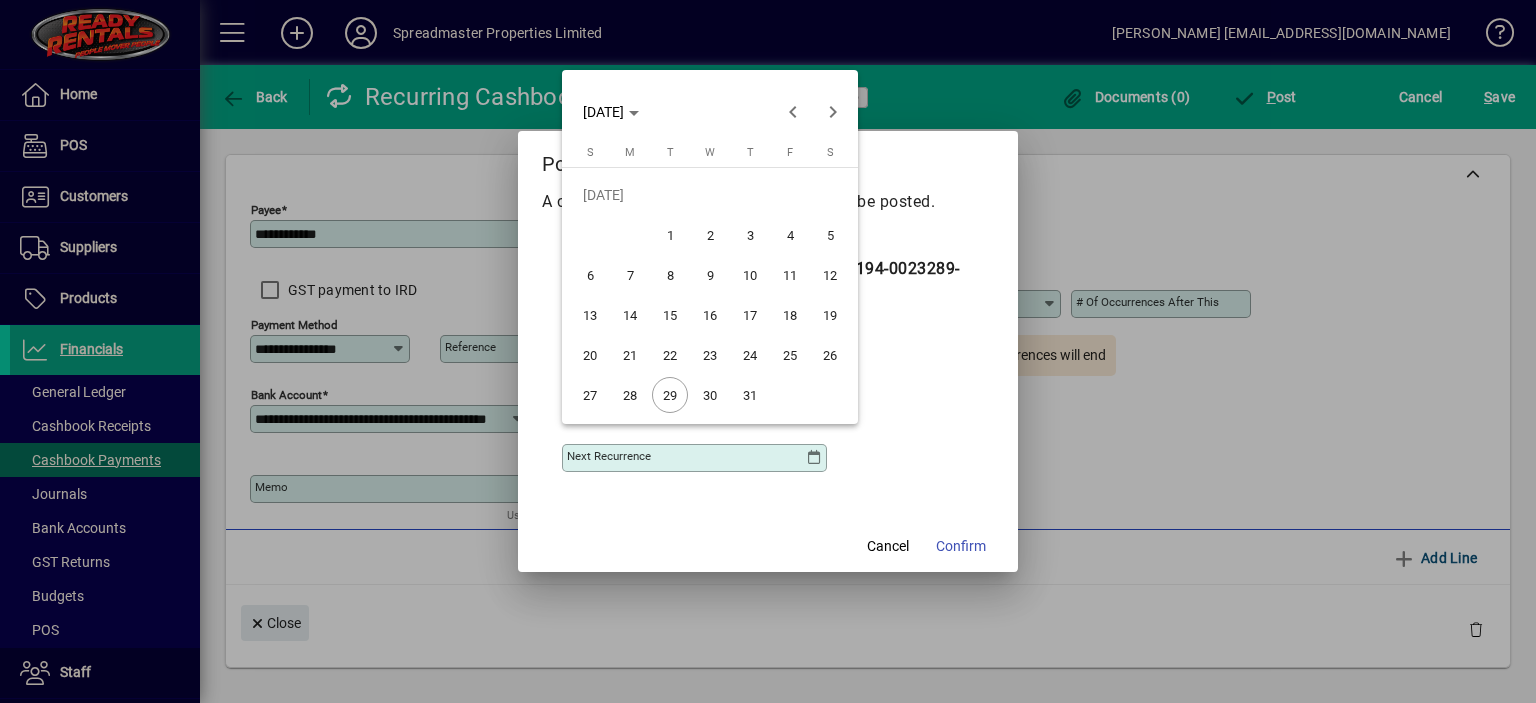 click on "31" at bounding box center [750, 395] 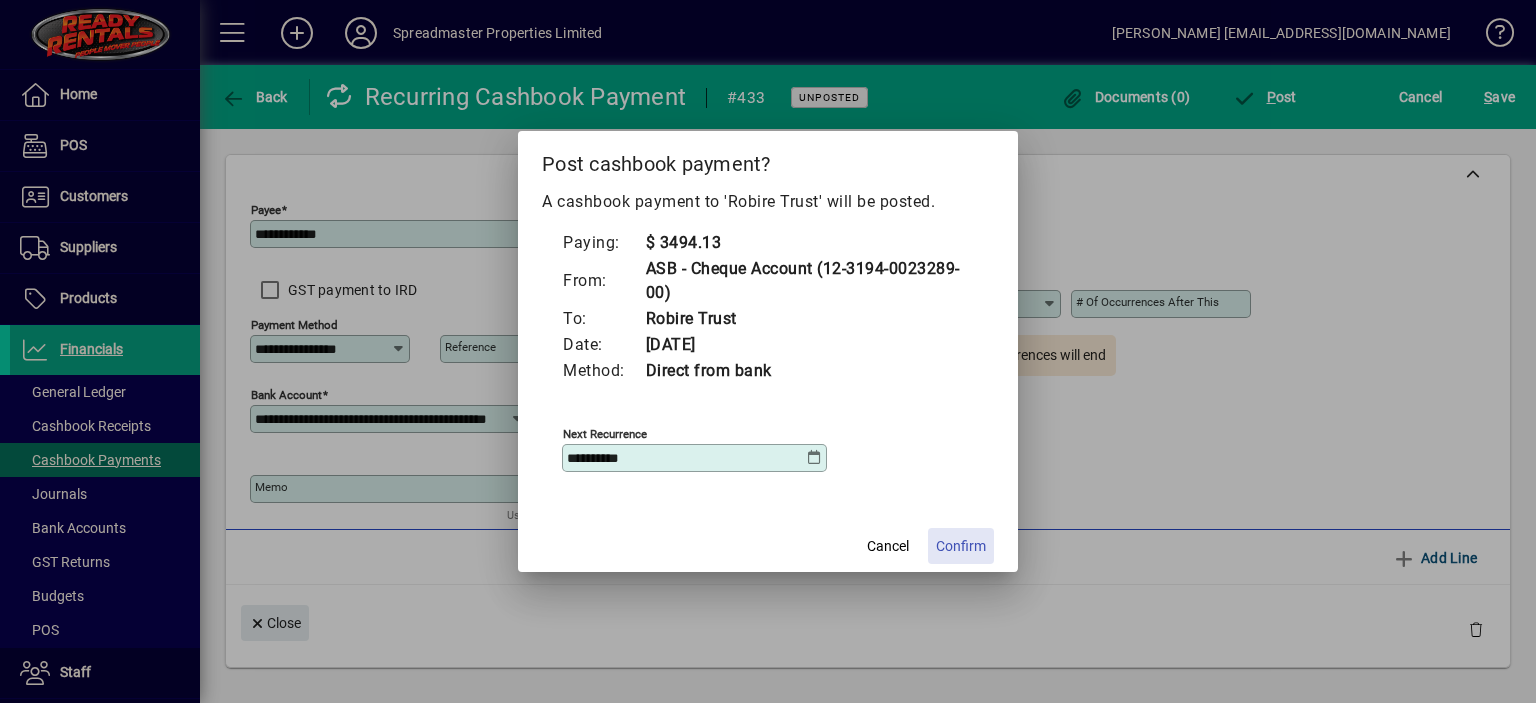 click on "Confirm" 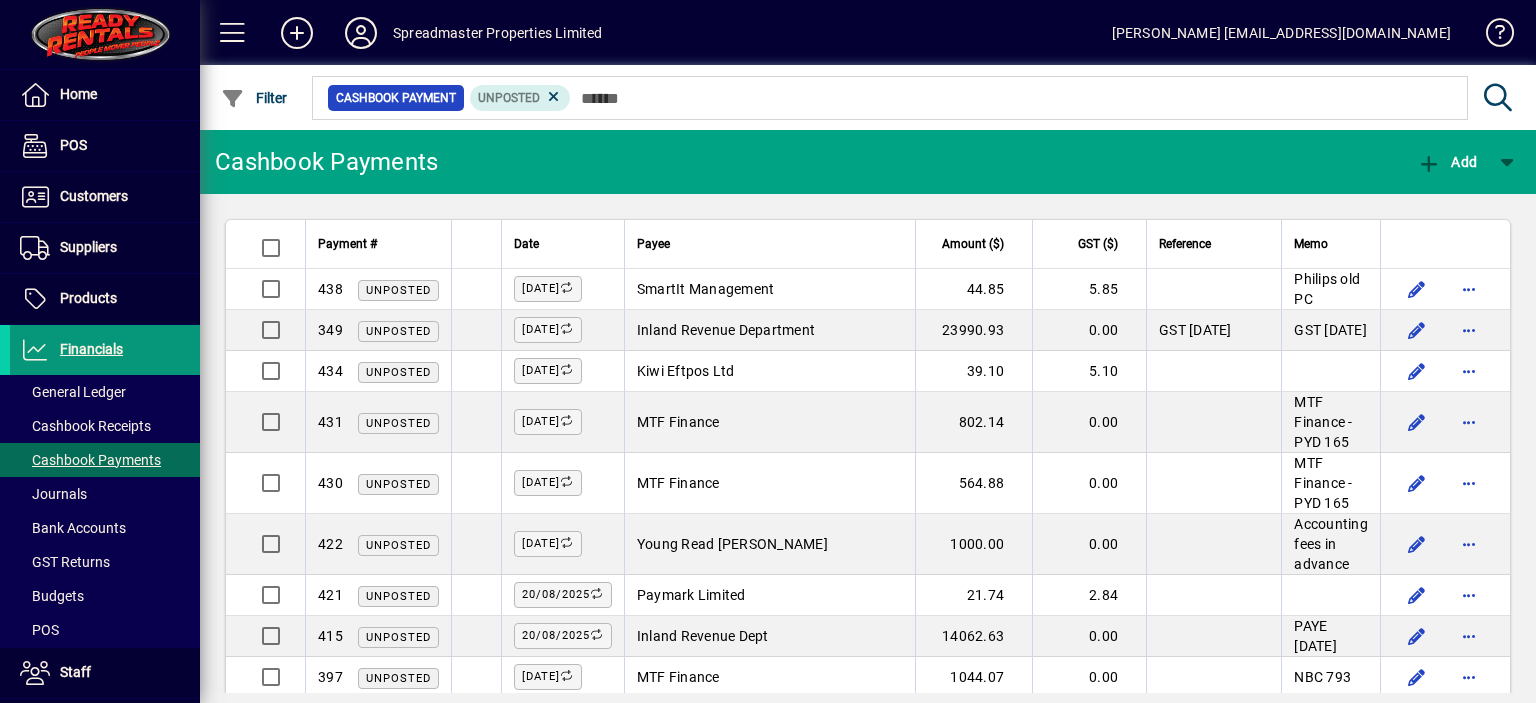click on "Financials" at bounding box center [91, 349] 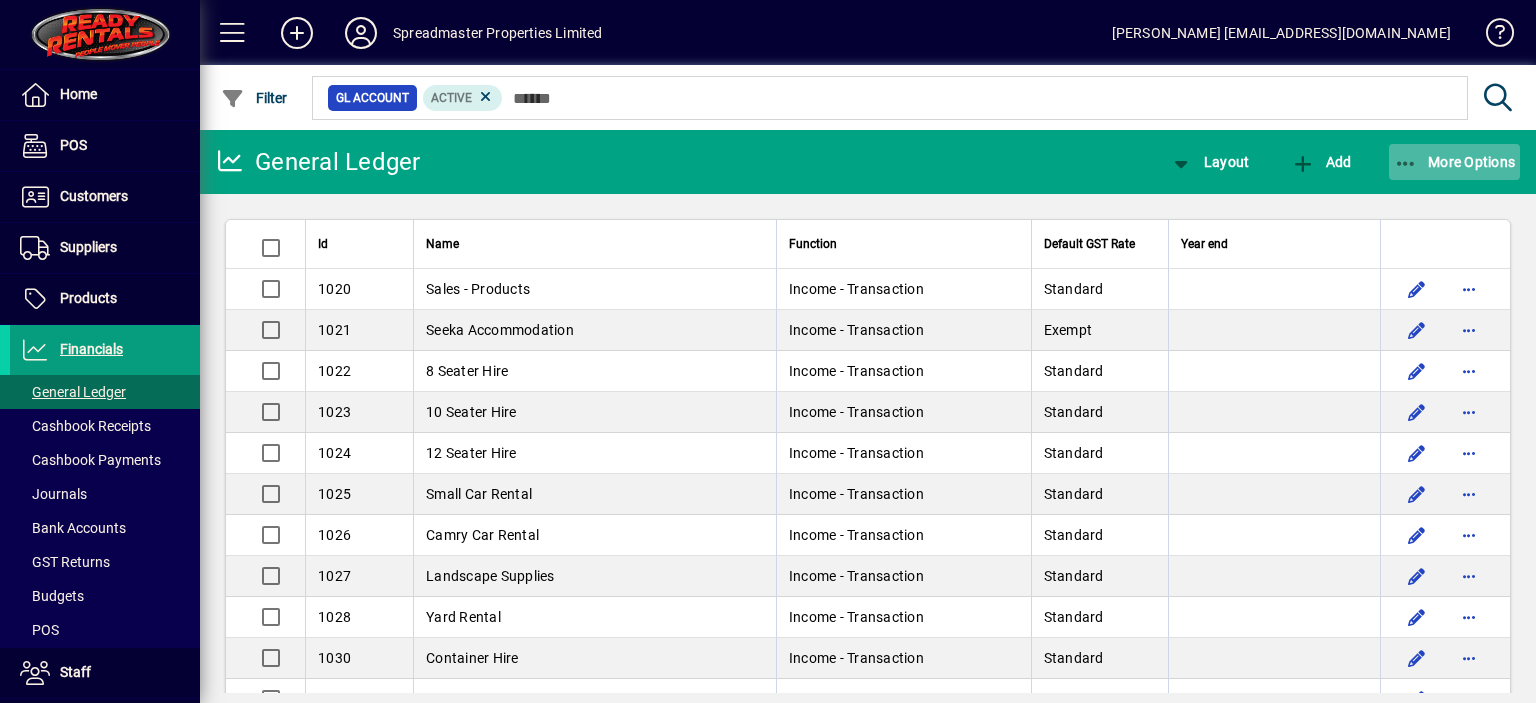 click on "More Options" 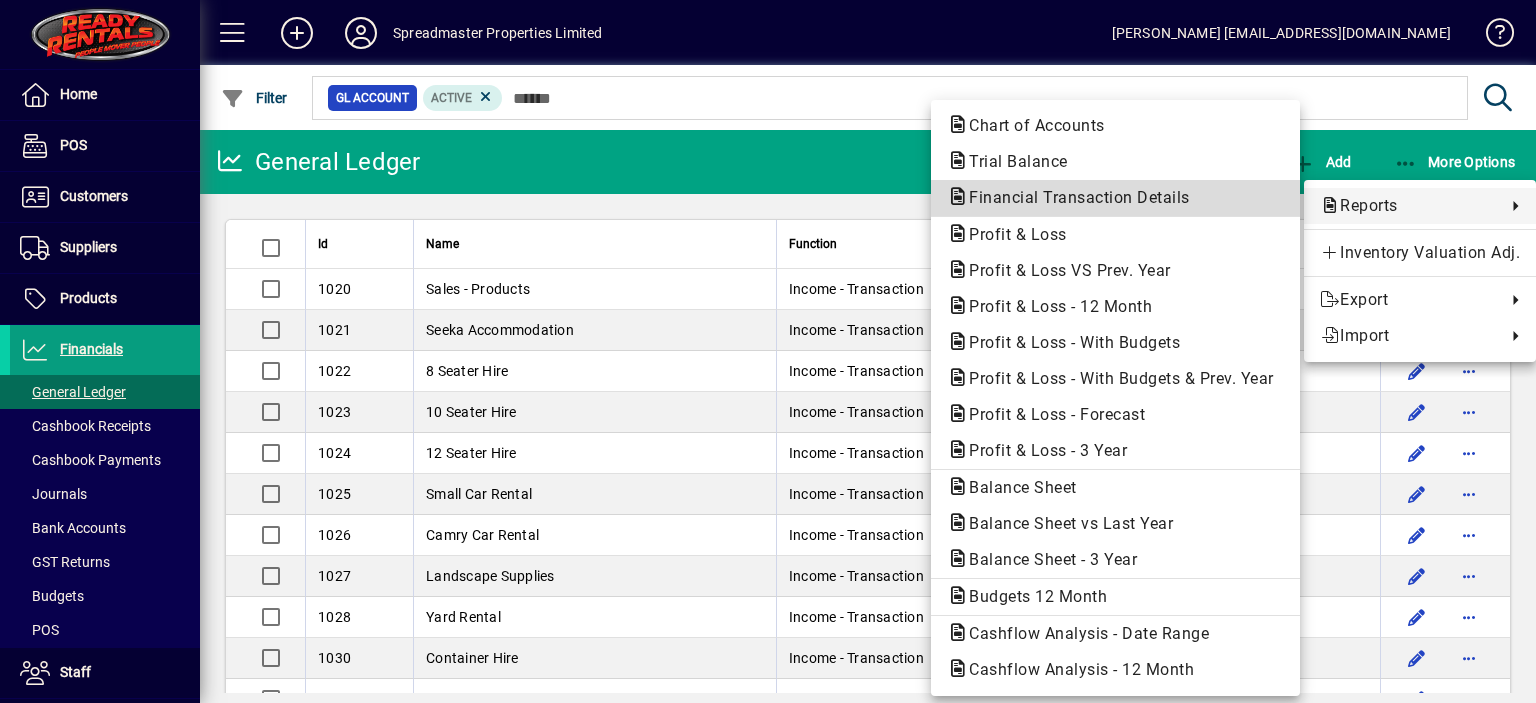 click on "Financial Transaction Details" at bounding box center [1073, 197] 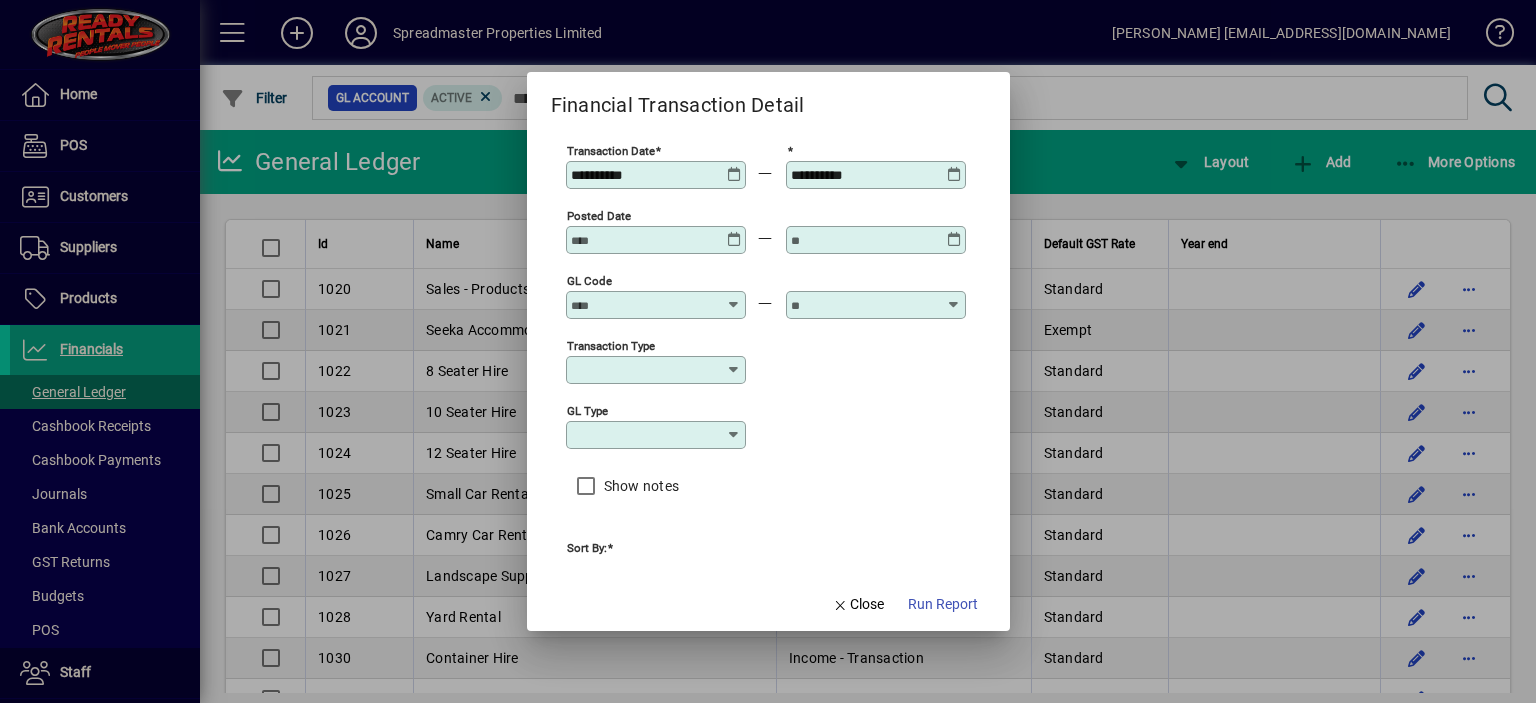 type on "****" 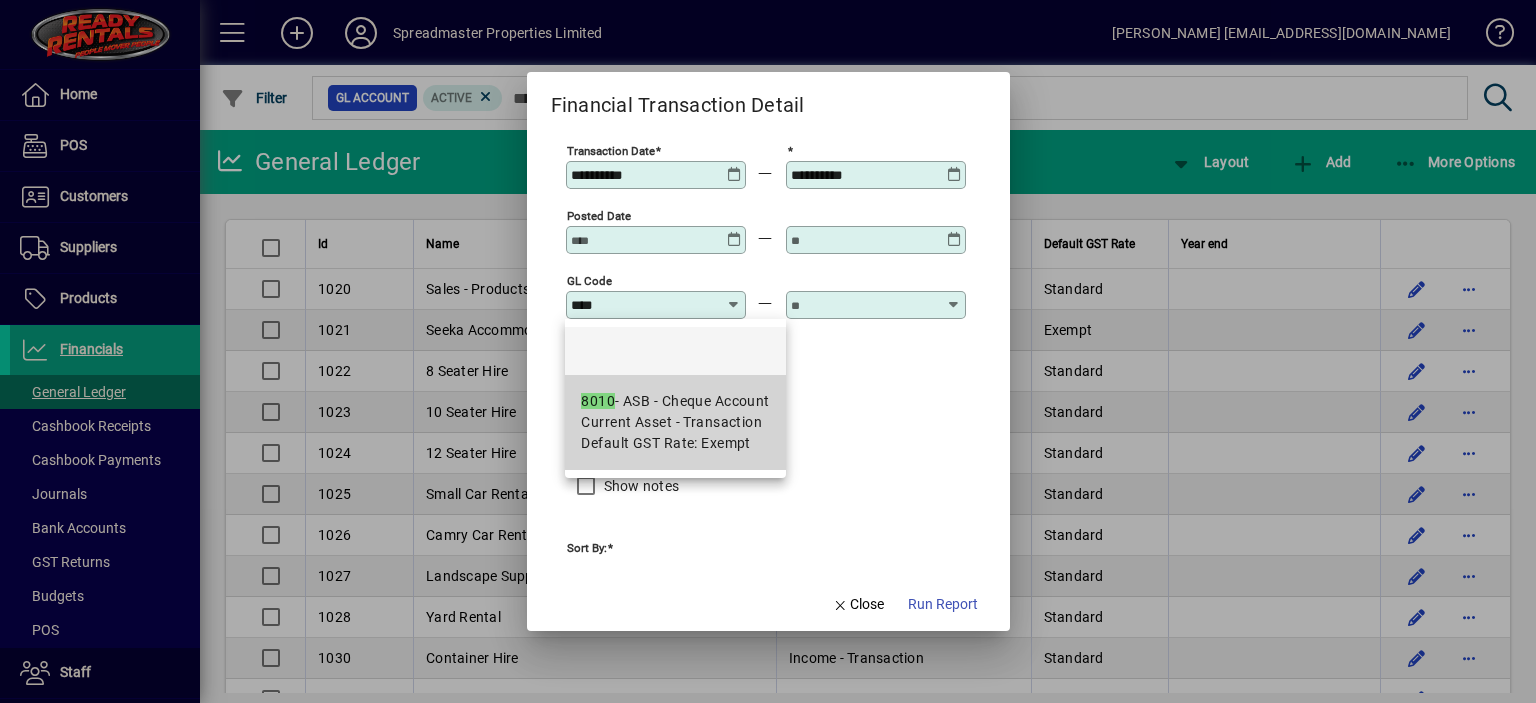 click on "Current Asset - Transaction" at bounding box center (671, 422) 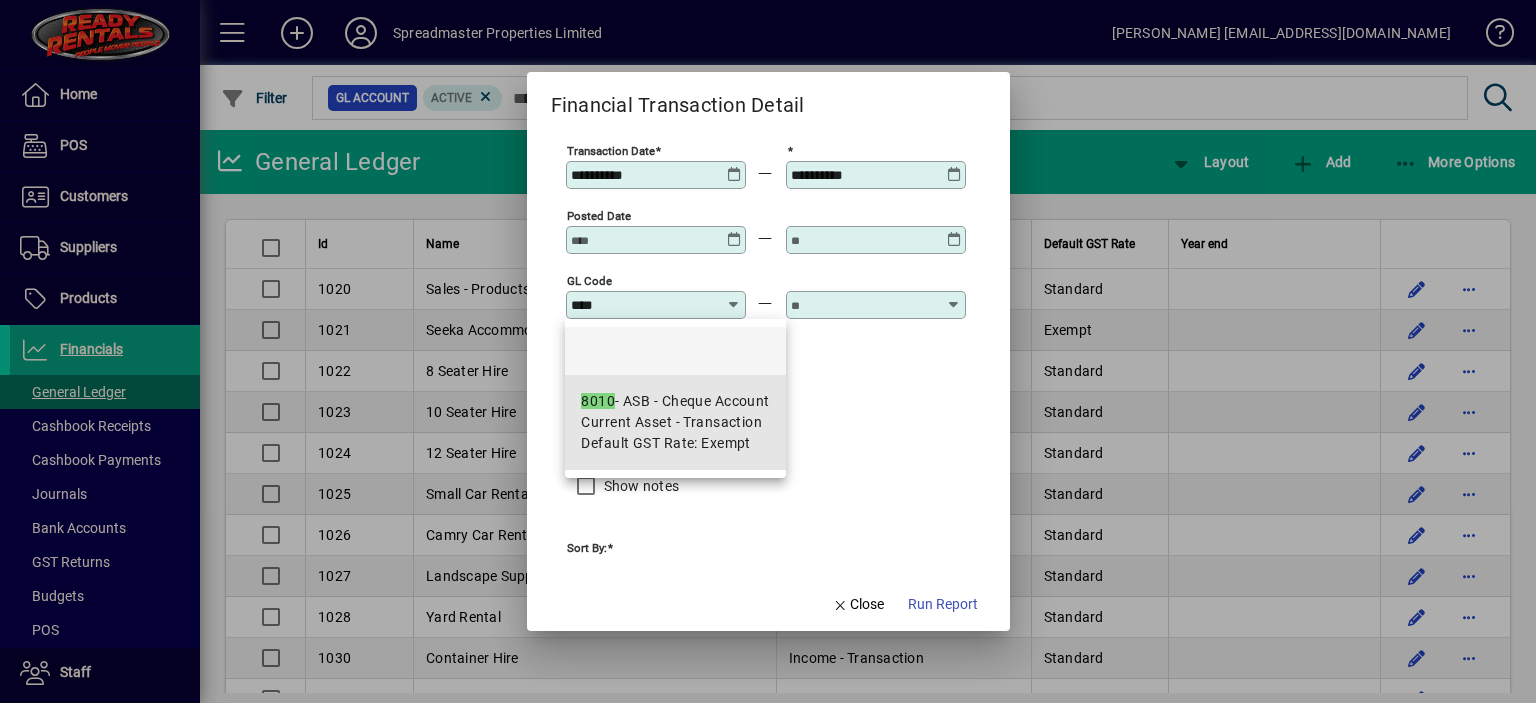 type on "**********" 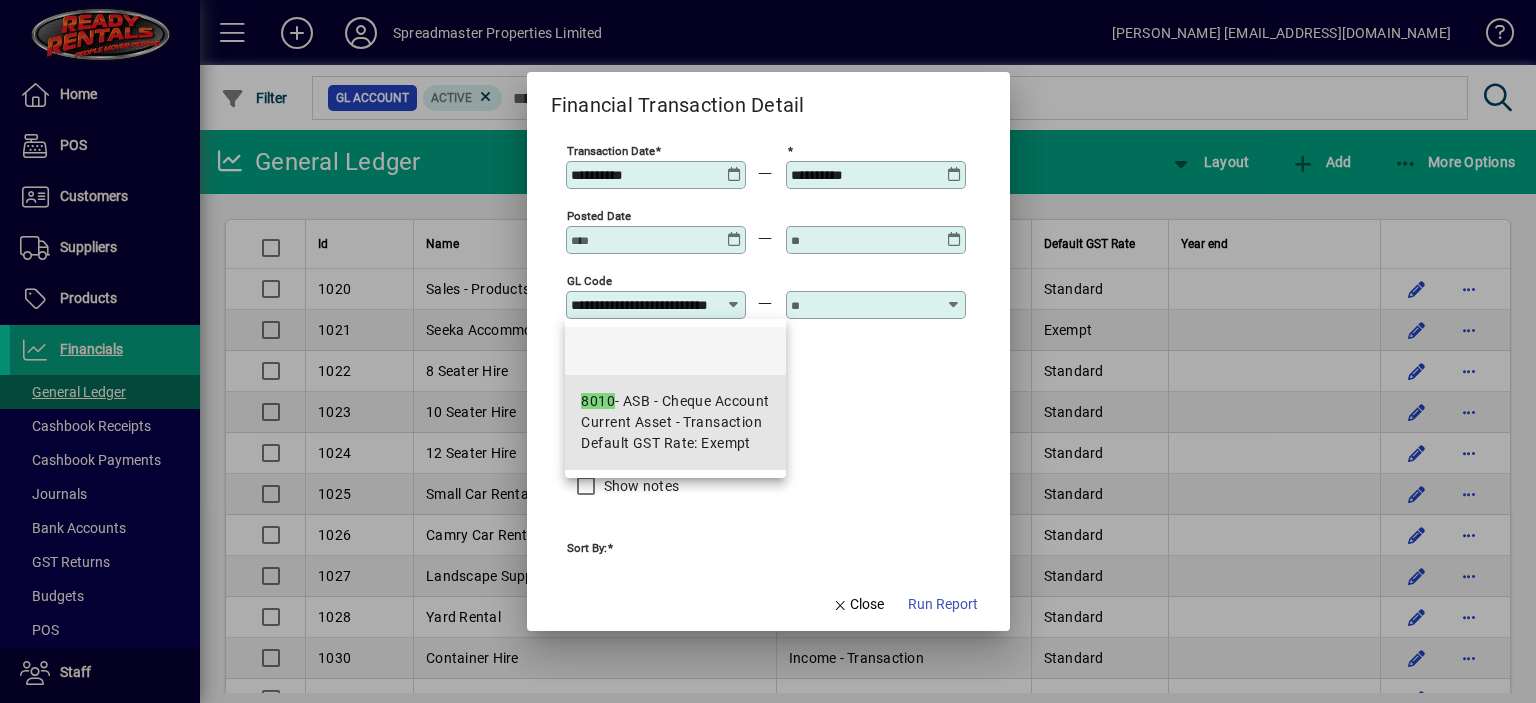 scroll, scrollTop: 0, scrollLeft: 44, axis: horizontal 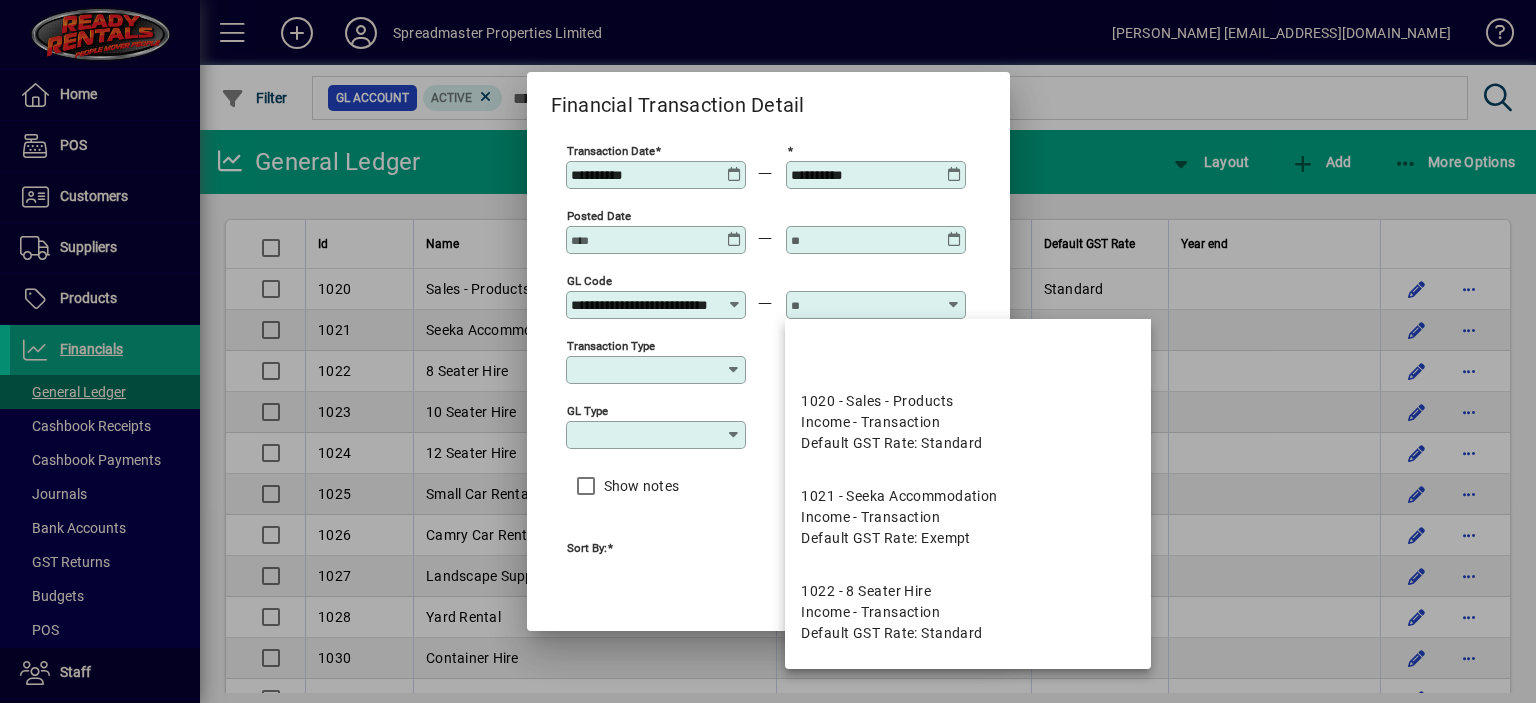 click at bounding box center (864, 305) 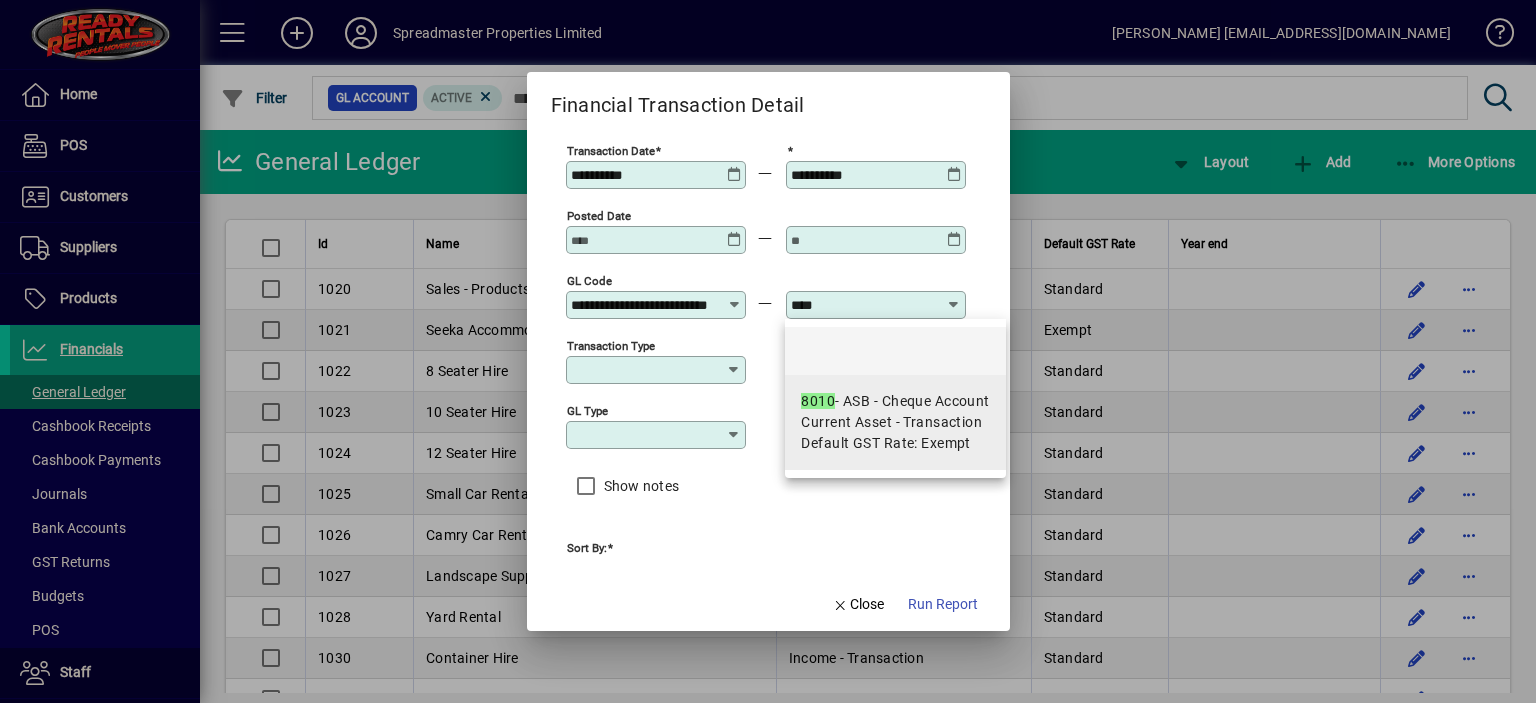click on "8010  - ASB - Cheque Account" at bounding box center [895, 401] 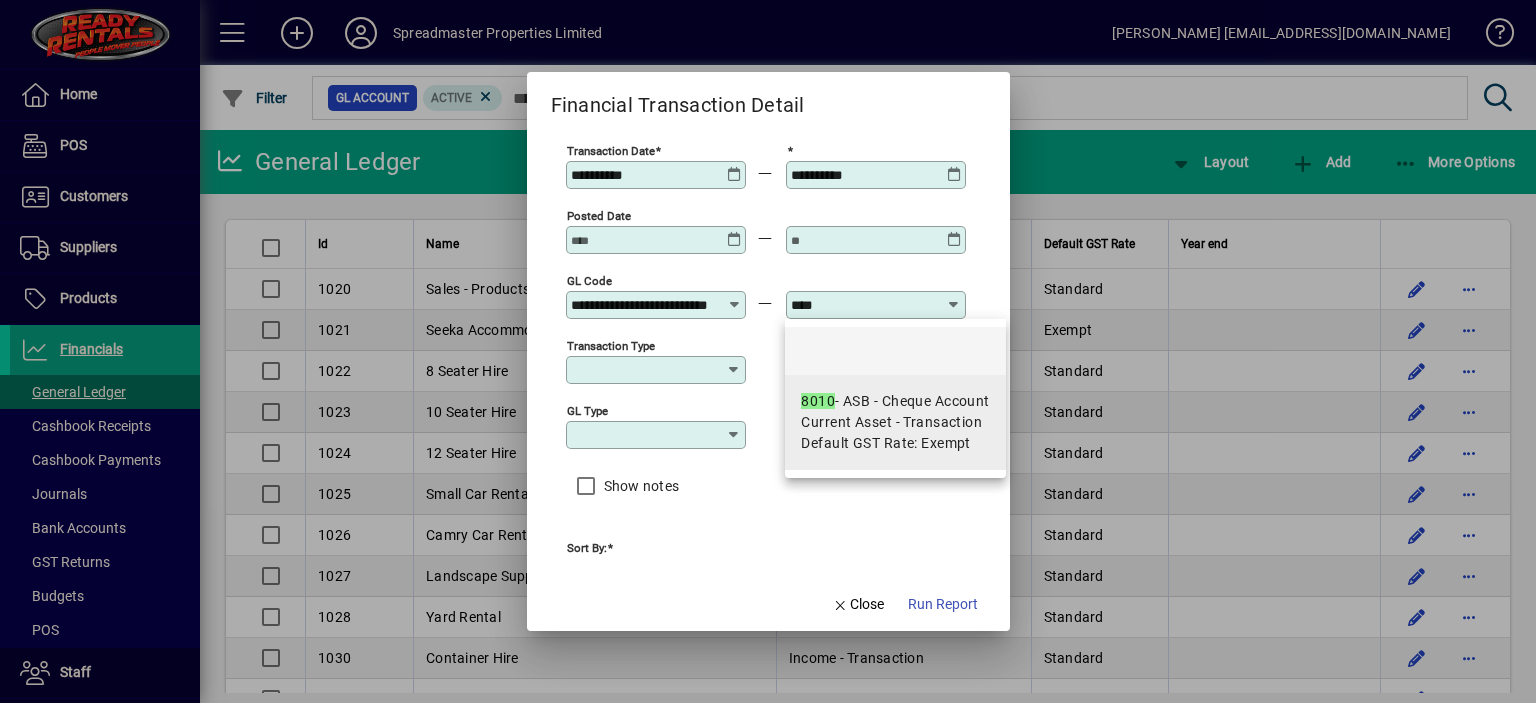 type on "**********" 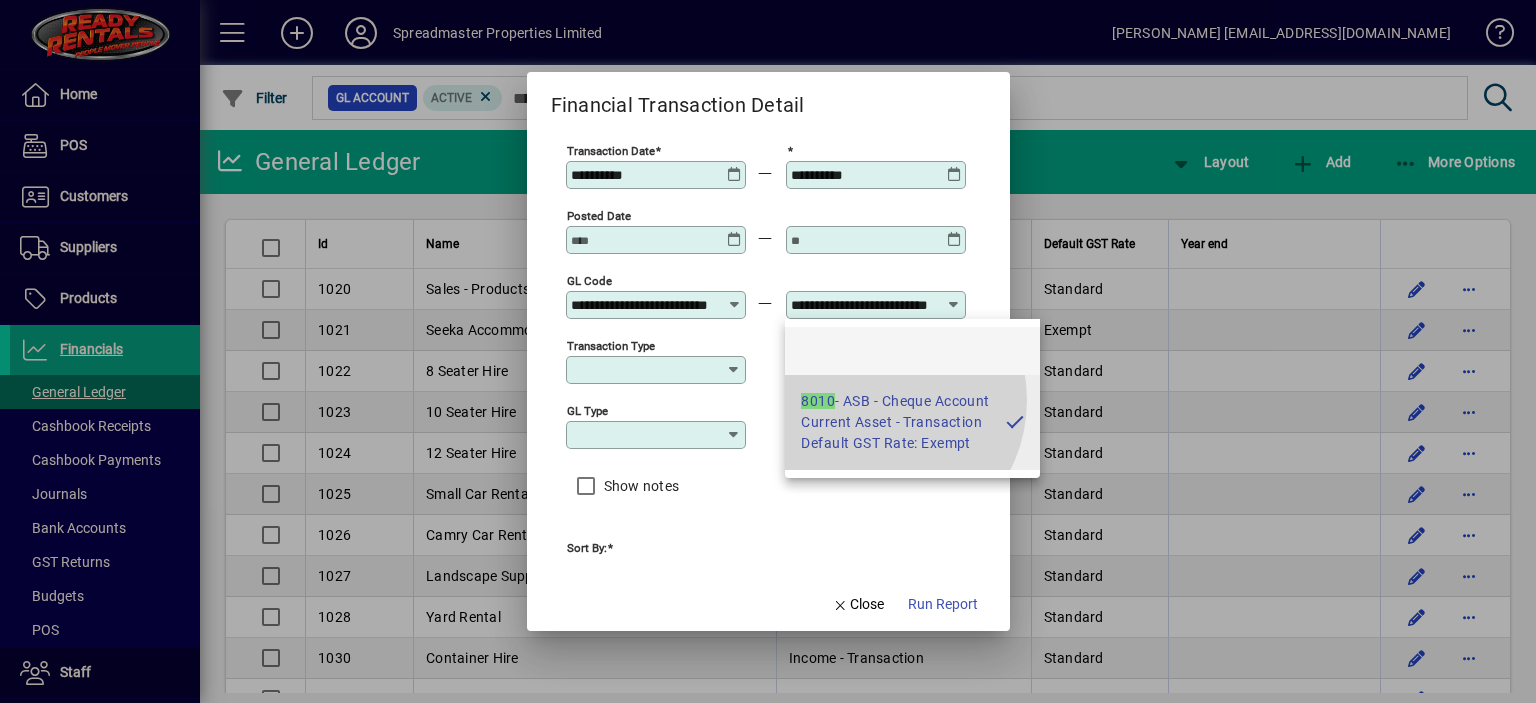 scroll, scrollTop: 0, scrollLeft: 44, axis: horizontal 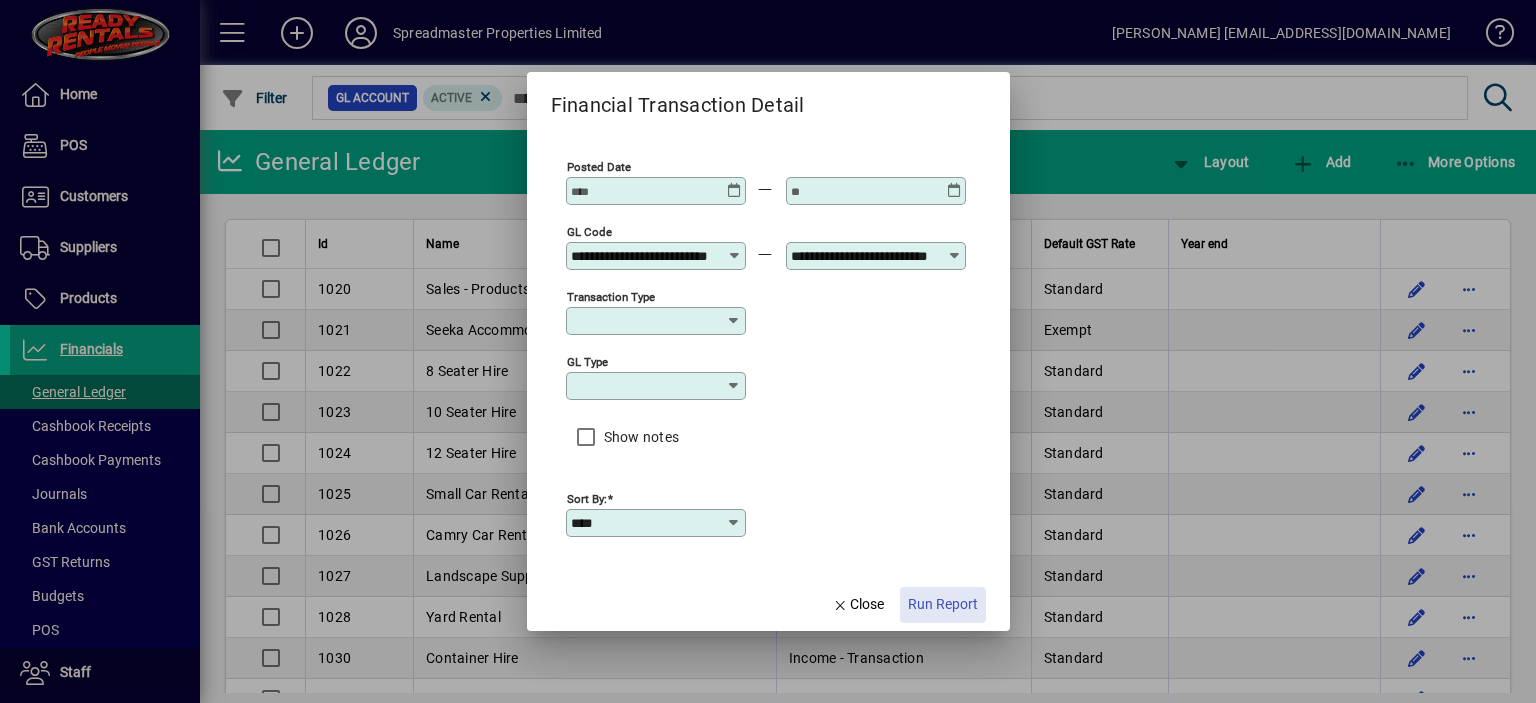 click on "Run Report" 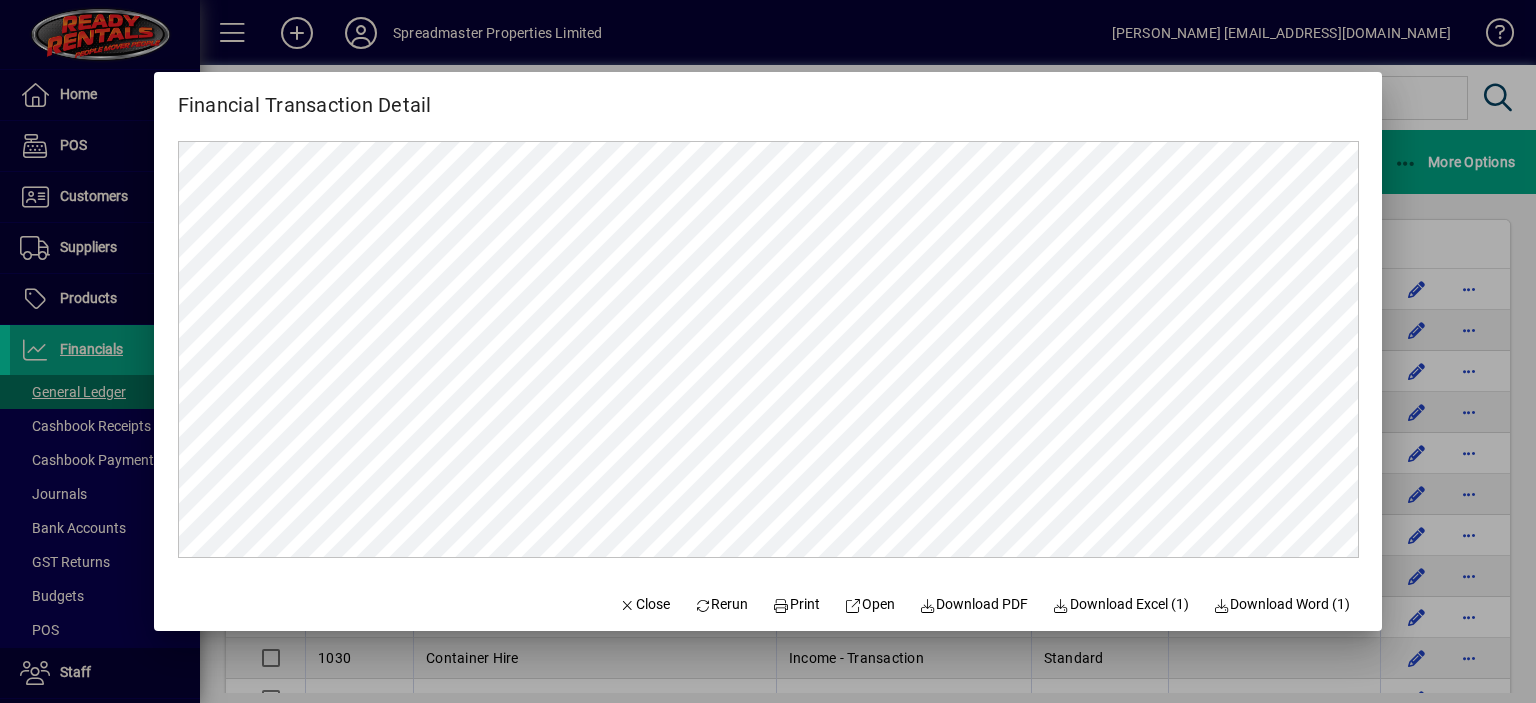 scroll, scrollTop: 0, scrollLeft: 0, axis: both 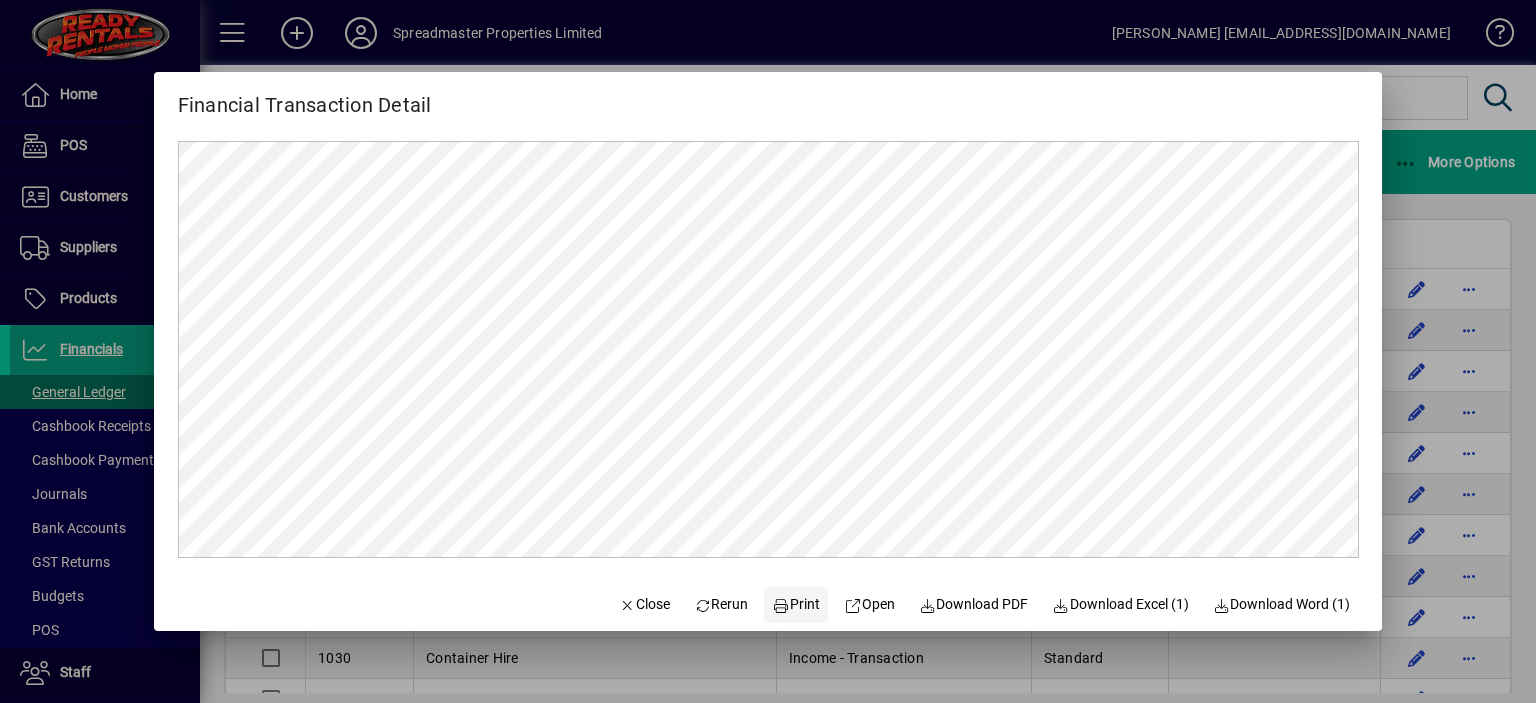 click on "Print" 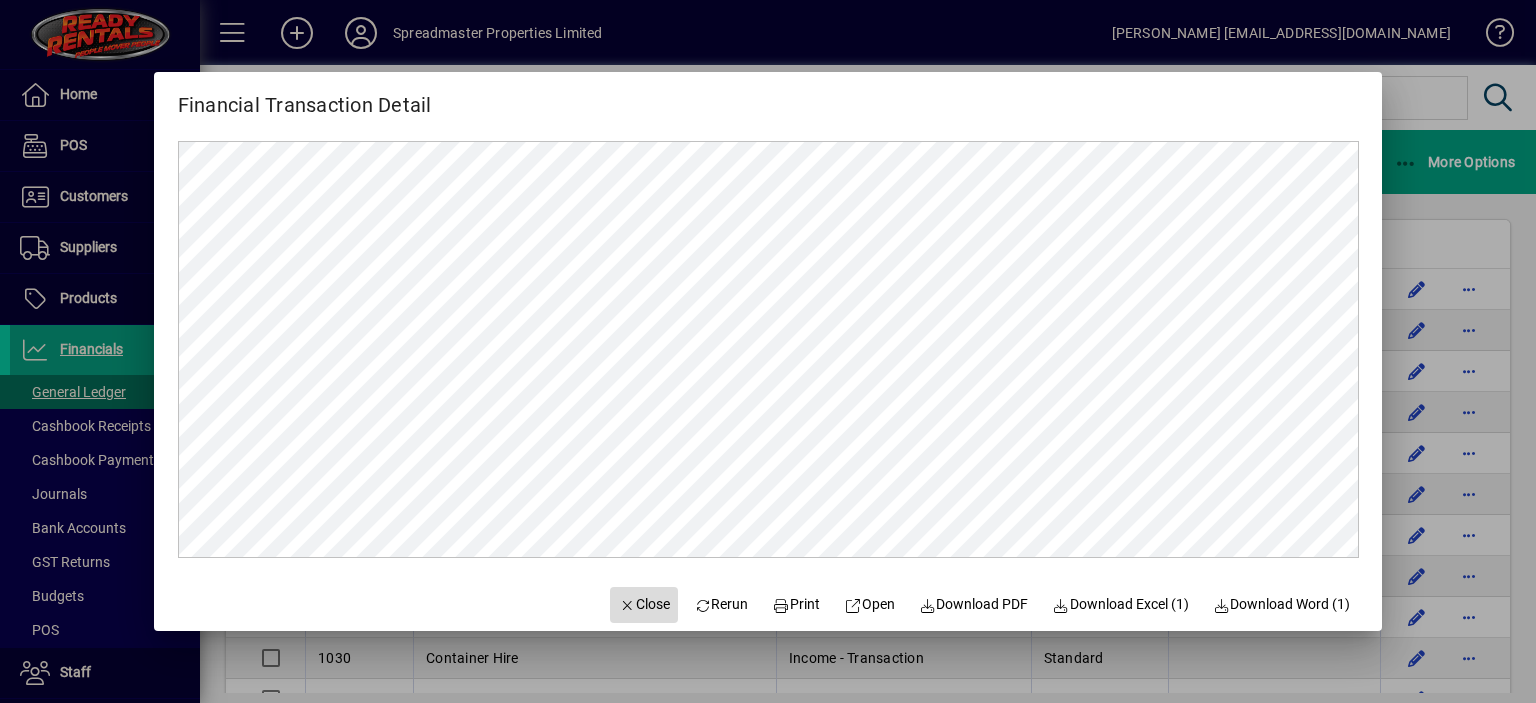 click on "Close" 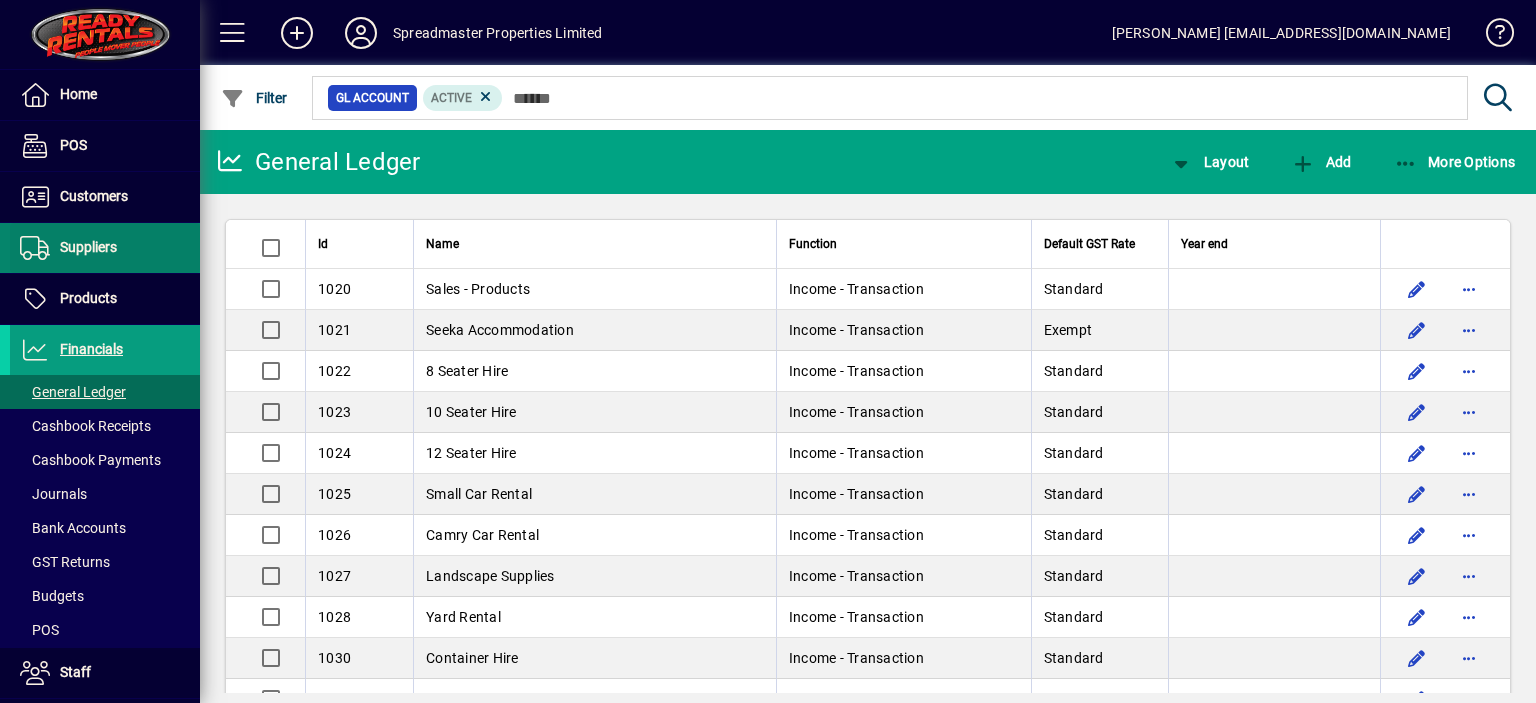 click on "Suppliers" at bounding box center [88, 247] 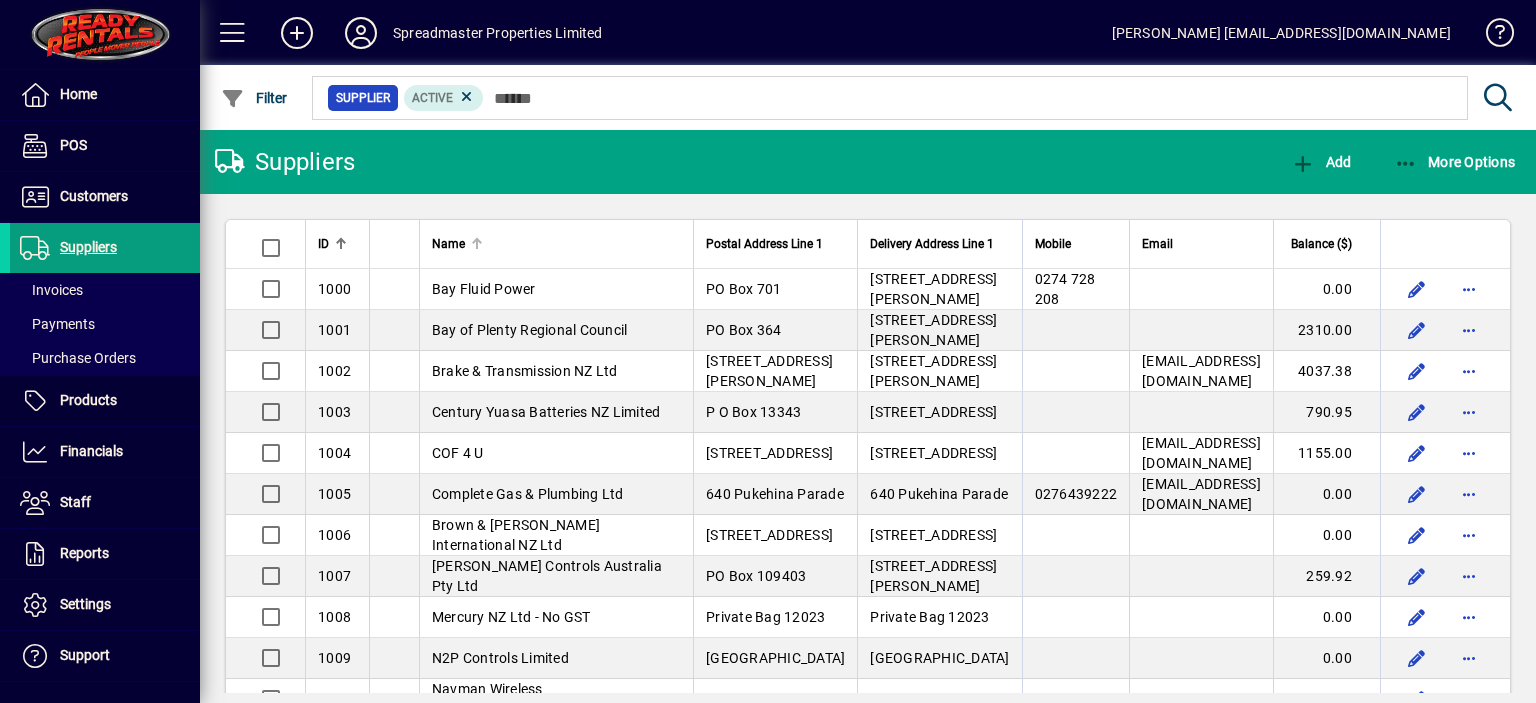 click at bounding box center [476, 239] 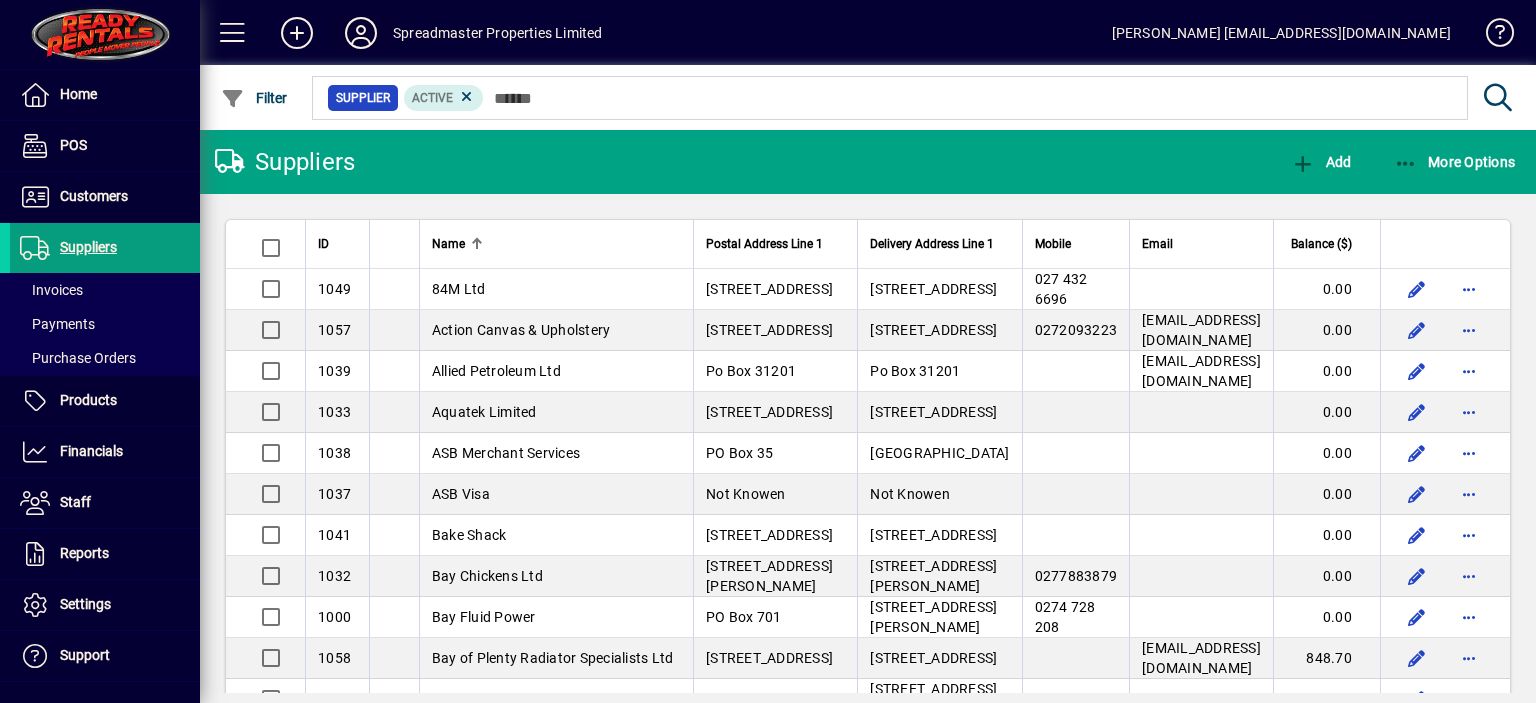click 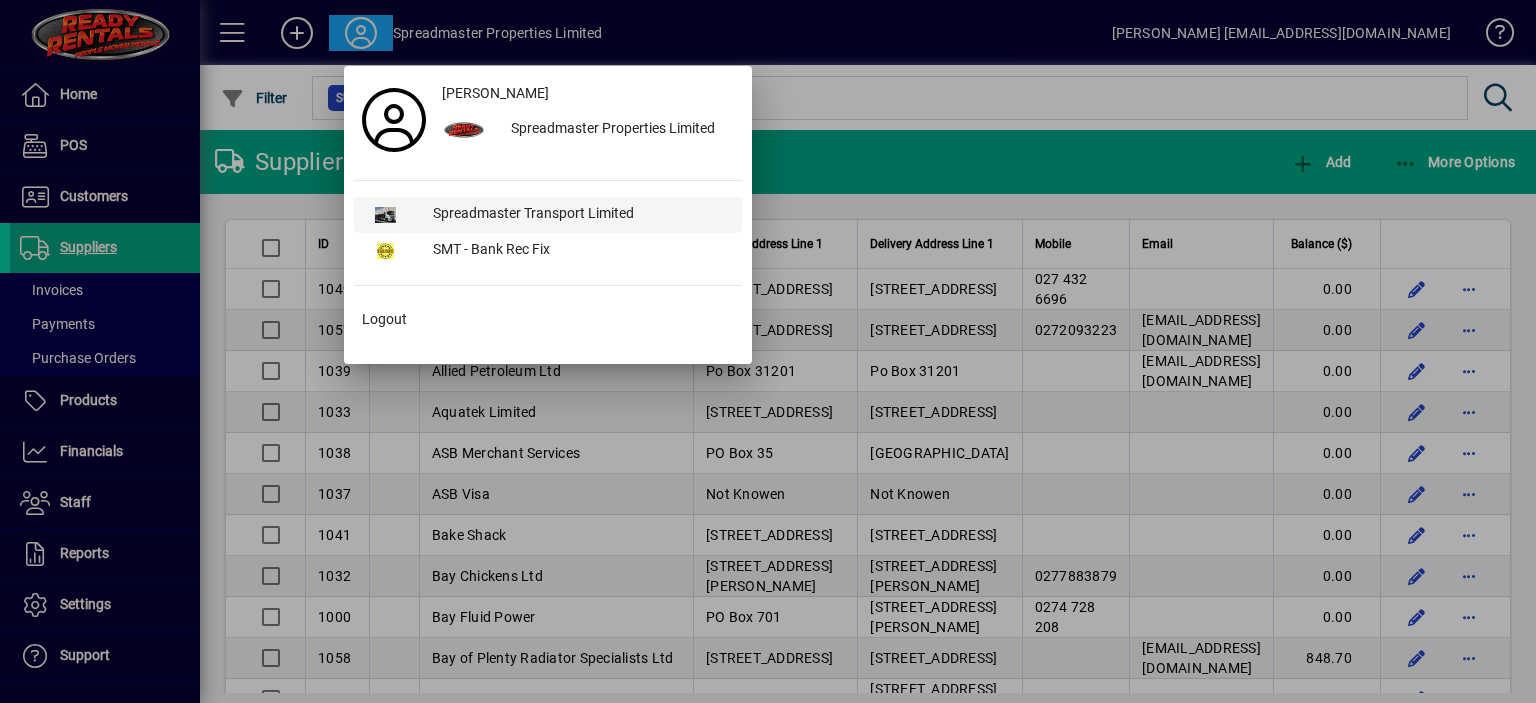 click on "Spreadmaster Transport Limited" at bounding box center (579, 215) 